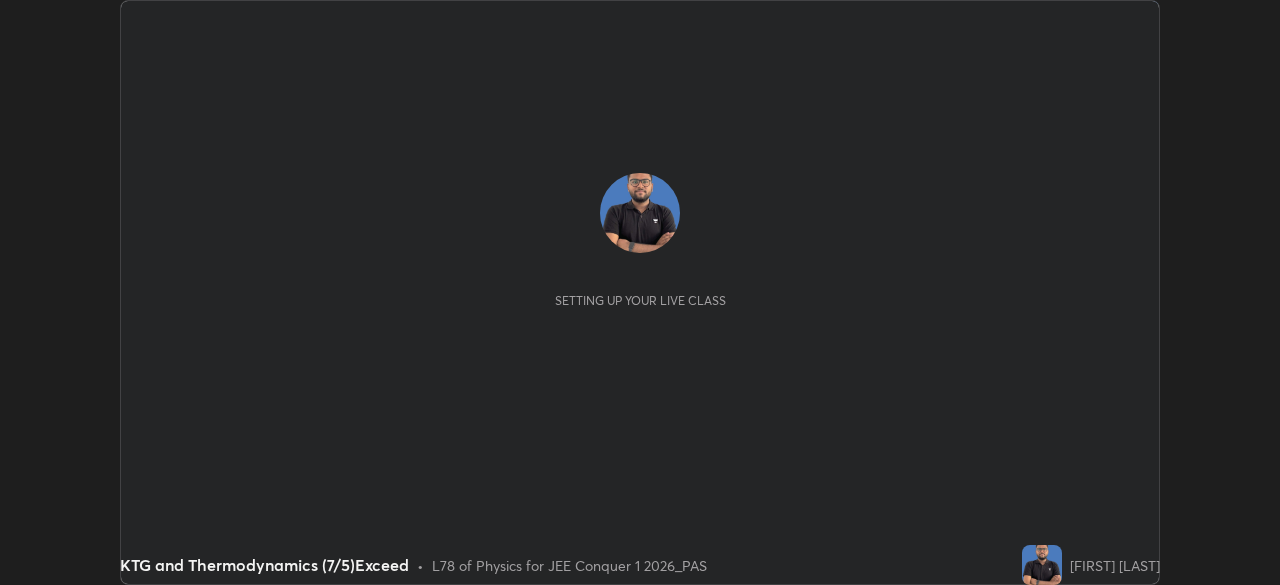 scroll, scrollTop: 0, scrollLeft: 0, axis: both 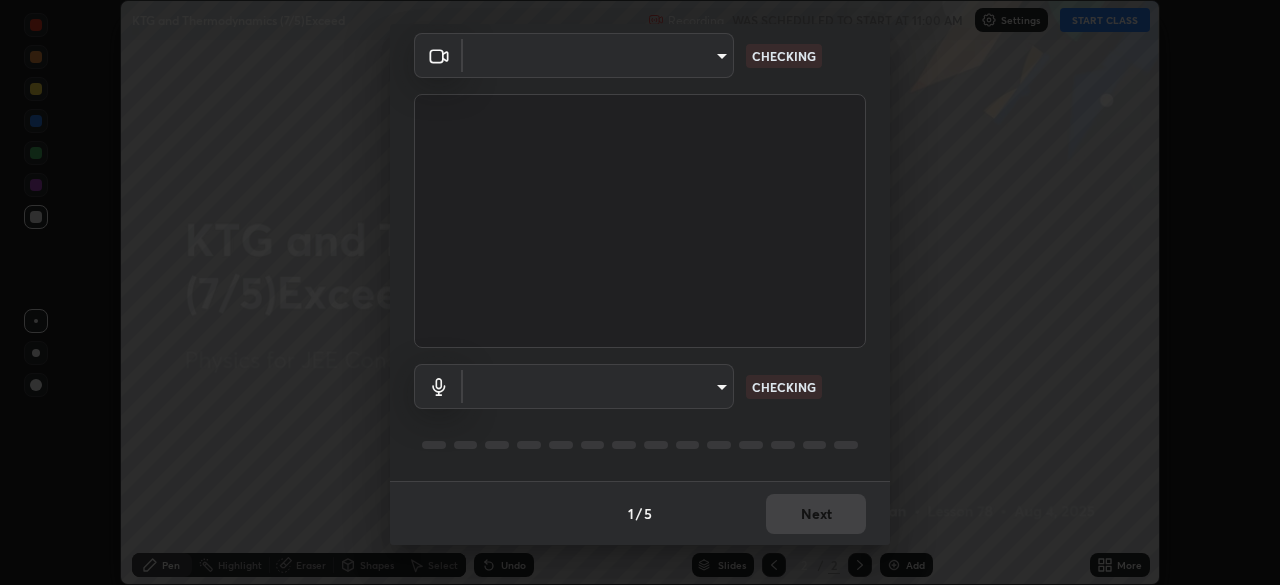 type on "b06fa8ff9ac4ffb7a92976e327235824ae8e01cfa839dbeb6f48655f2a6a4ac4" 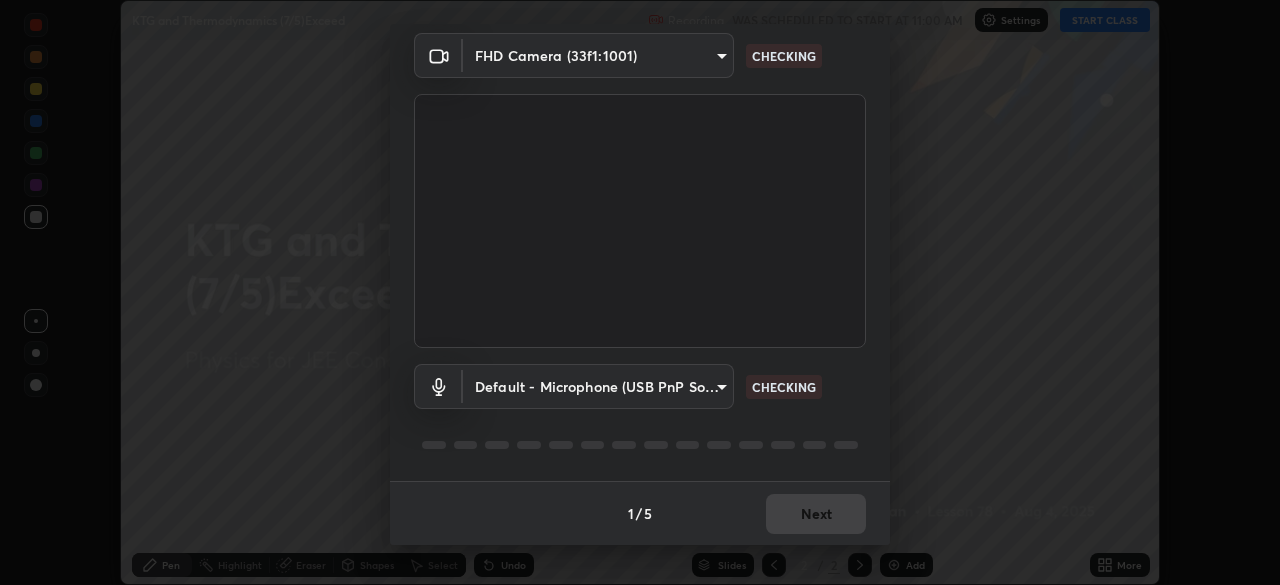 click on "Erase all KTG and Thermodynamics (7/5)Exceed Recording WAS SCHEDULED TO START AT  11:00 AM Settings START CLASS Setting up your live class KTG and Thermodynamics (7/5)Exceed • L78 of Physics for JEE Conquer 1 2026_PAS [FIRST] [LAST] Pen Highlight Eraser Shapes Select Undo Slides 2 / 2 Add More No doubts shared Encourage your learners to ask a doubt for better clarity Report an issue Reason for reporting Buffering Chat not working Audio - Video sync issue Educator video quality low ​ Attach an image Report Media settings FHD Camera (33f1:1001) [HASH] CHECKING Default - Microphone (USB PnP Sound Device) default CHECKING 1 / 5 Next" at bounding box center [640, 292] 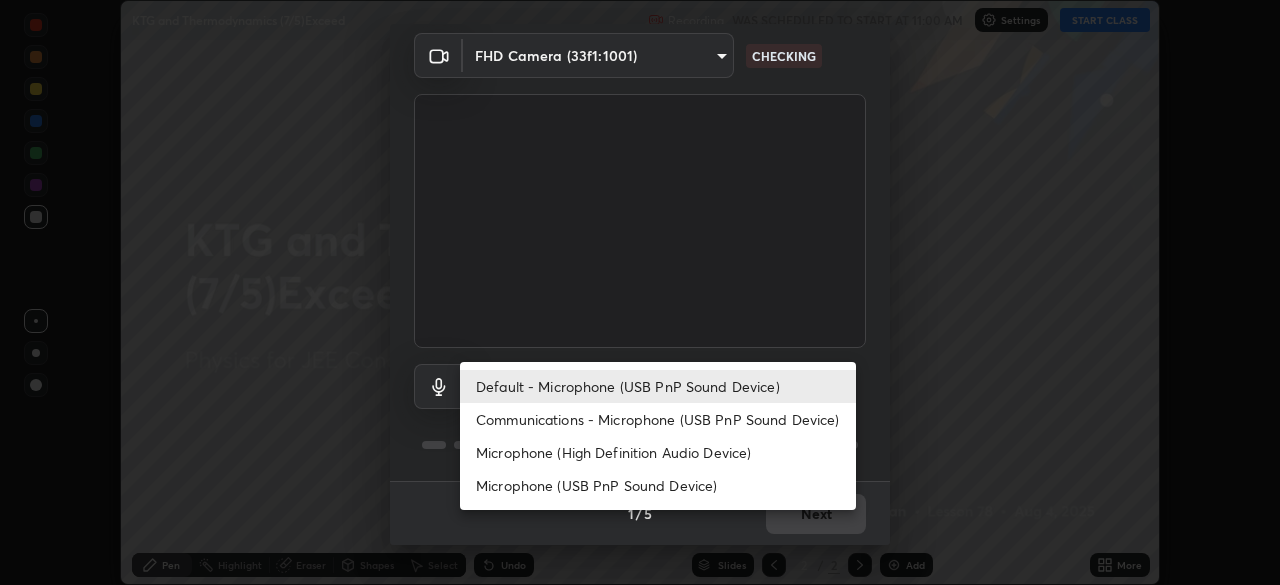 click on "Microphone (High Definition Audio Device)" at bounding box center (658, 452) 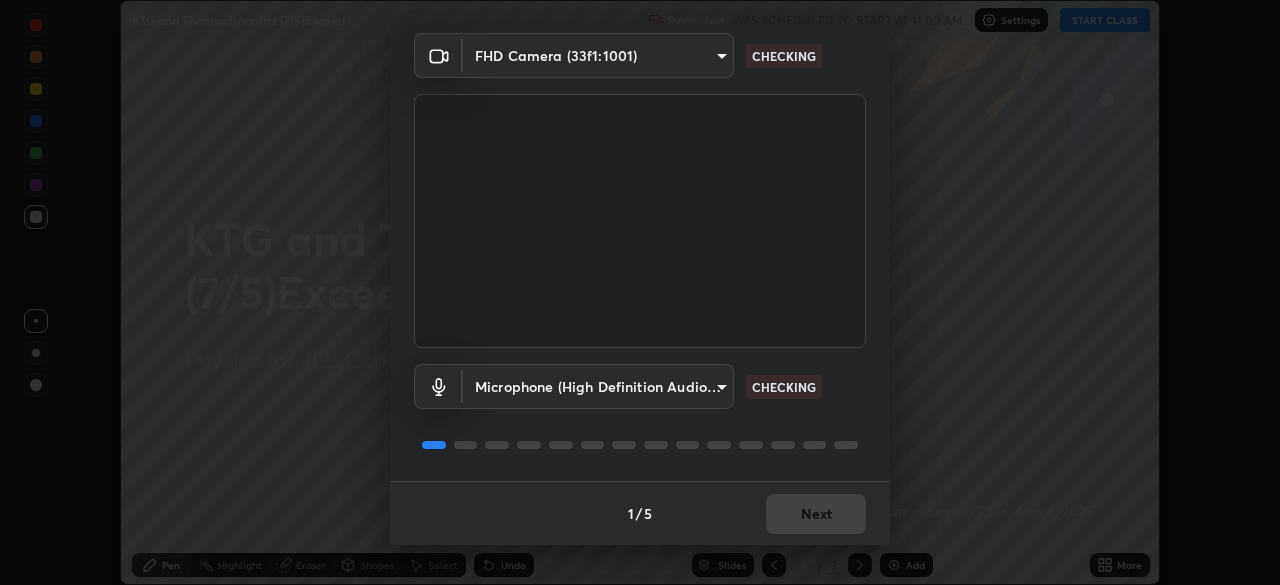 click on "Erase all KTG and Thermodynamics (7/5)Exceed Recording WAS SCHEDULED TO START AT  11:00 AM Settings START CLASS Setting up your live class KTG and Thermodynamics (7/5)Exceed • L78 of Physics for JEE Conquer 1 2026_PAS [FIRST] [LAST] Pen Highlight Eraser Shapes Select Undo Slides 2 / 2 Add More No doubts shared Encourage your learners to ask a doubt for better clarity Report an issue Reason for reporting Buffering Chat not working Audio - Video sync issue Educator video quality low ​ Attach an image Report Media settings FHD Camera (33f1:1001) [HASH] CHECKING Microphone (High Definition Audio Device) [HASH] CHECKING 1 / 5 Next" at bounding box center [640, 292] 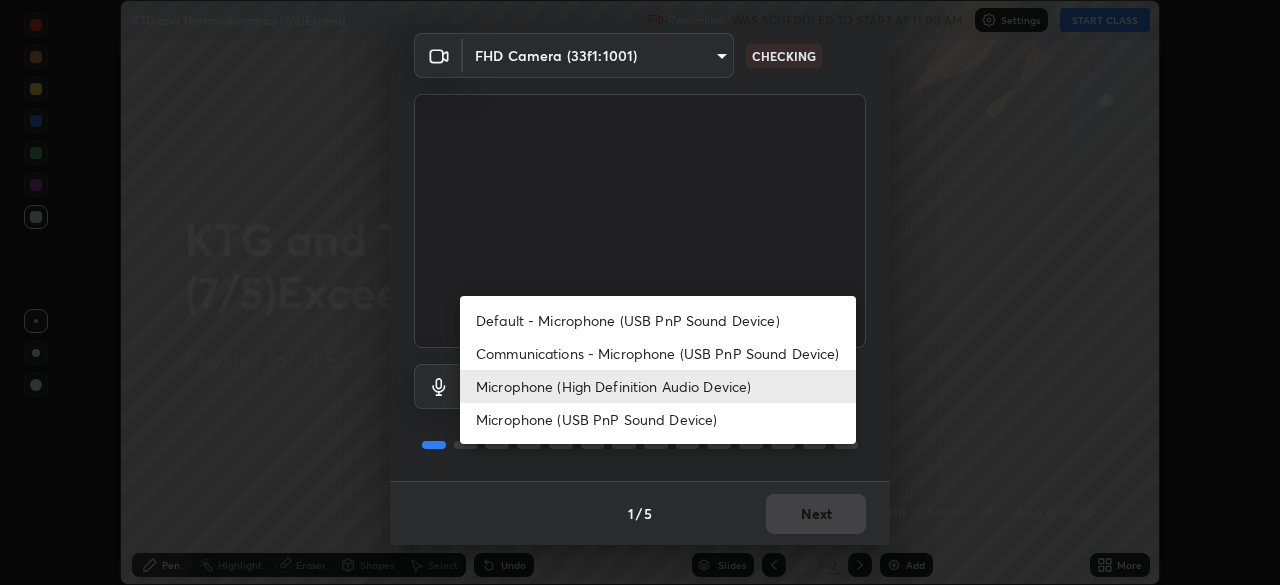 click on "Default - Microphone (USB PnP Sound Device)" at bounding box center [658, 320] 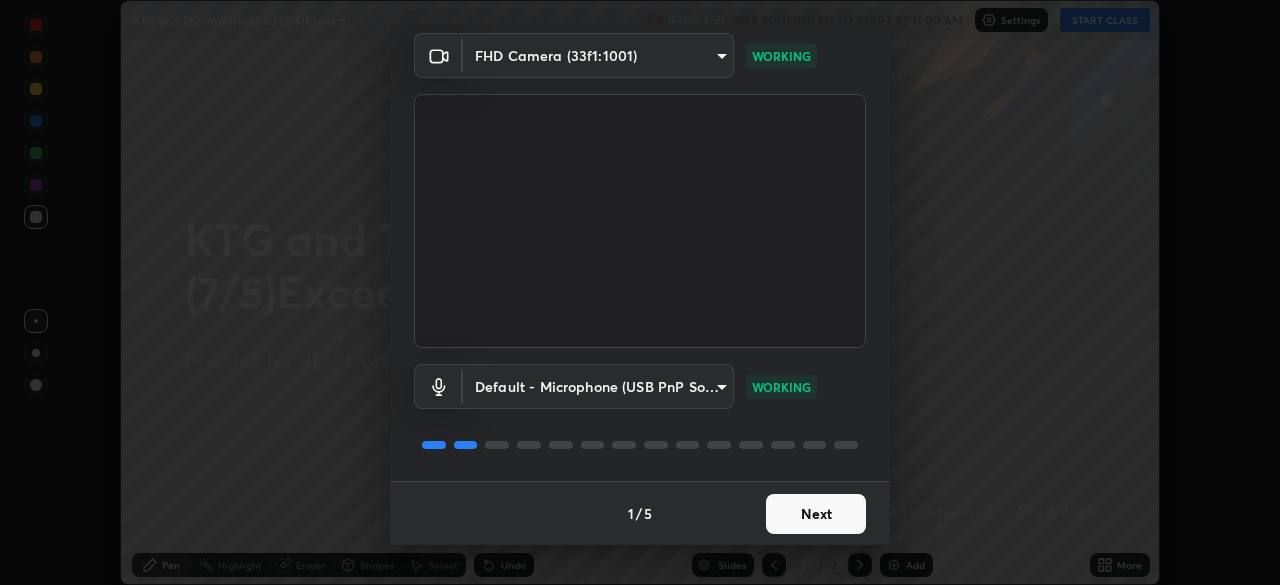 click on "Next" at bounding box center [816, 514] 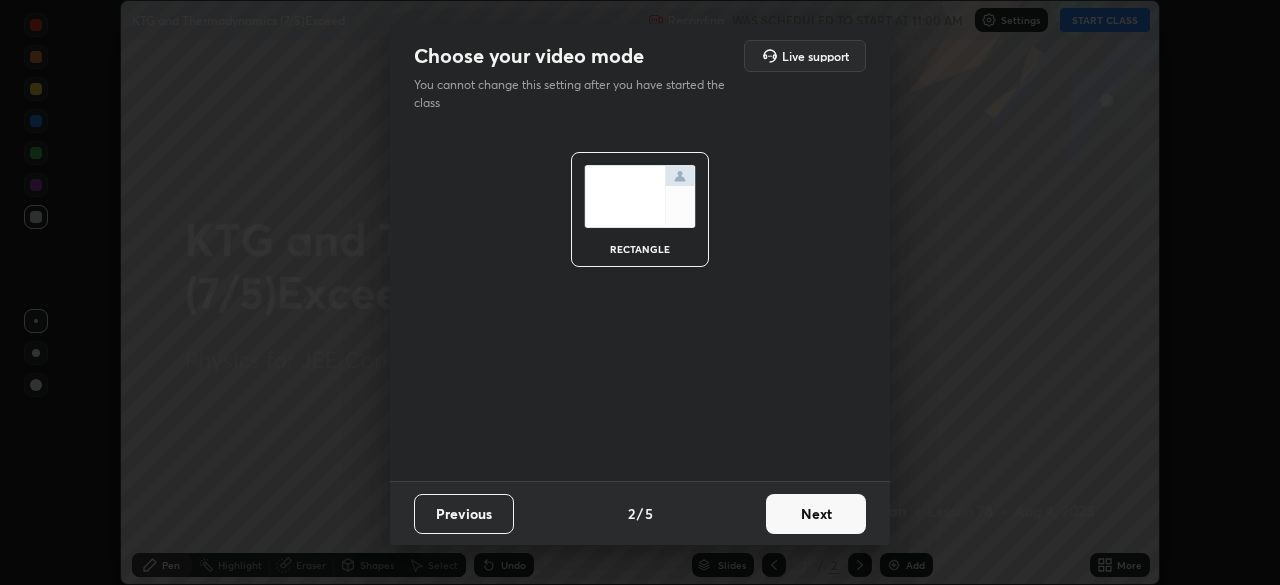 scroll, scrollTop: 0, scrollLeft: 0, axis: both 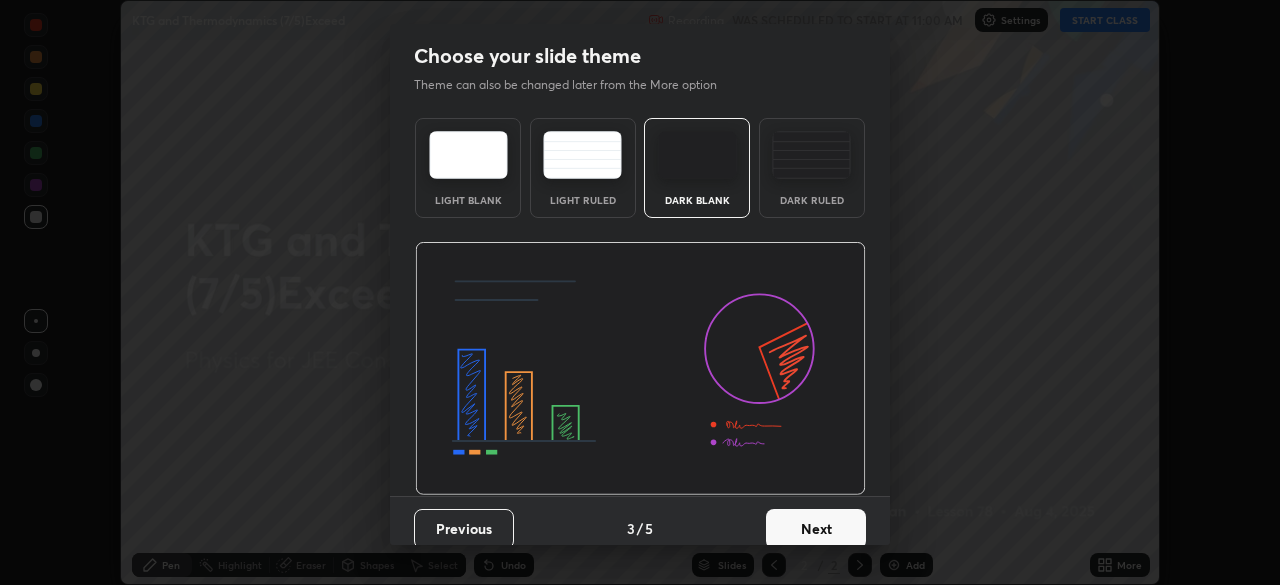 click on "Next" at bounding box center (816, 529) 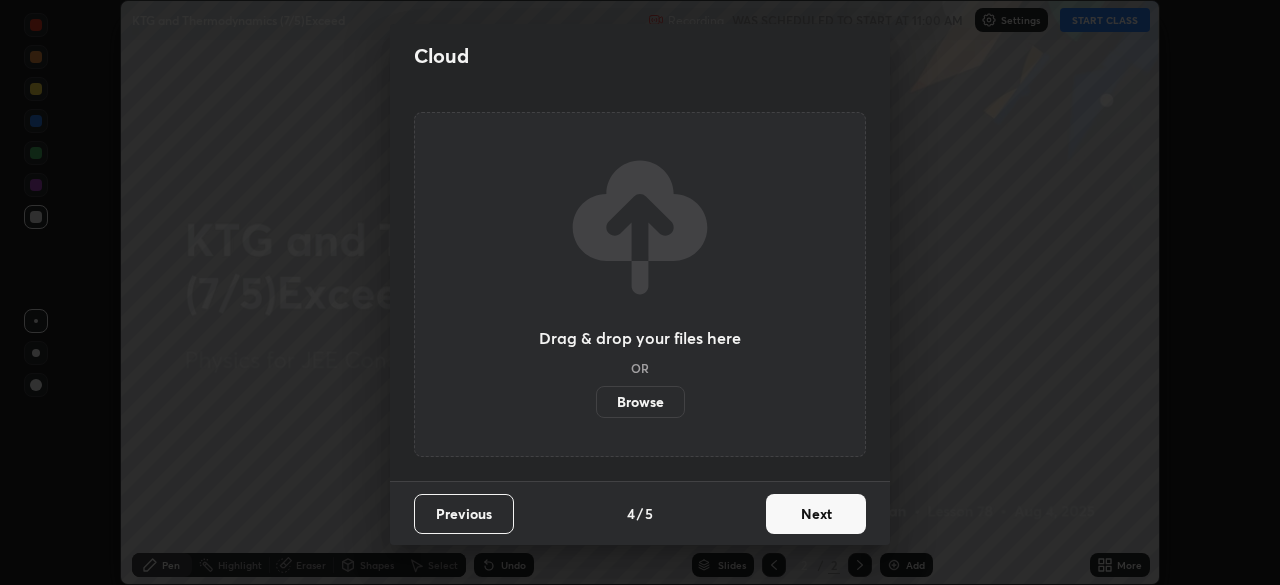 click on "Next" at bounding box center (816, 514) 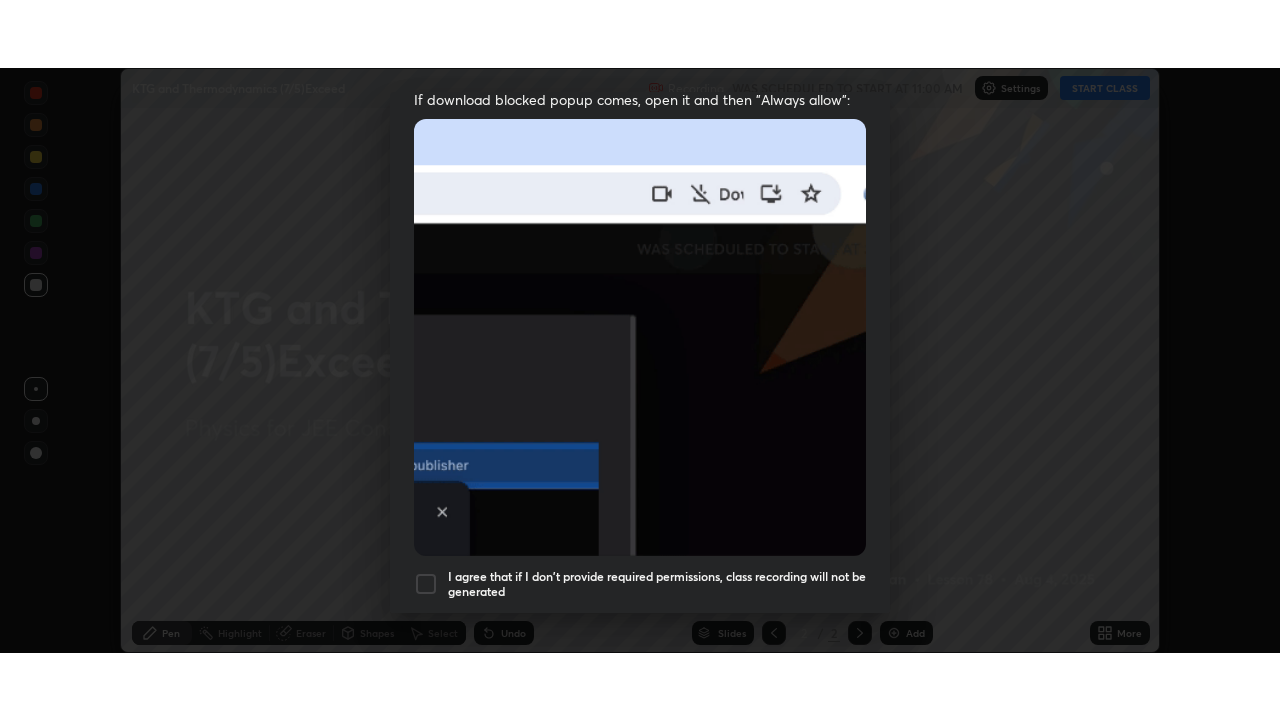 scroll, scrollTop: 479, scrollLeft: 0, axis: vertical 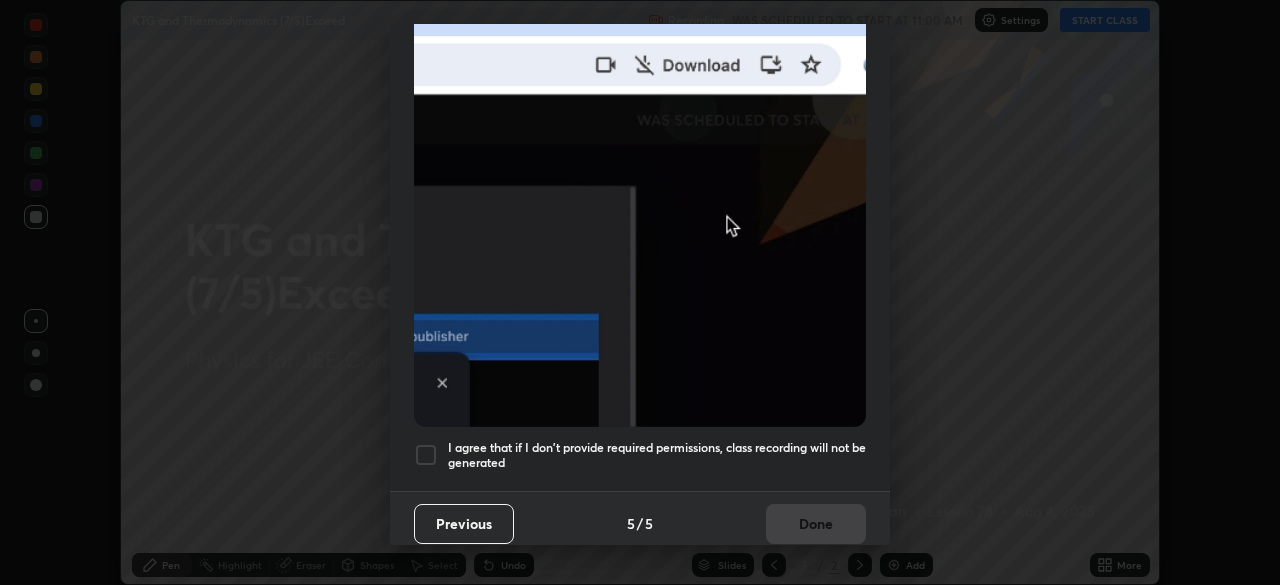 click on "I agree that if I don't provide required permissions, class recording will not be generated" at bounding box center (657, 455) 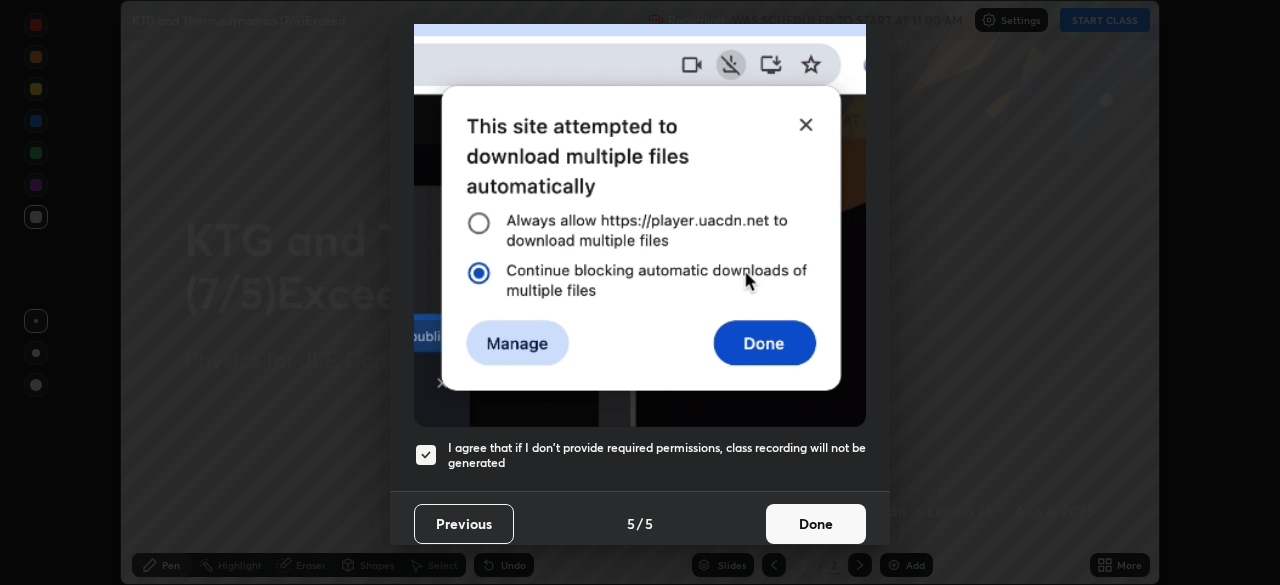 click on "Done" at bounding box center [816, 524] 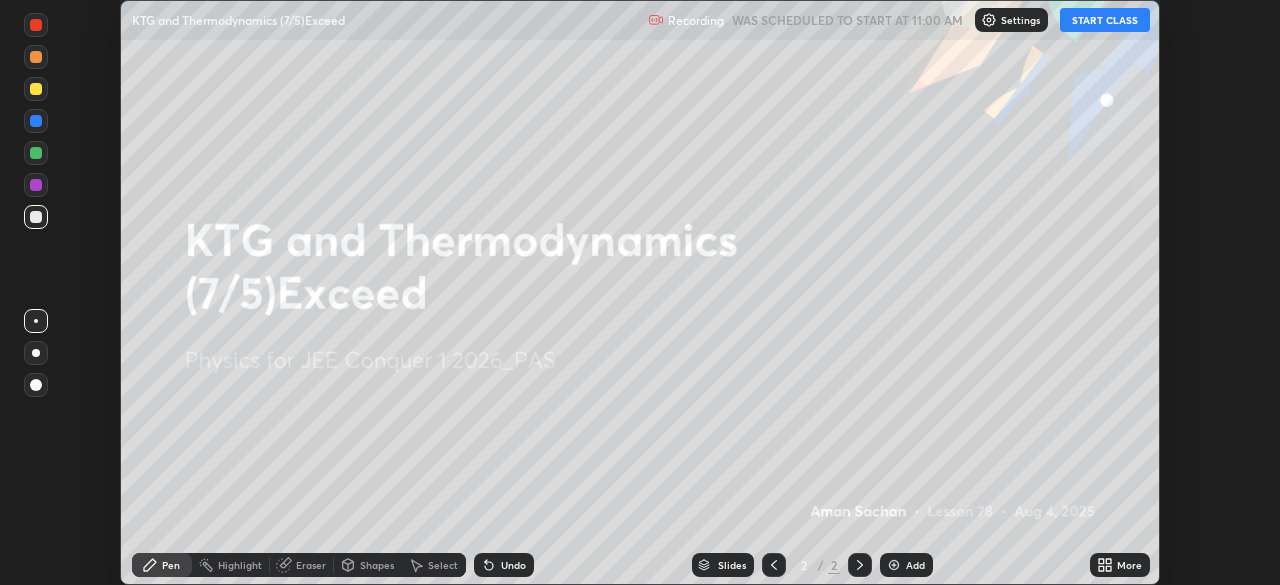 click on "More" at bounding box center [1129, 565] 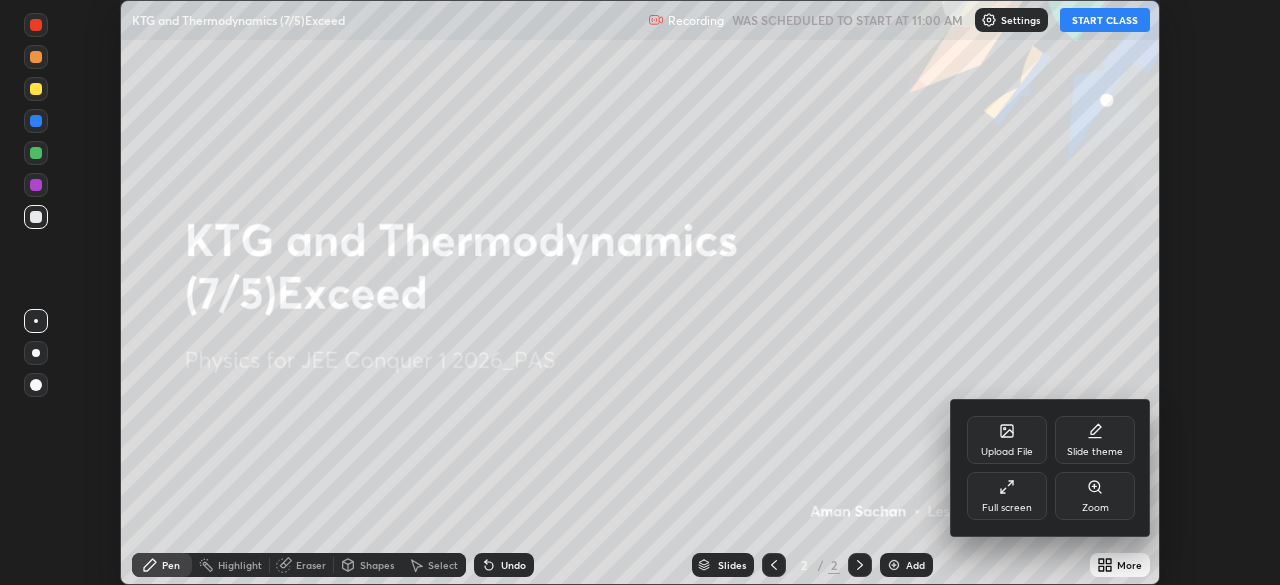 click on "Full screen" at bounding box center (1007, 496) 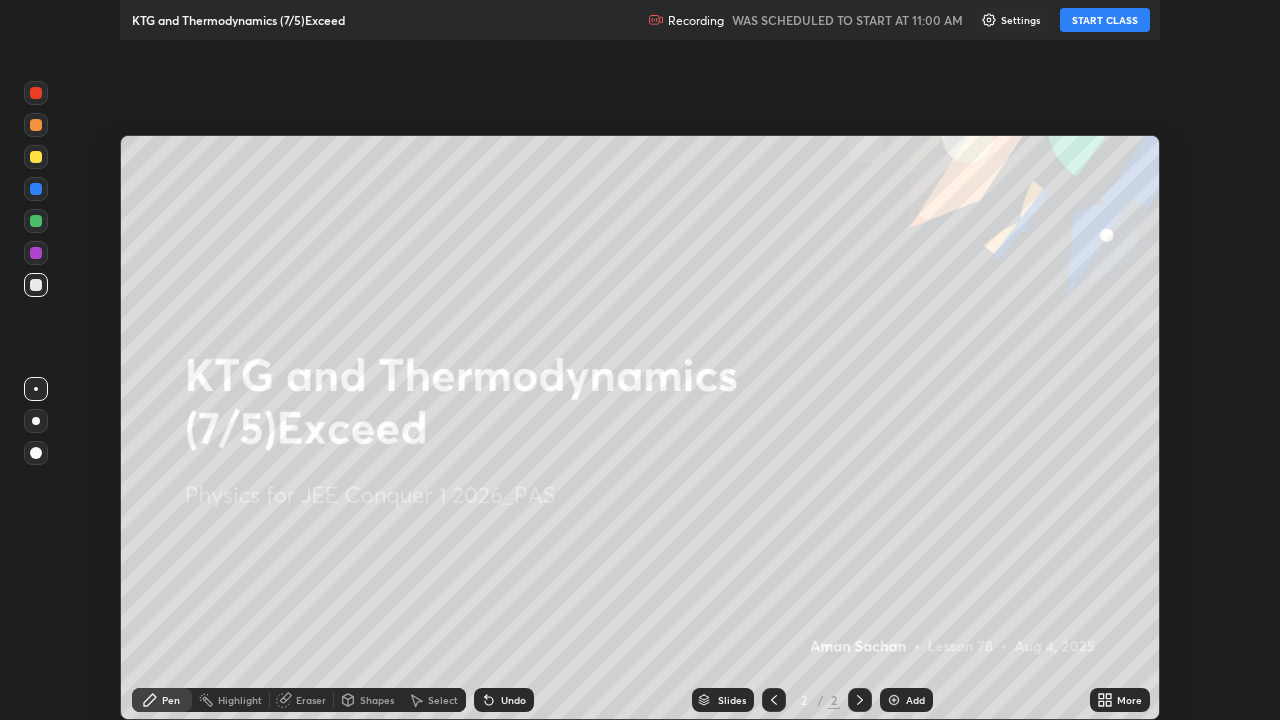 scroll, scrollTop: 99280, scrollLeft: 98720, axis: both 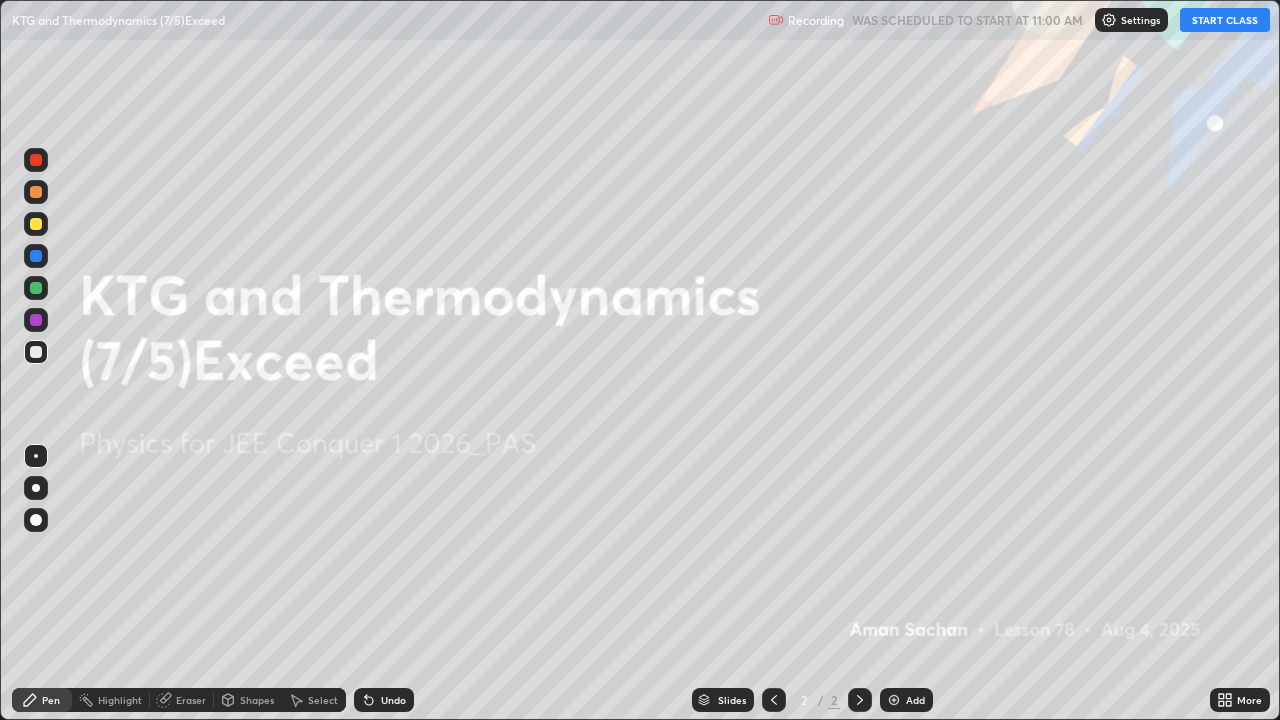 click on "START CLASS" at bounding box center (1225, 20) 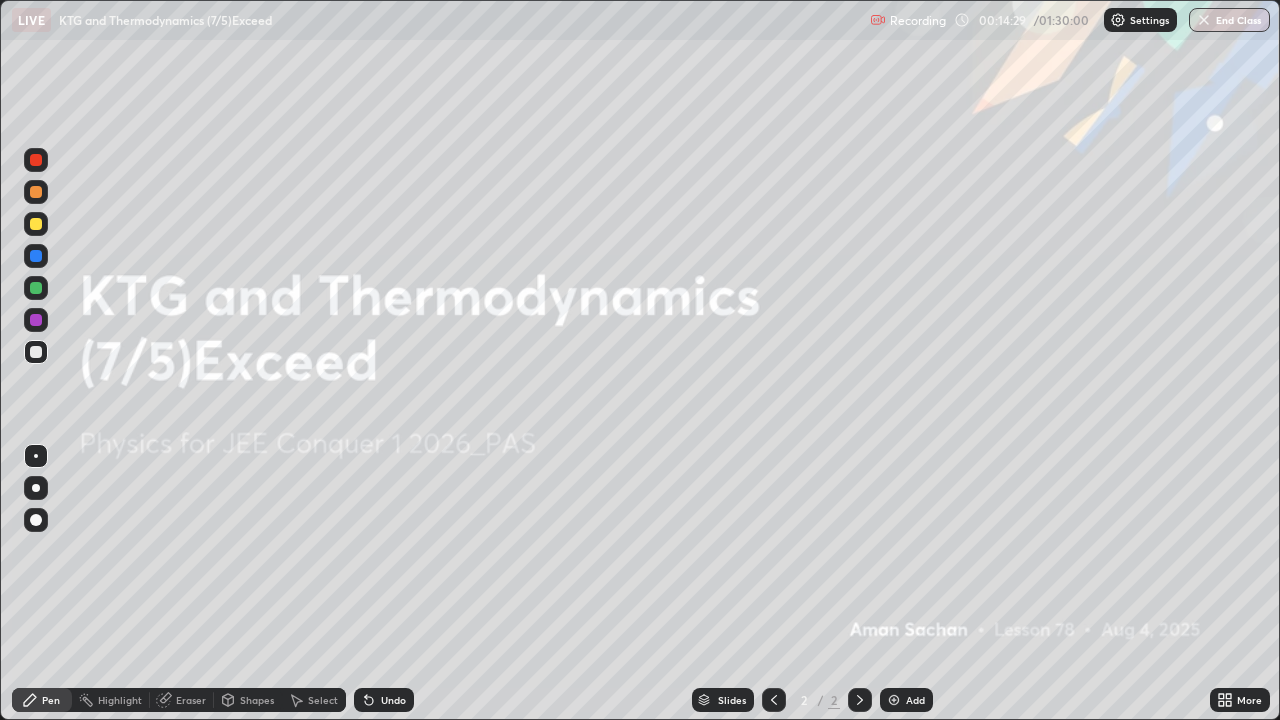 click at bounding box center (36, 288) 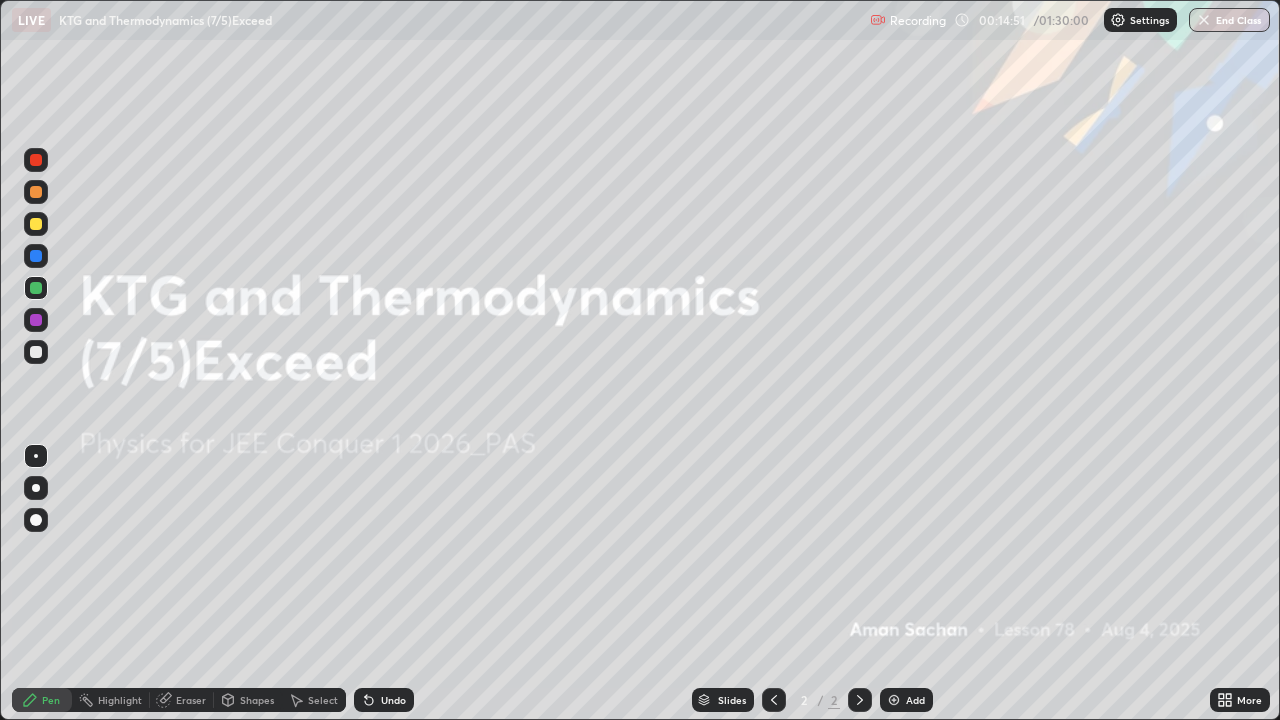 click at bounding box center (36, 320) 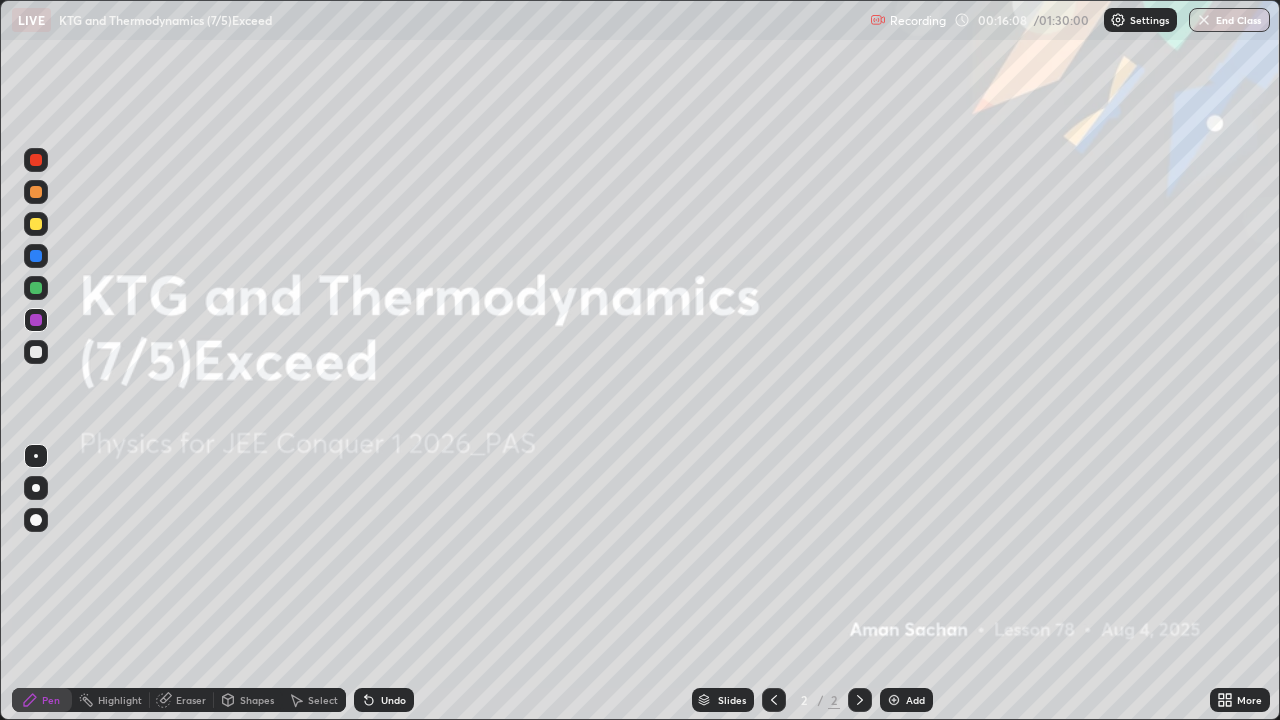 click on "Add" at bounding box center (915, 700) 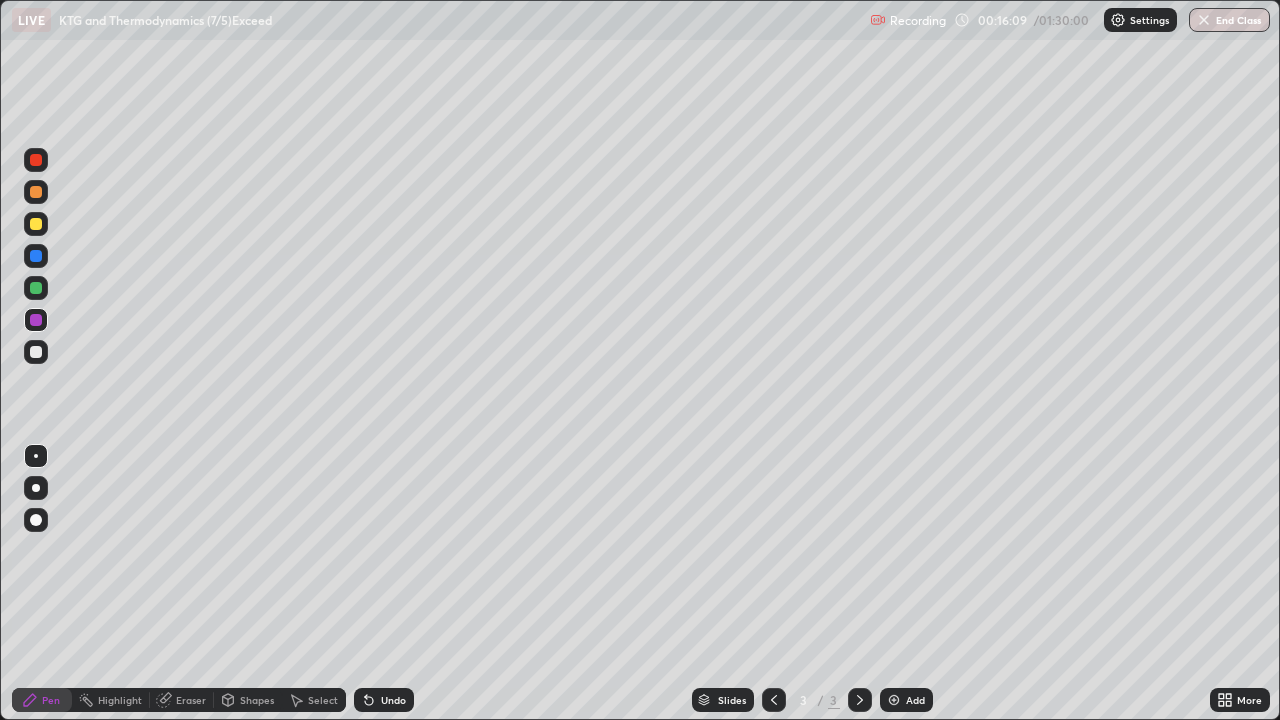 click at bounding box center [36, 224] 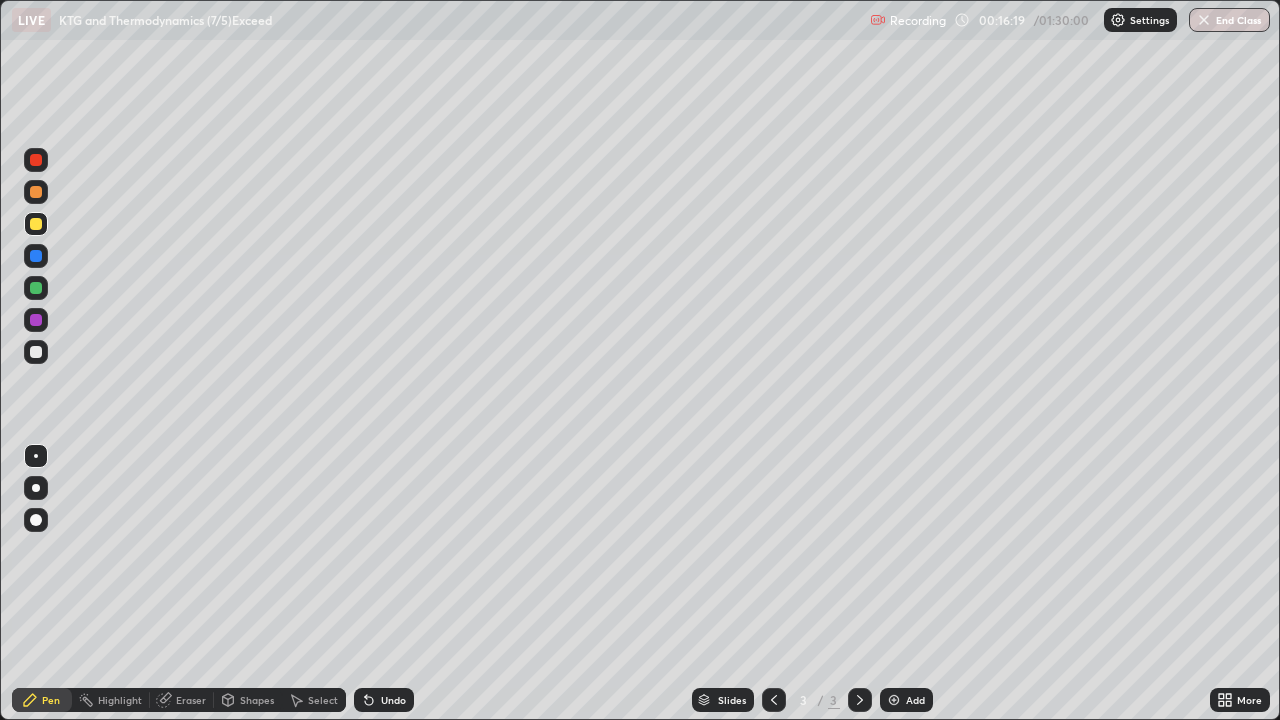 click at bounding box center (36, 288) 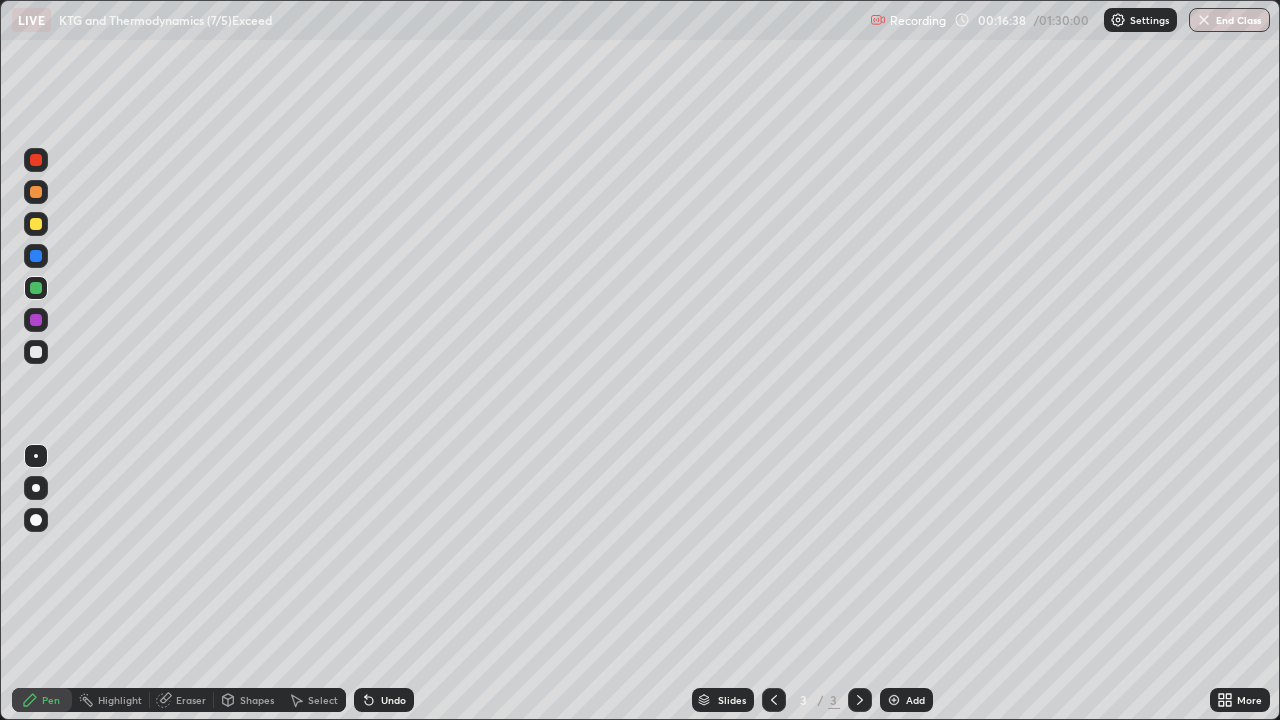 click at bounding box center [36, 352] 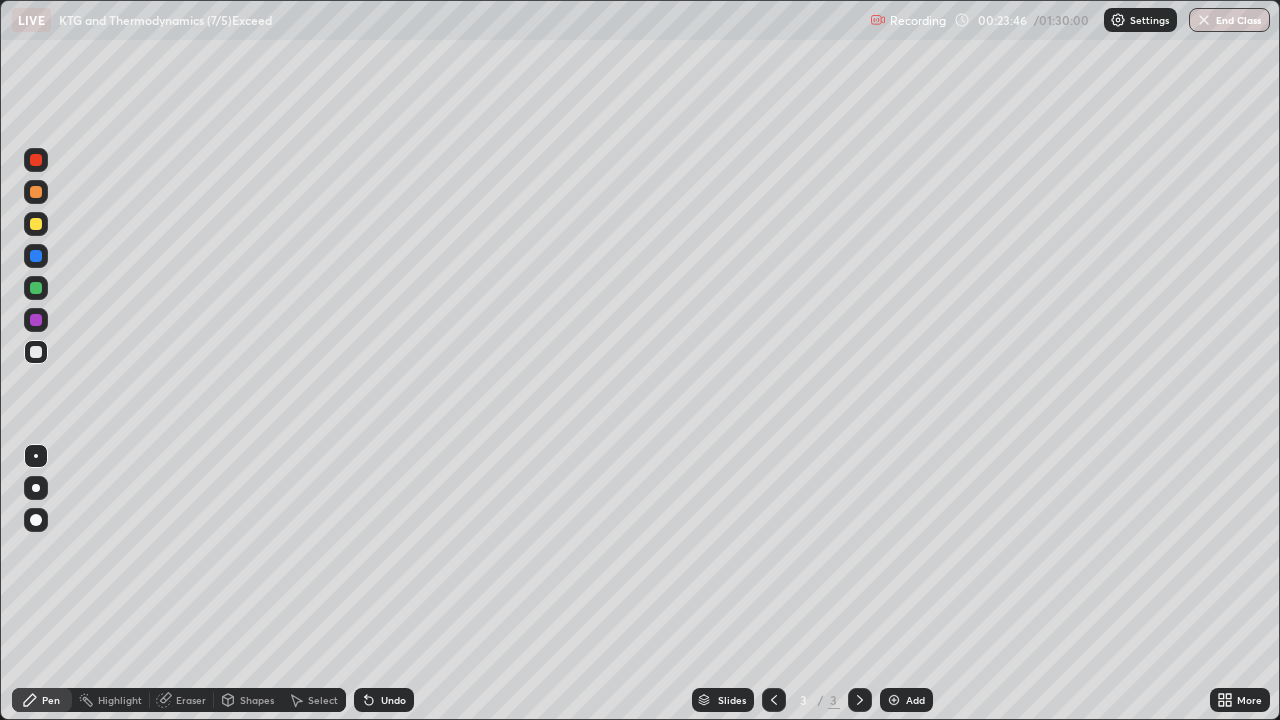 click at bounding box center (894, 700) 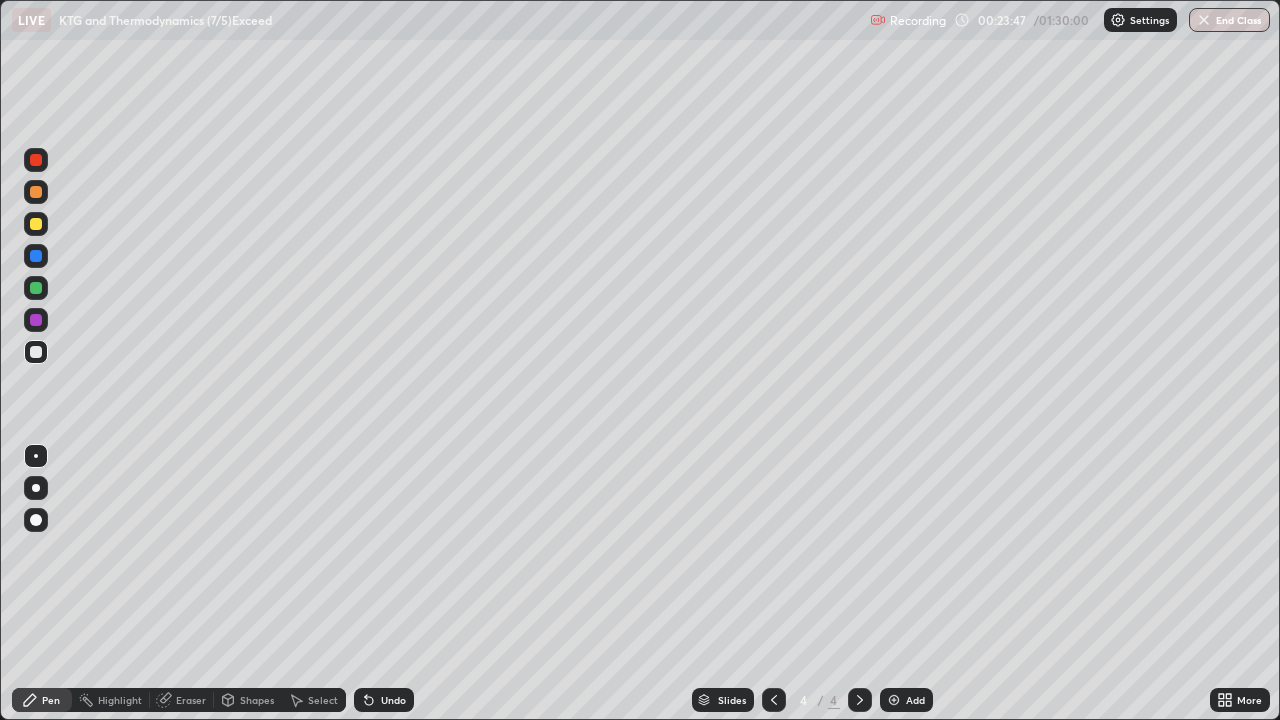 click at bounding box center (36, 224) 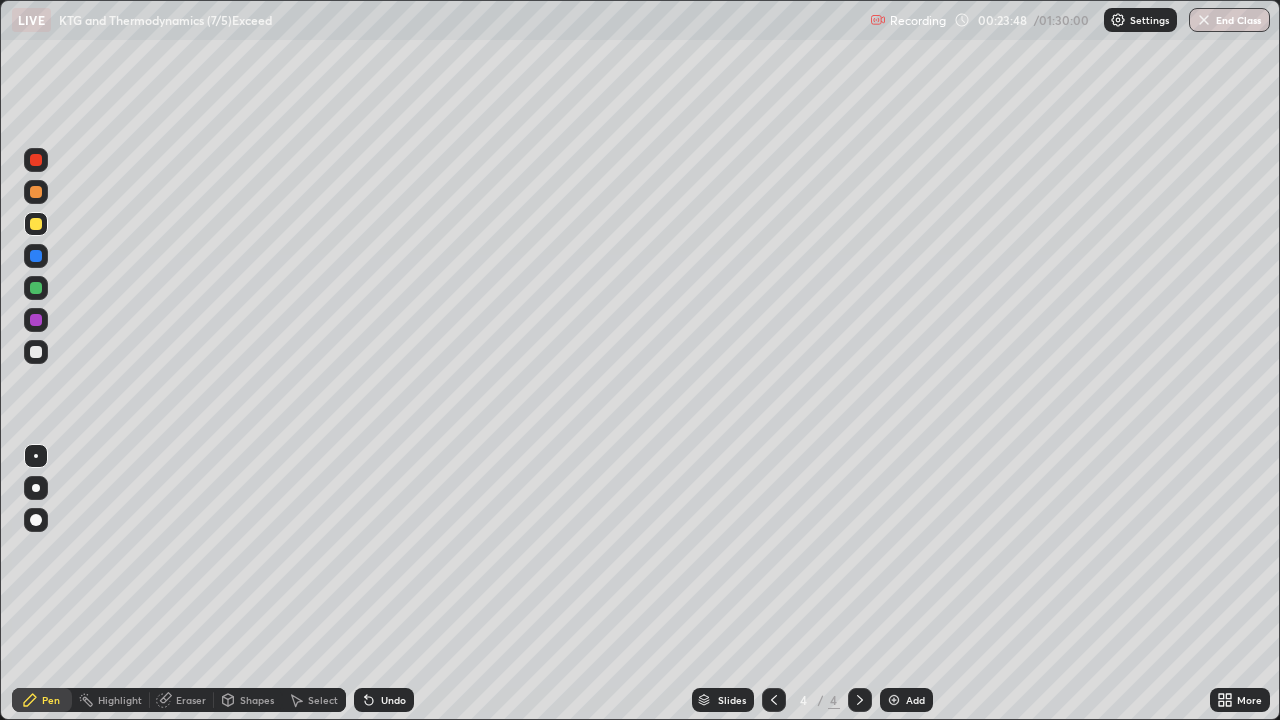 click at bounding box center [36, 488] 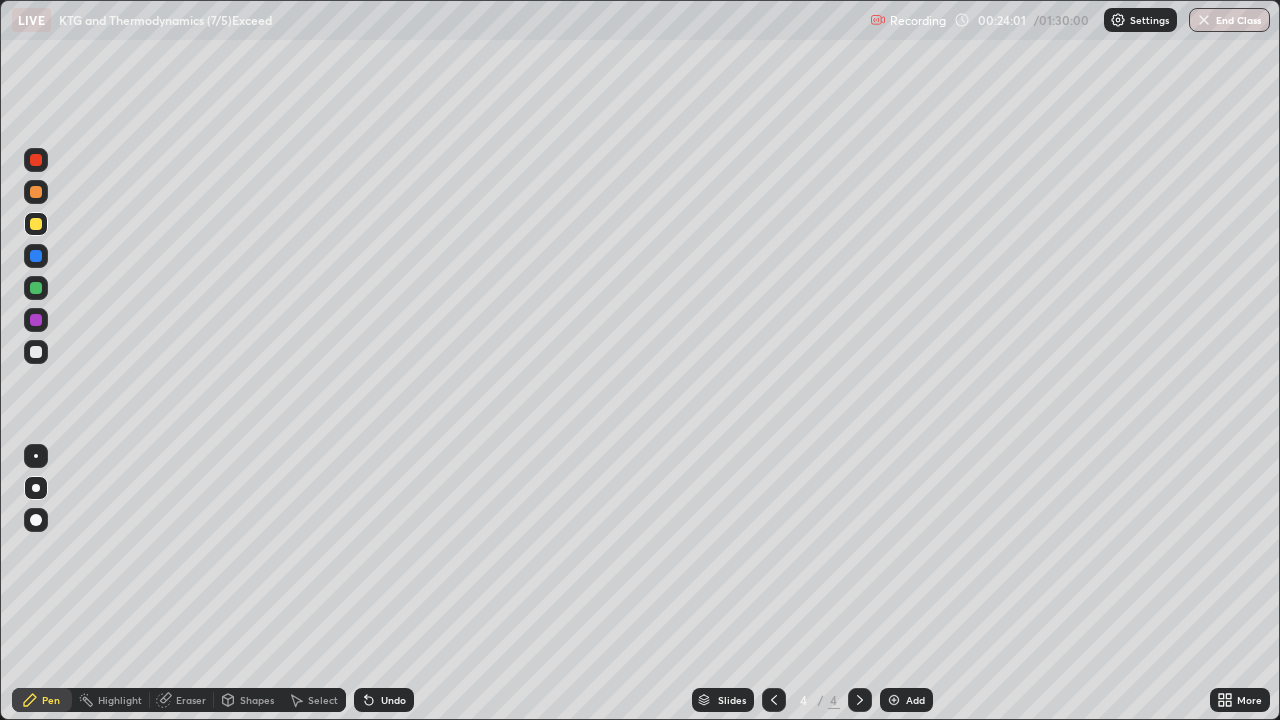 click on "Shapes" at bounding box center [257, 700] 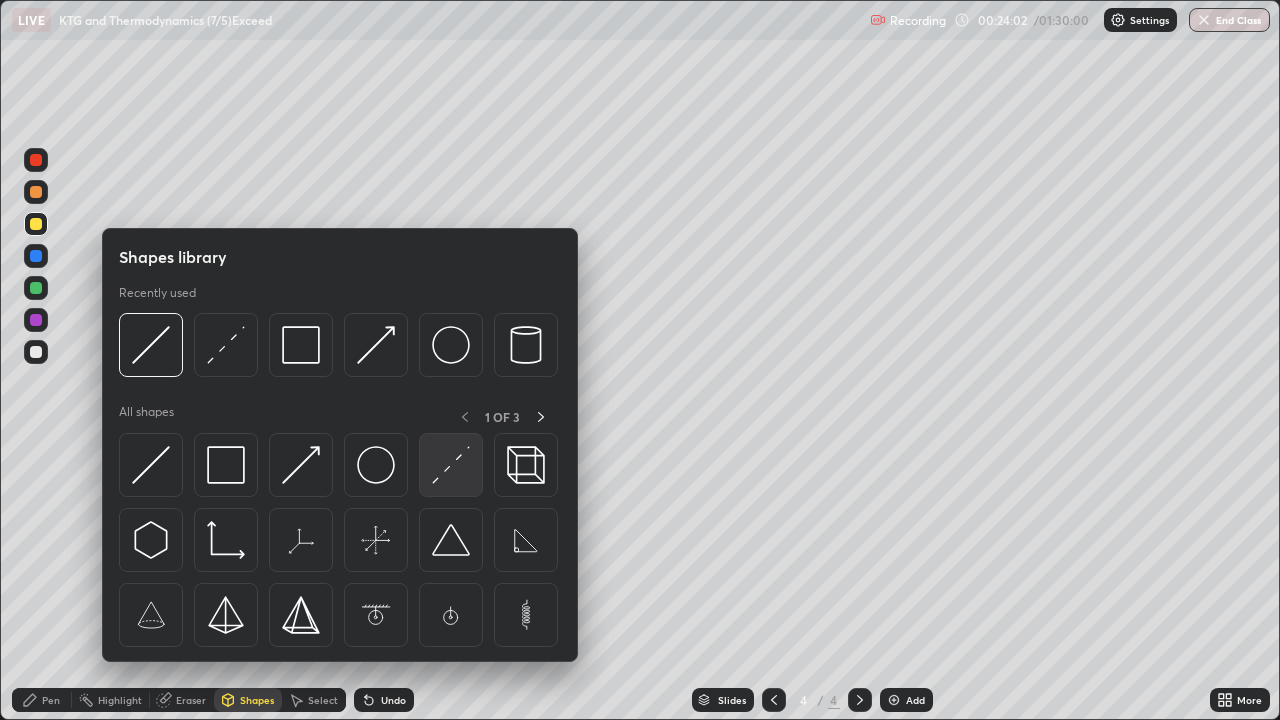click at bounding box center [451, 465] 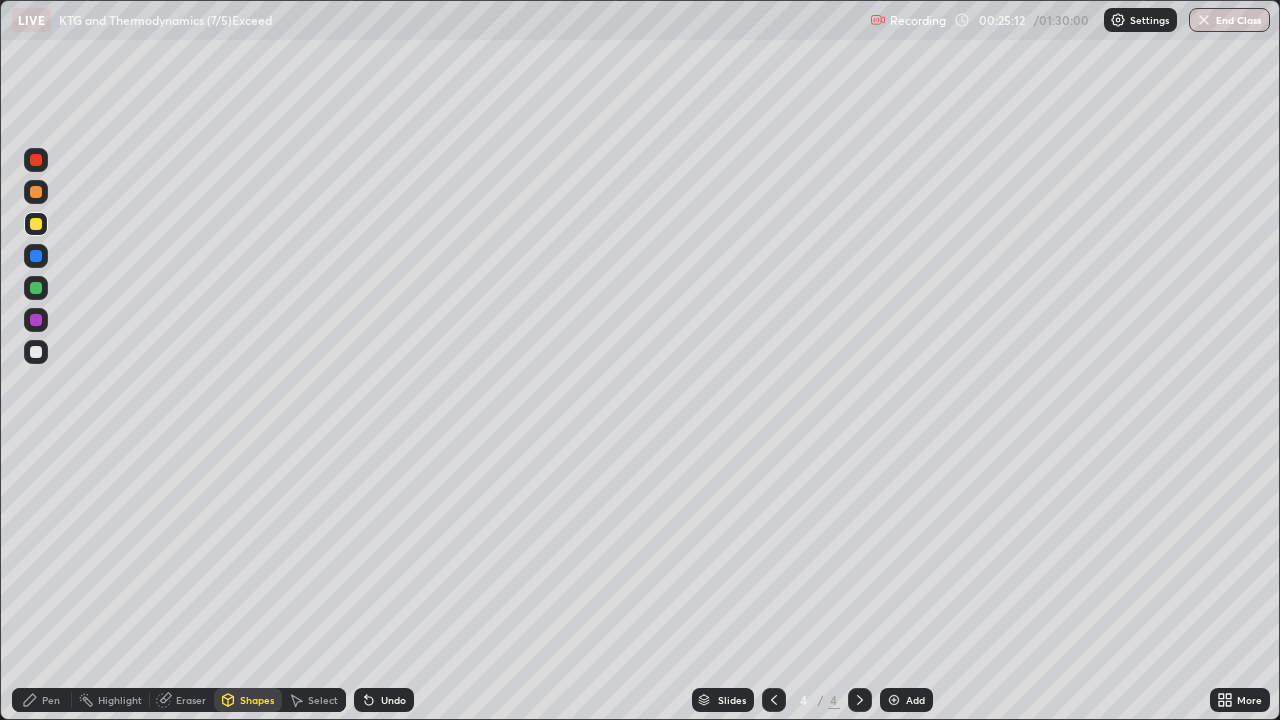 click at bounding box center (36, 352) 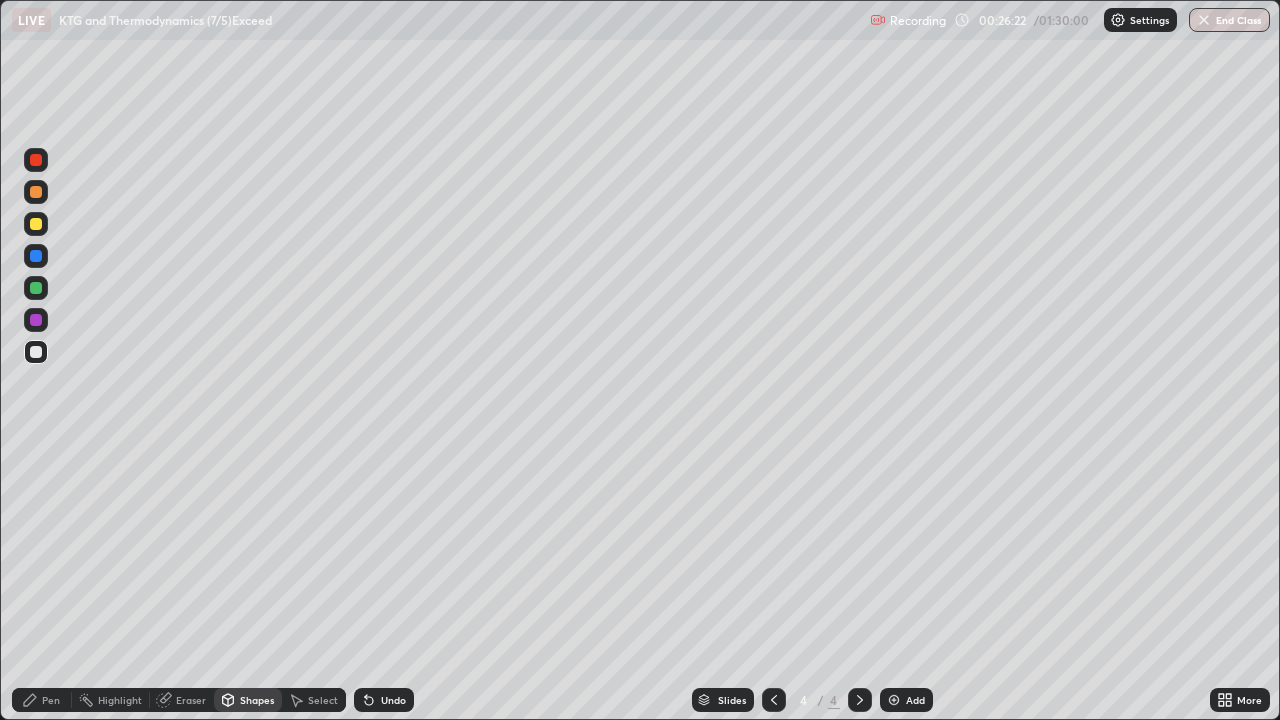click on "Shapes" at bounding box center [257, 700] 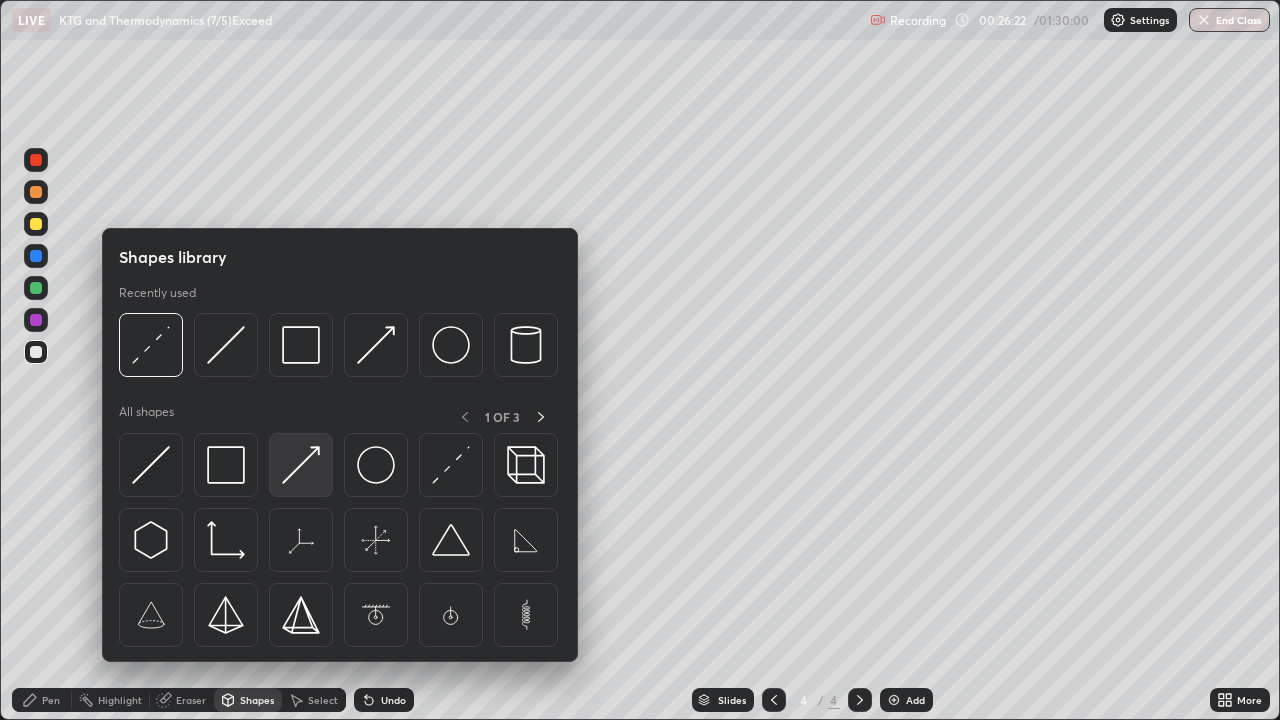 click at bounding box center [301, 465] 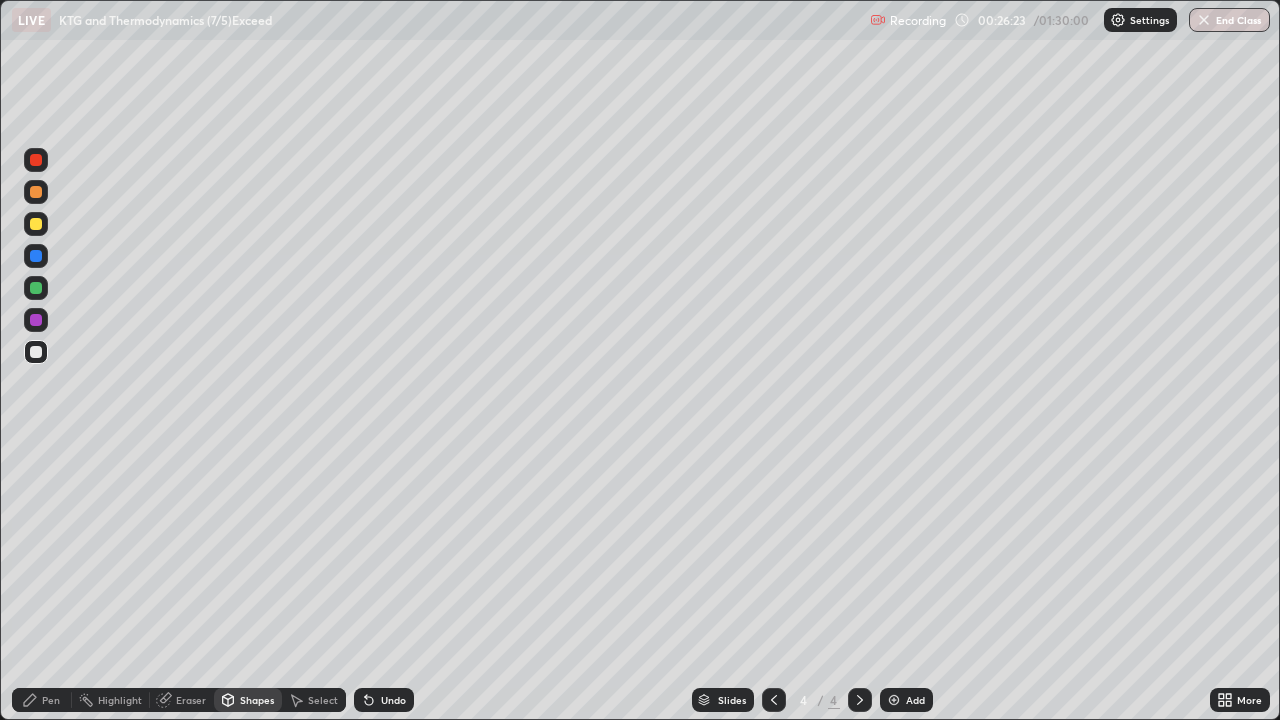 click at bounding box center (36, 224) 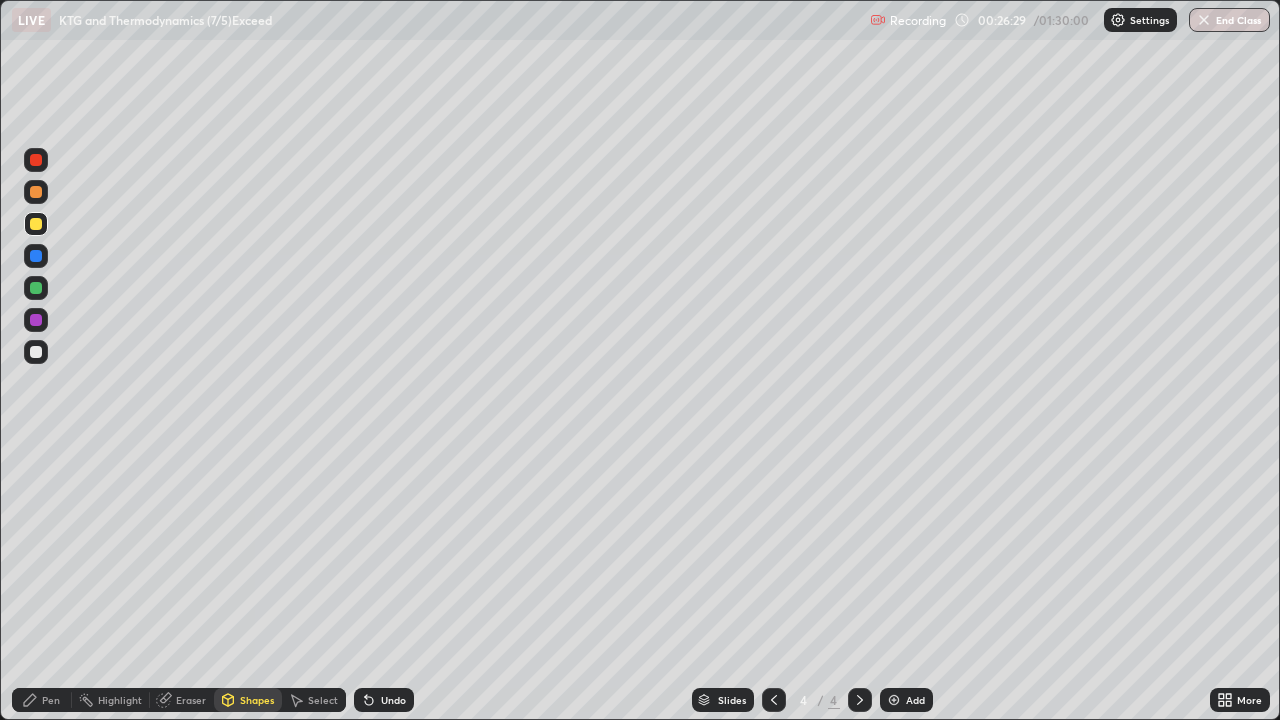 click 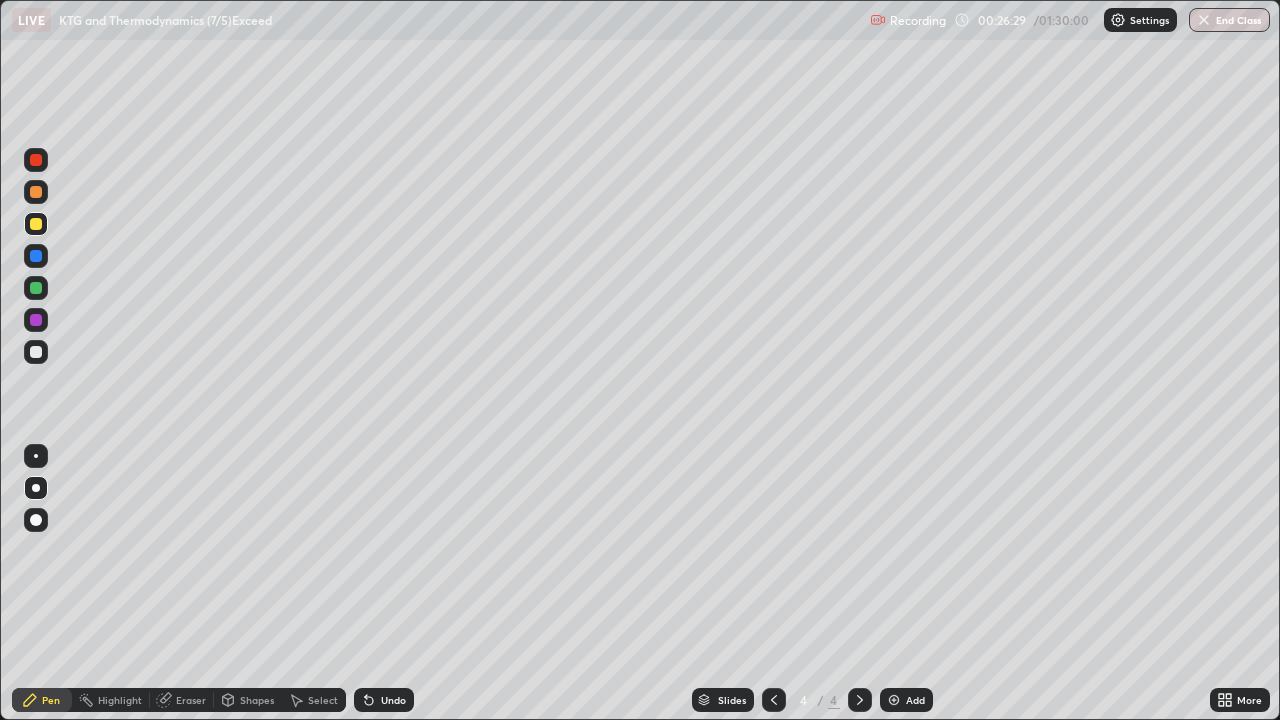 click at bounding box center (36, 352) 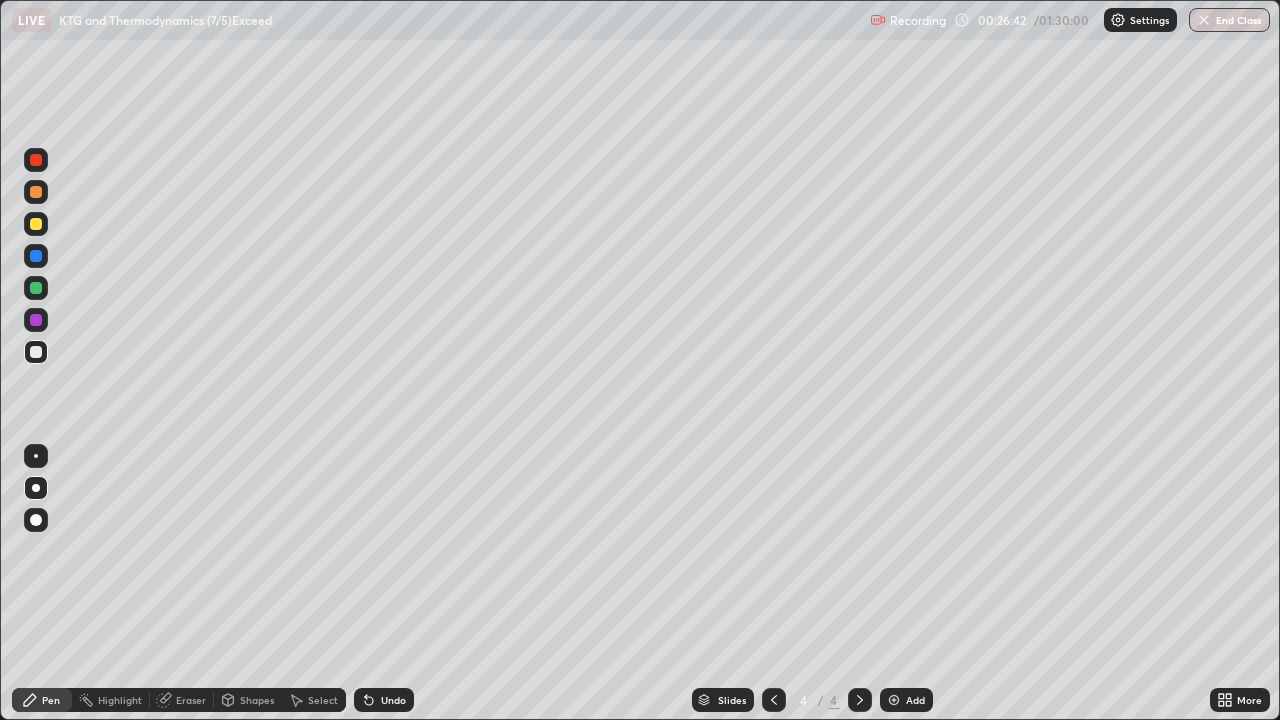click on "Undo" at bounding box center [384, 700] 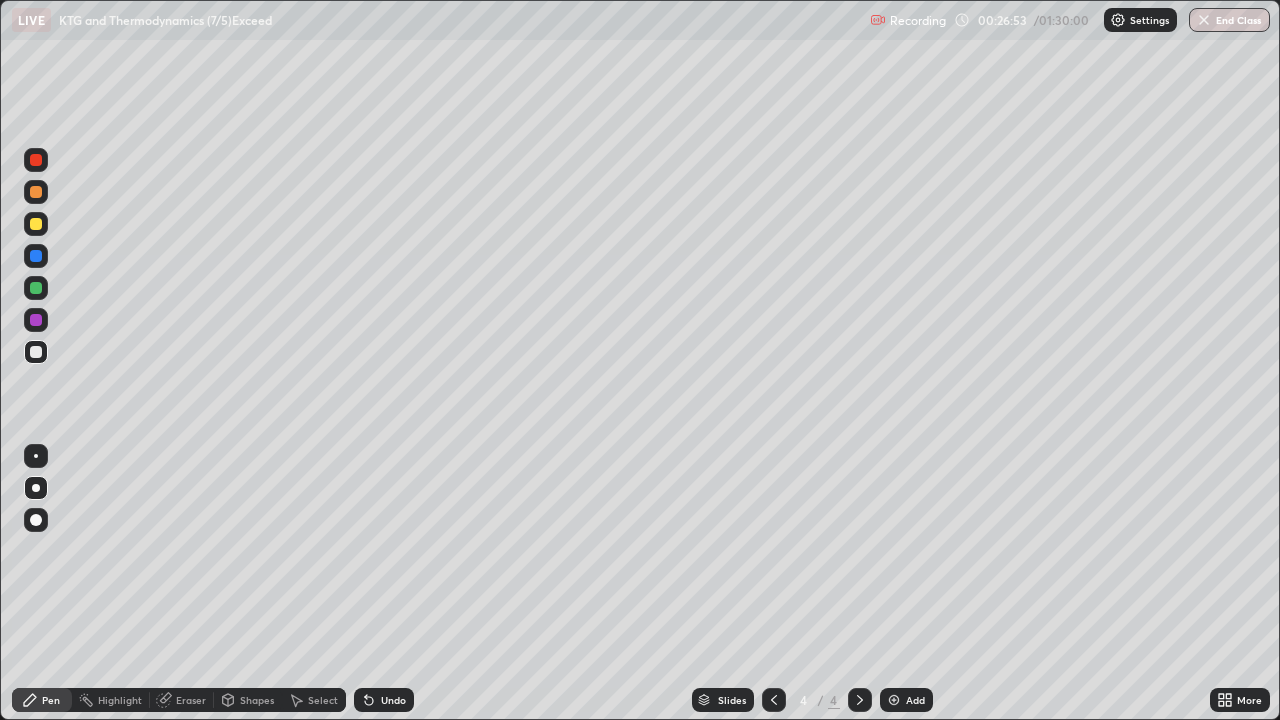click at bounding box center [36, 288] 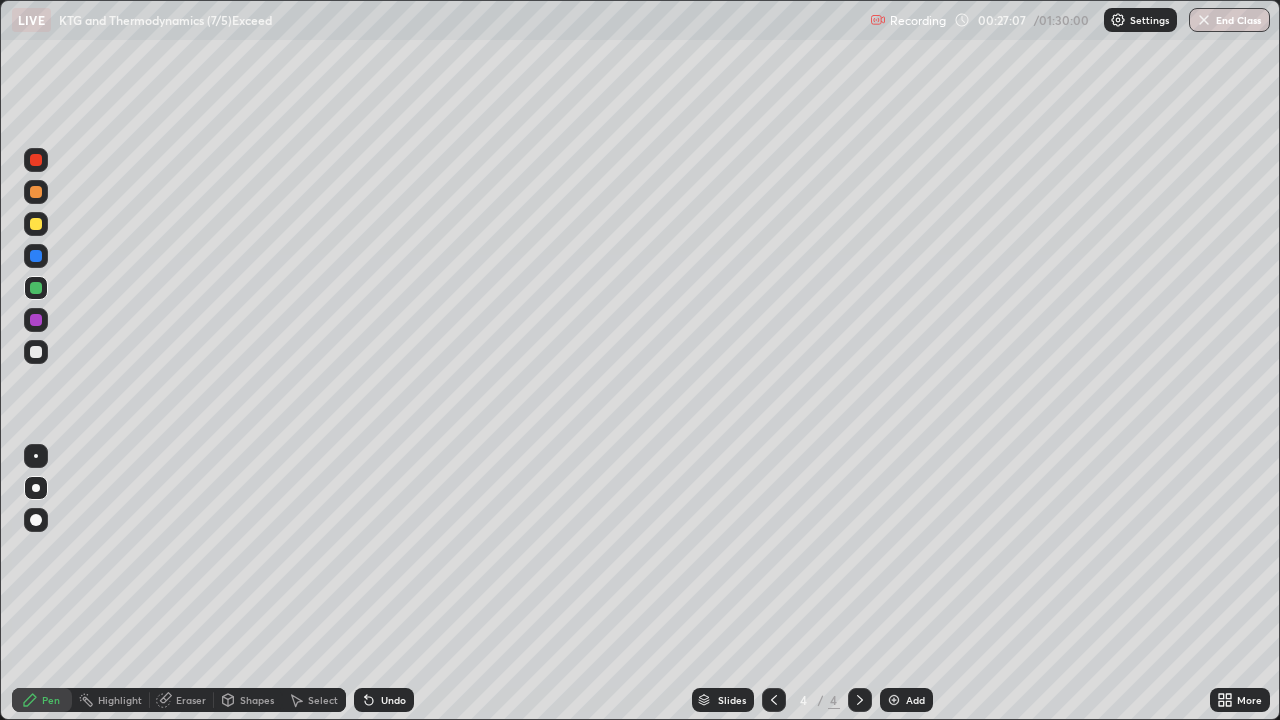 click on "Undo" at bounding box center (384, 700) 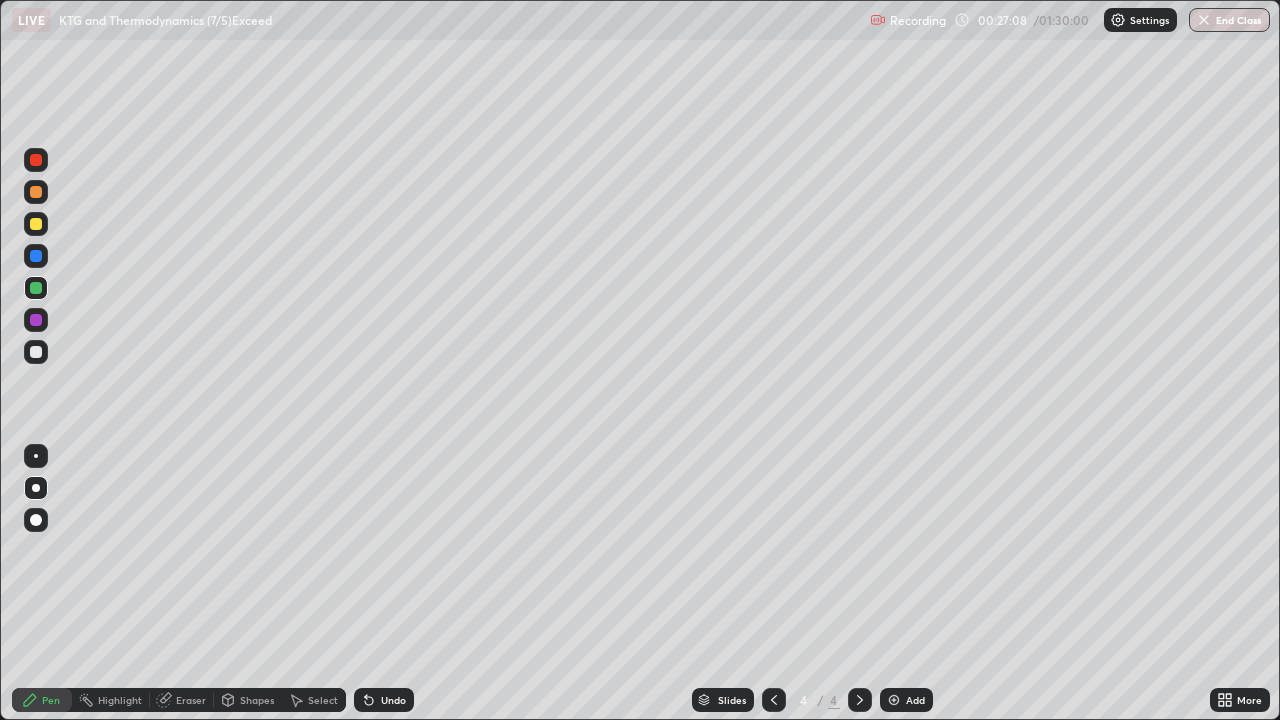 click on "Undo" at bounding box center [384, 700] 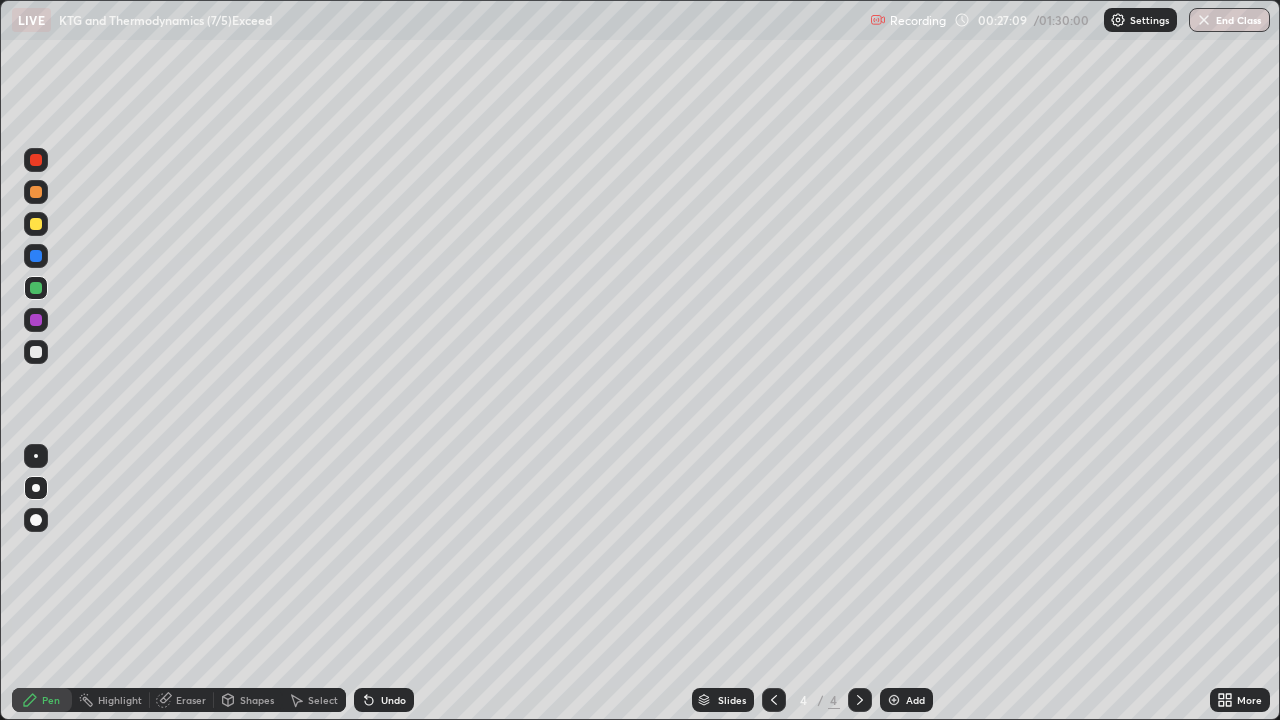click on "Undo" at bounding box center (384, 700) 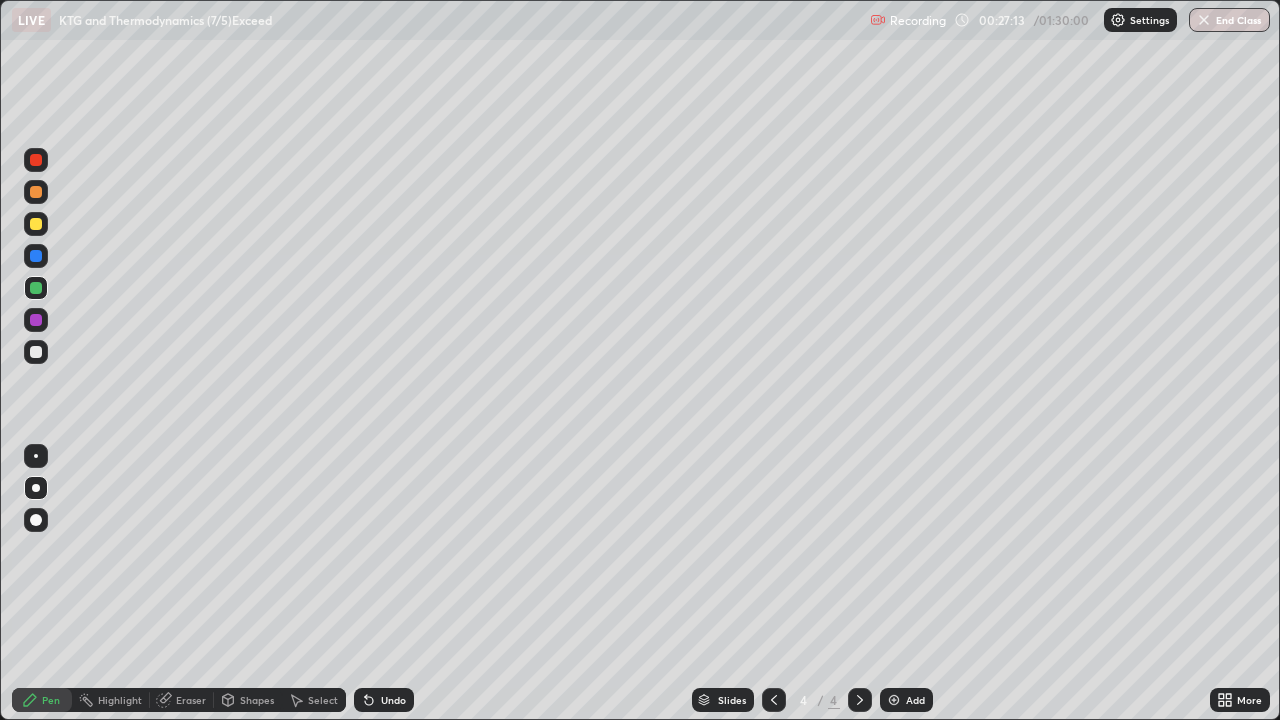 click at bounding box center [36, 352] 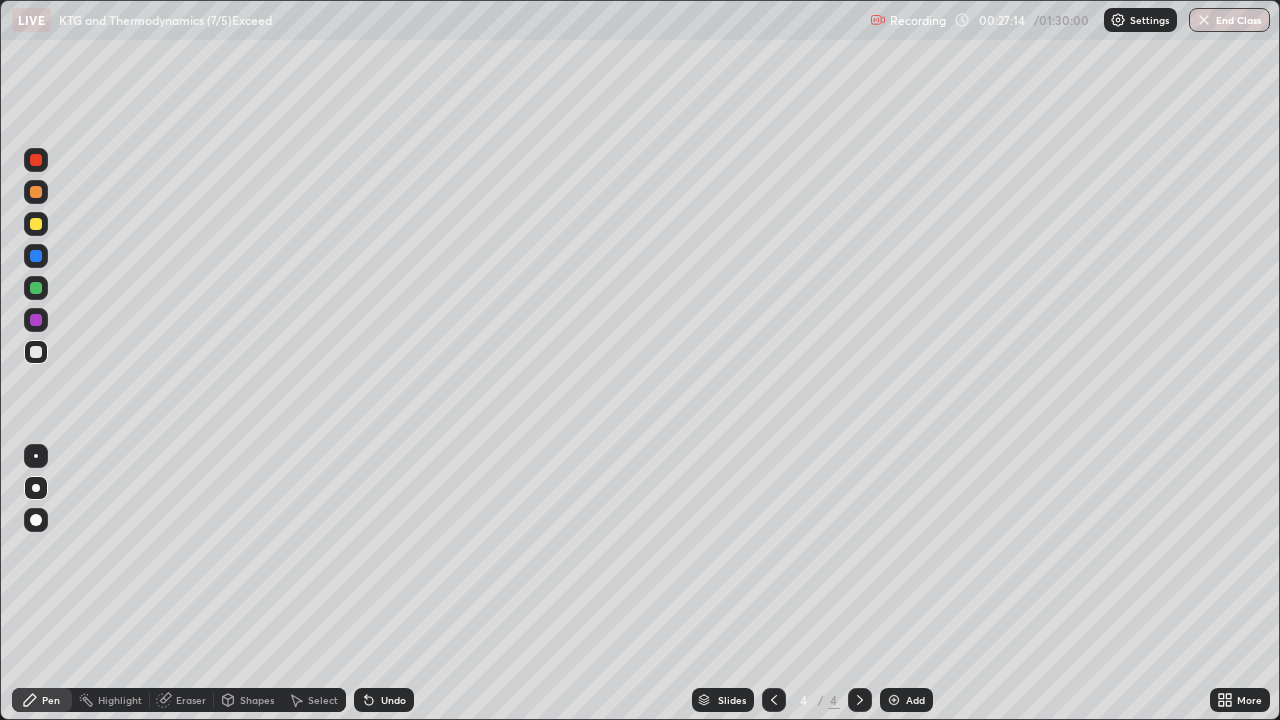 click at bounding box center [36, 320] 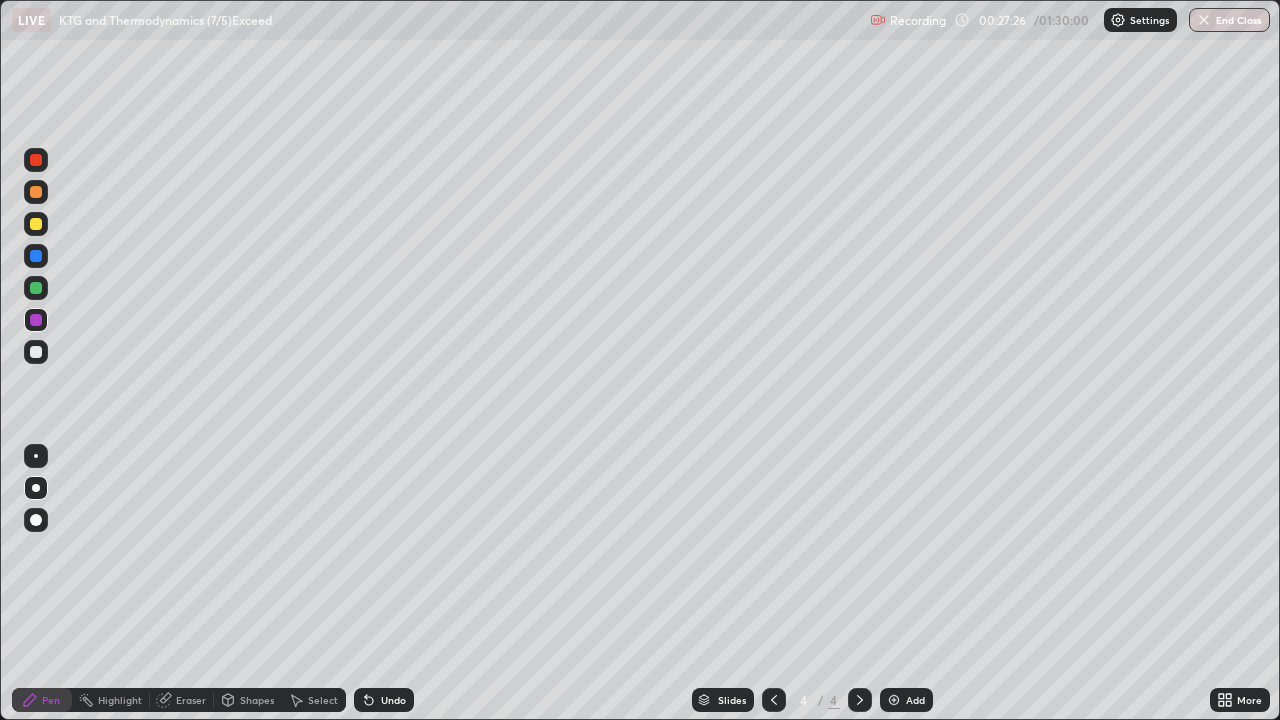 click at bounding box center (36, 352) 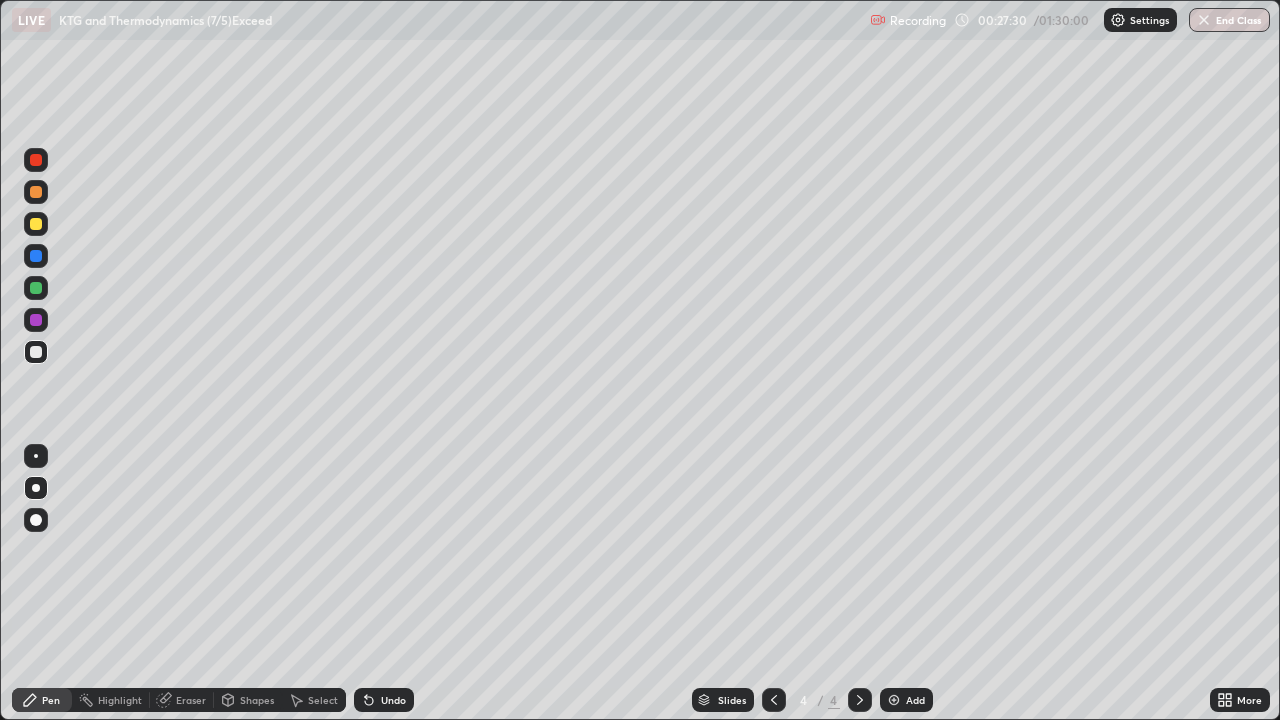 click at bounding box center (36, 288) 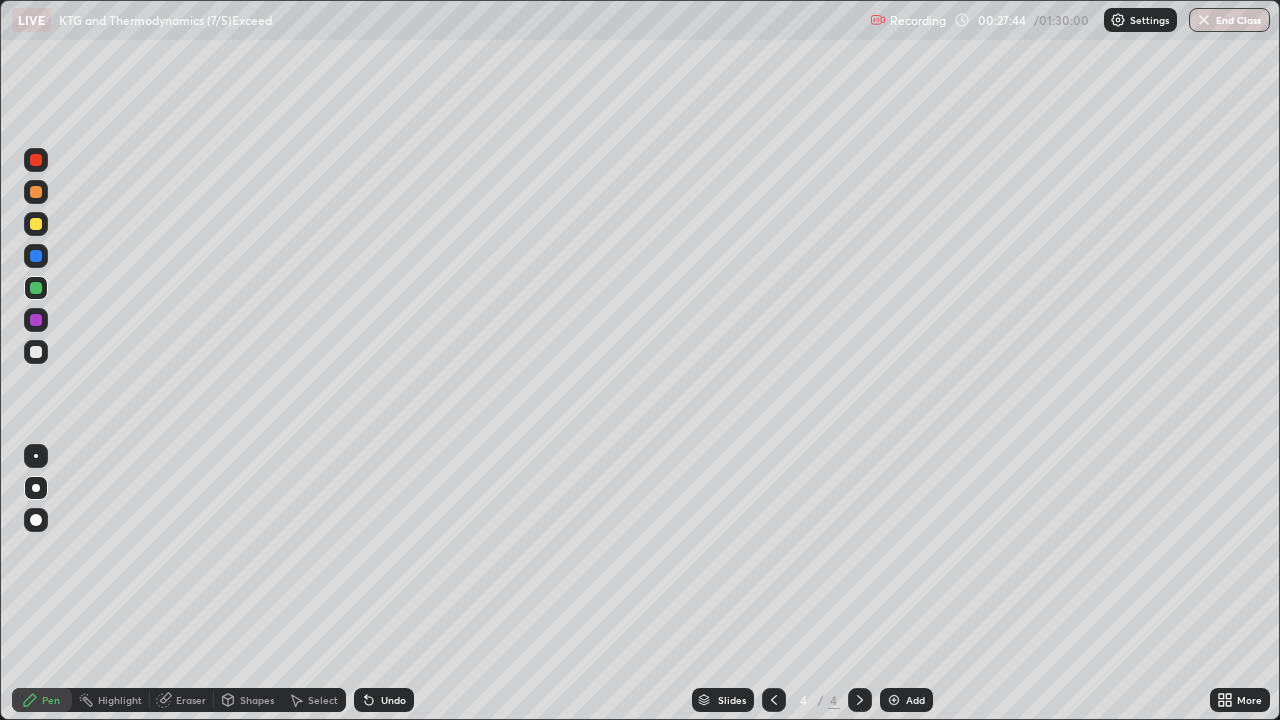click on "Undo" at bounding box center (393, 700) 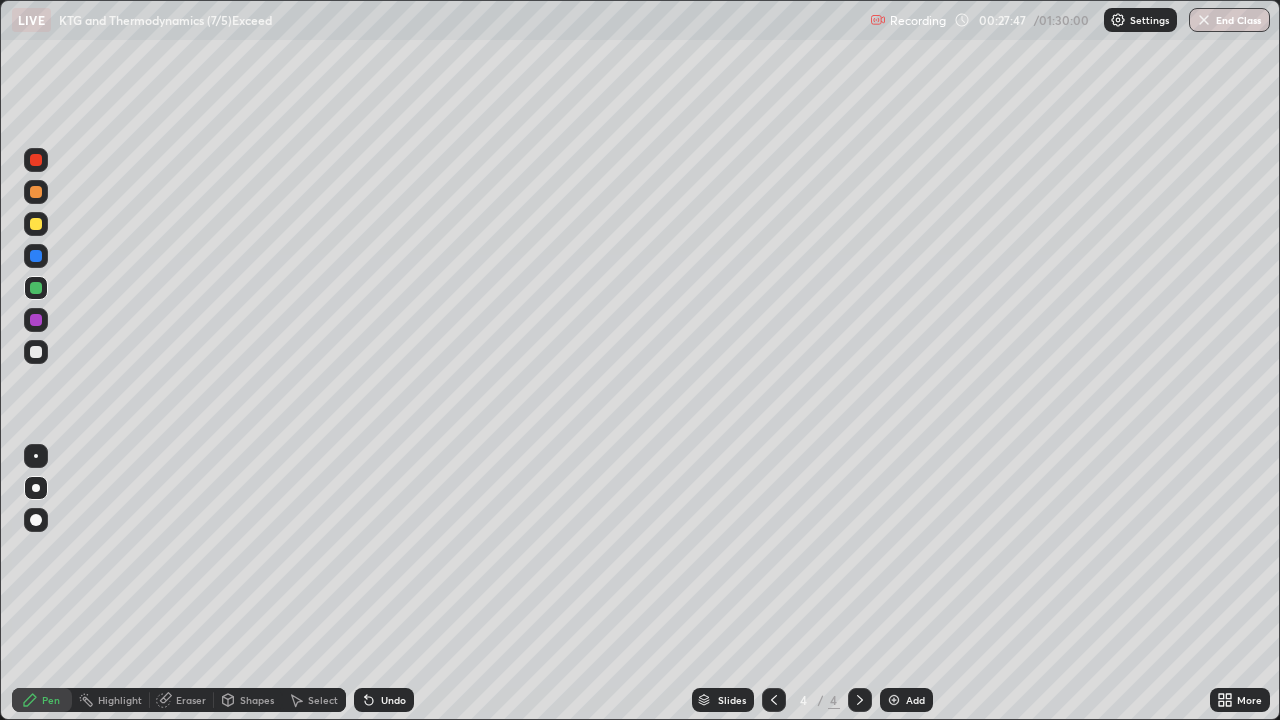click on "Undo" at bounding box center (393, 700) 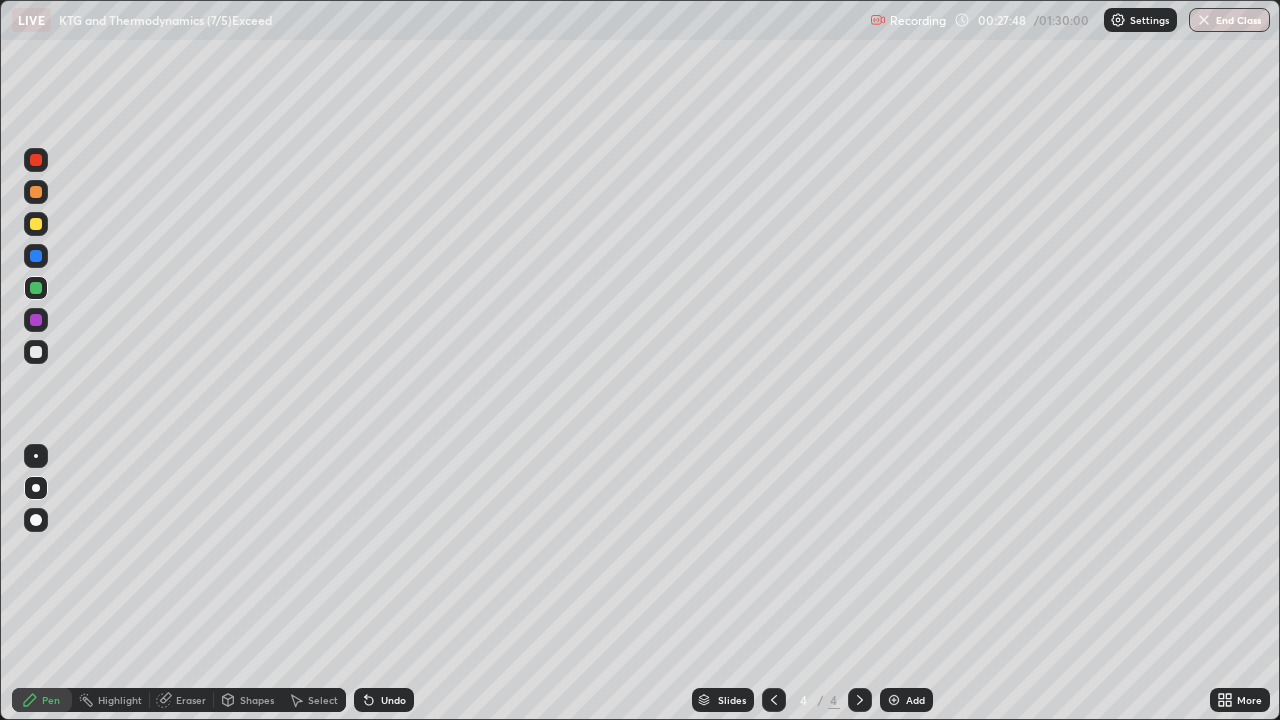 click on "Shapes" at bounding box center (248, 700) 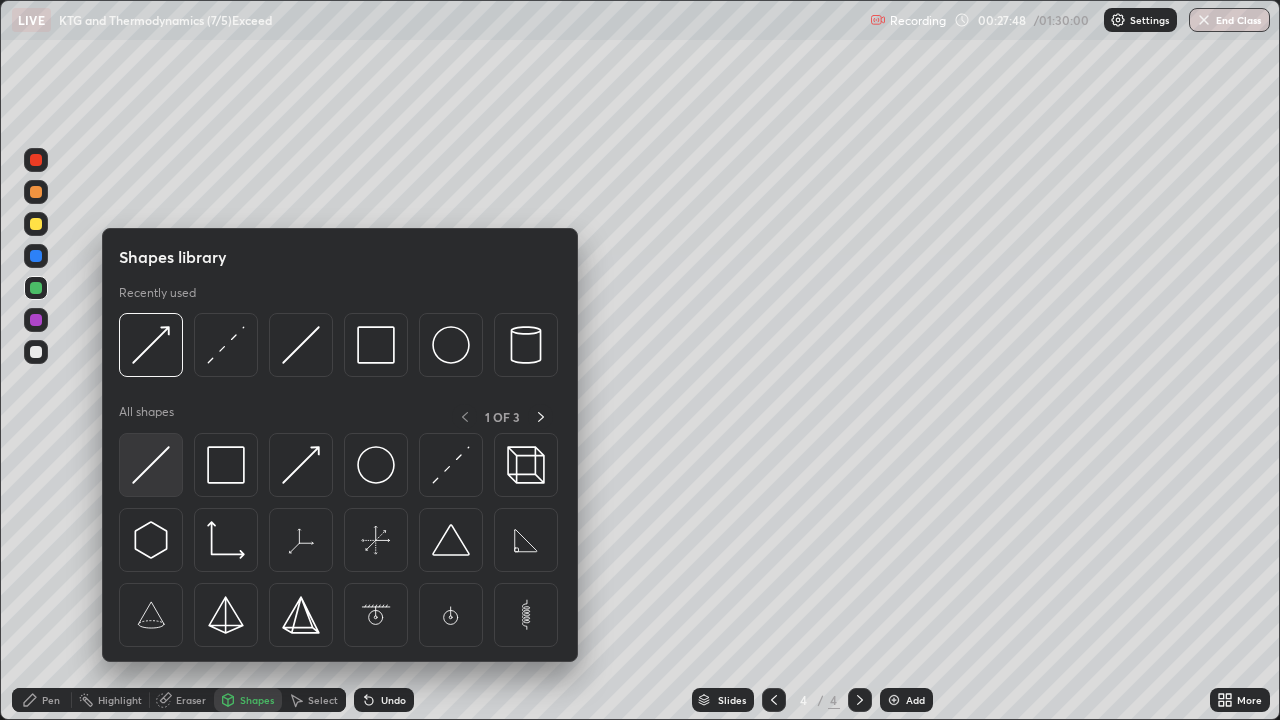 click at bounding box center [151, 465] 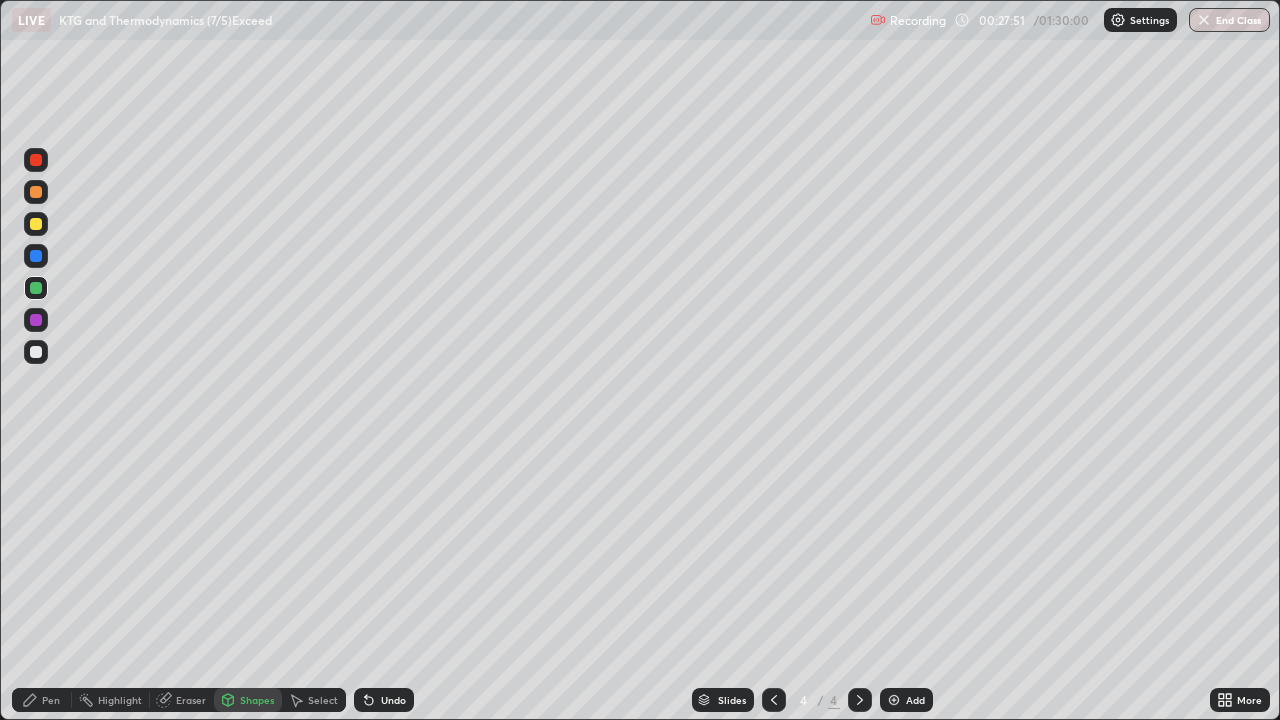 click on "Pen" at bounding box center (42, 700) 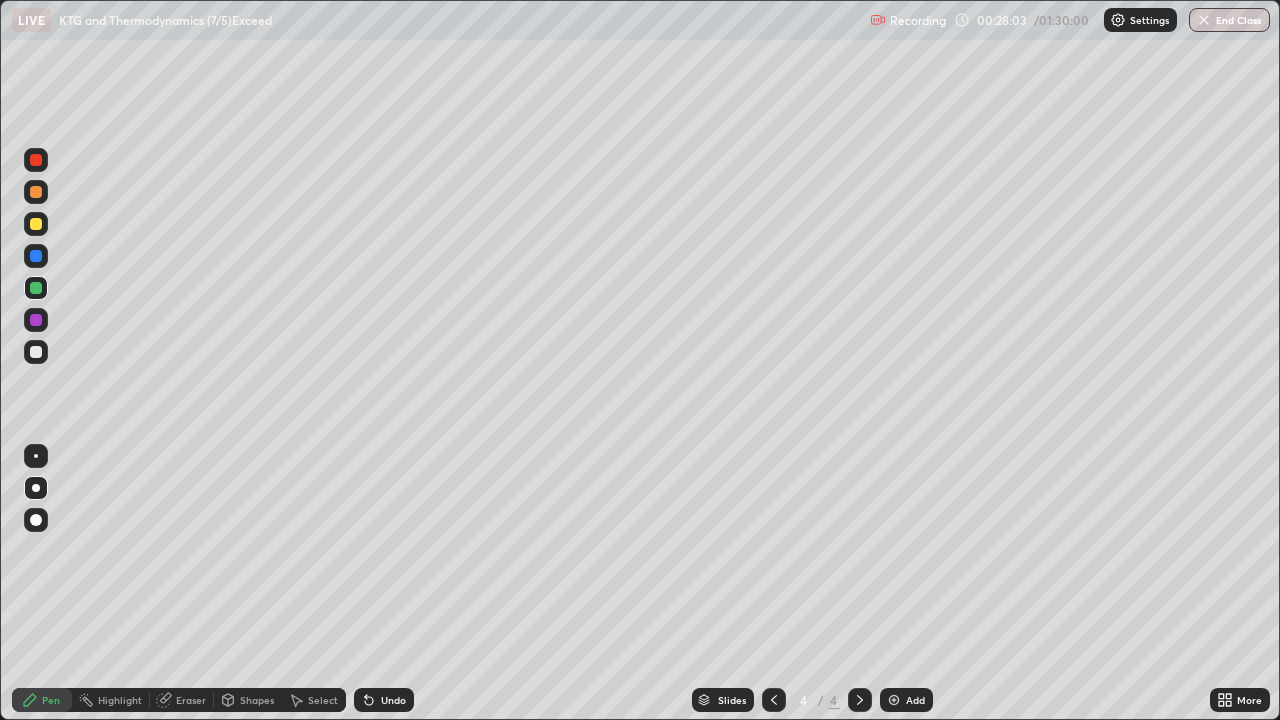click on "Pen" at bounding box center (42, 700) 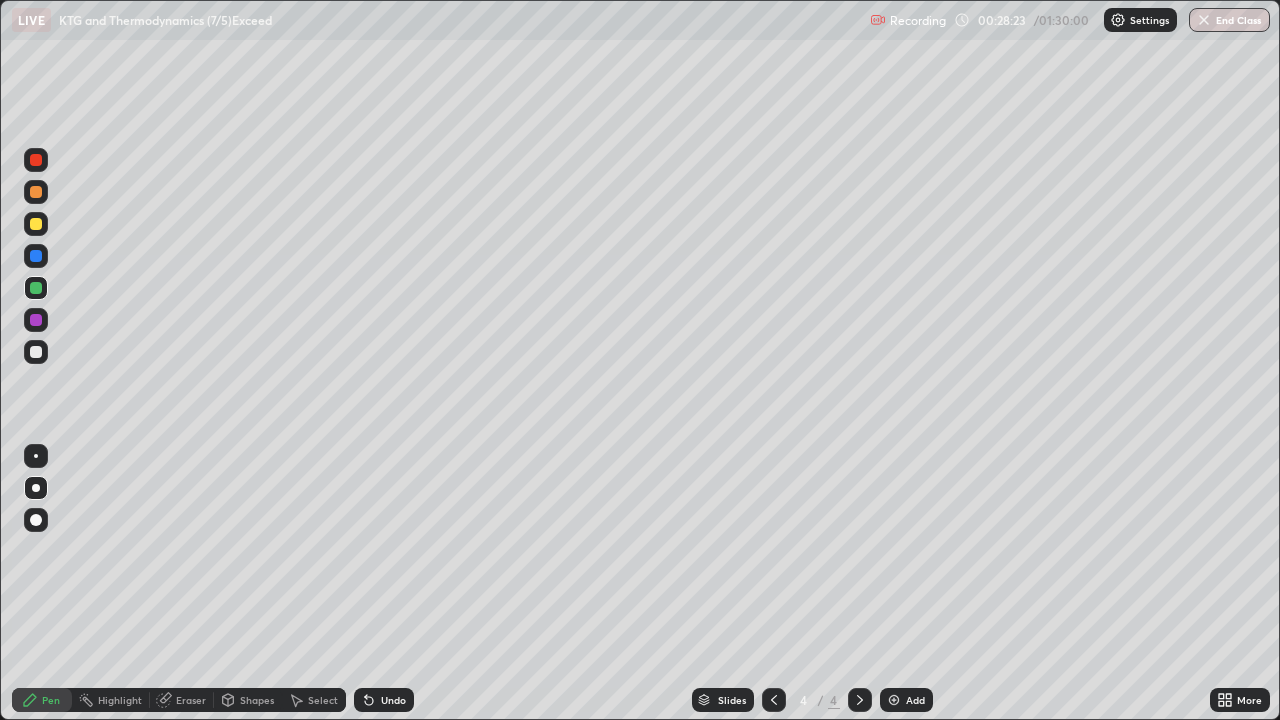 click 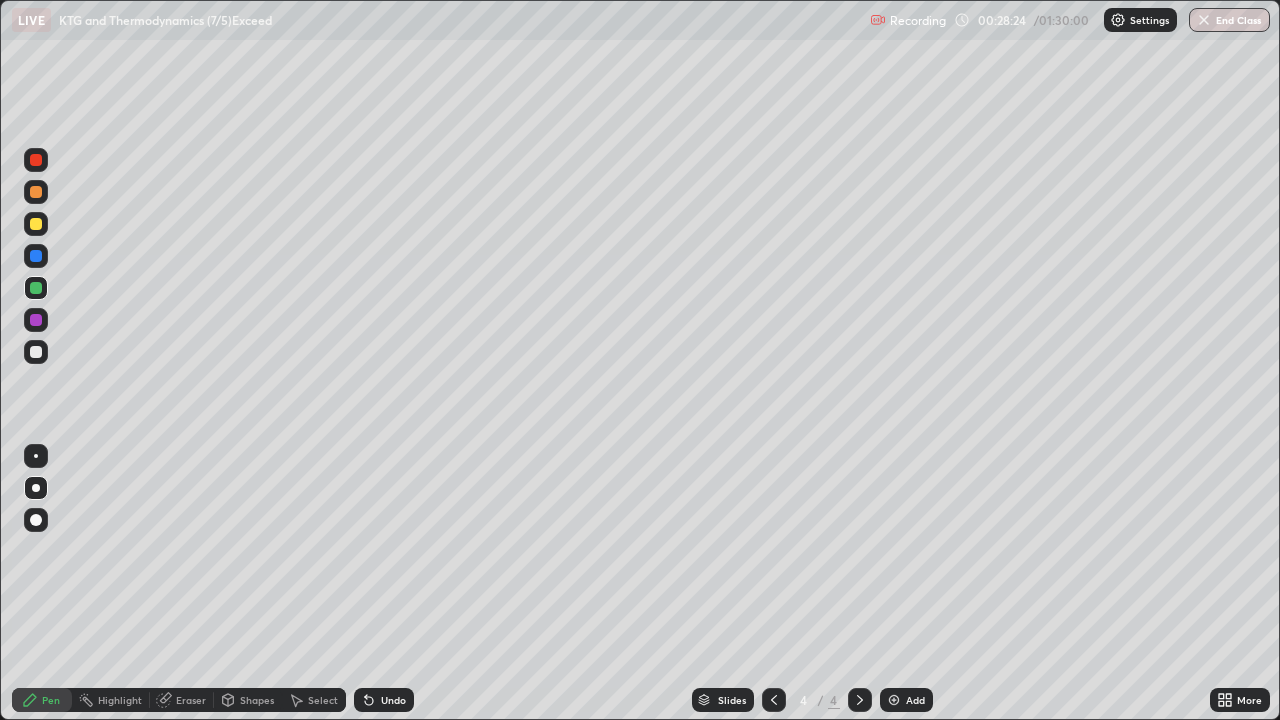 click 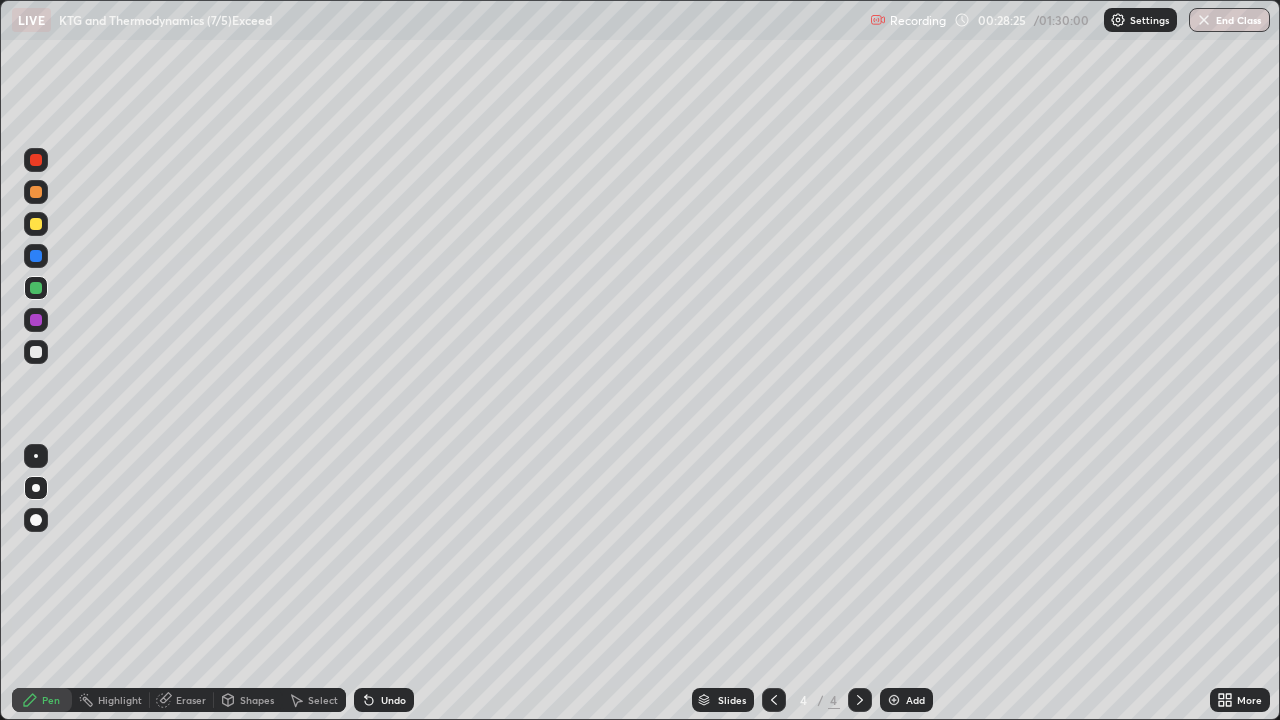 click 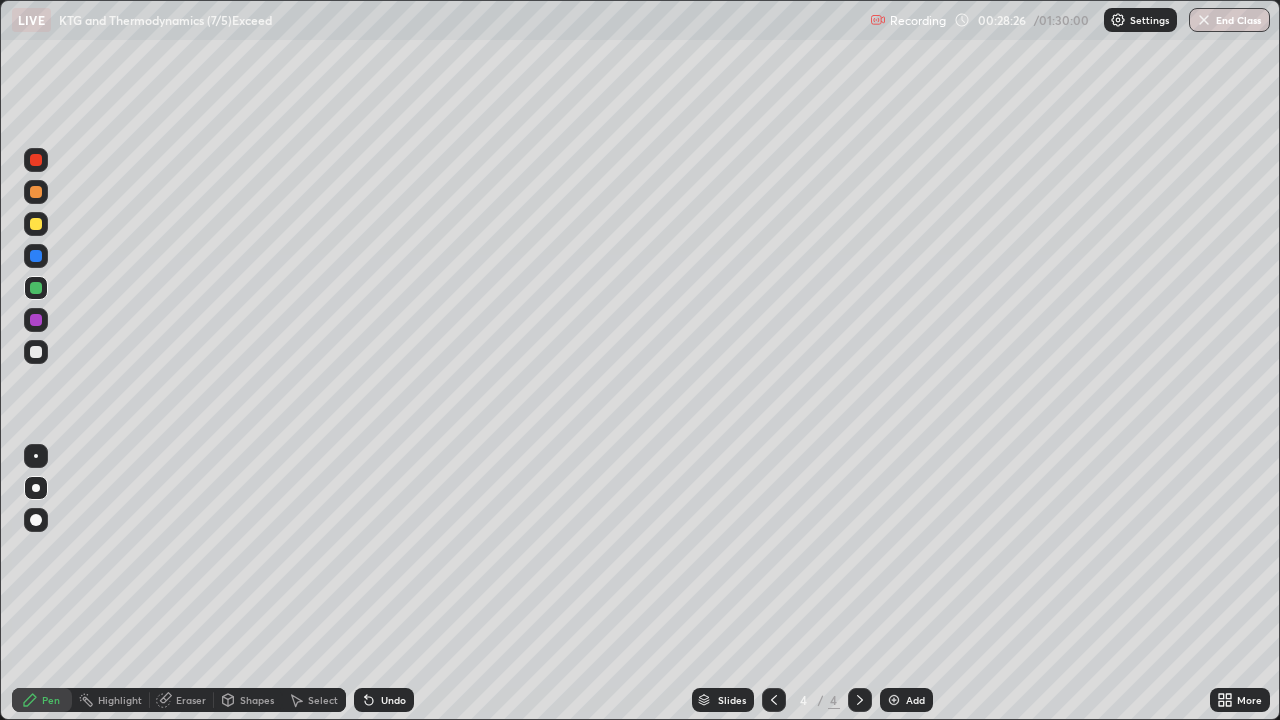 click 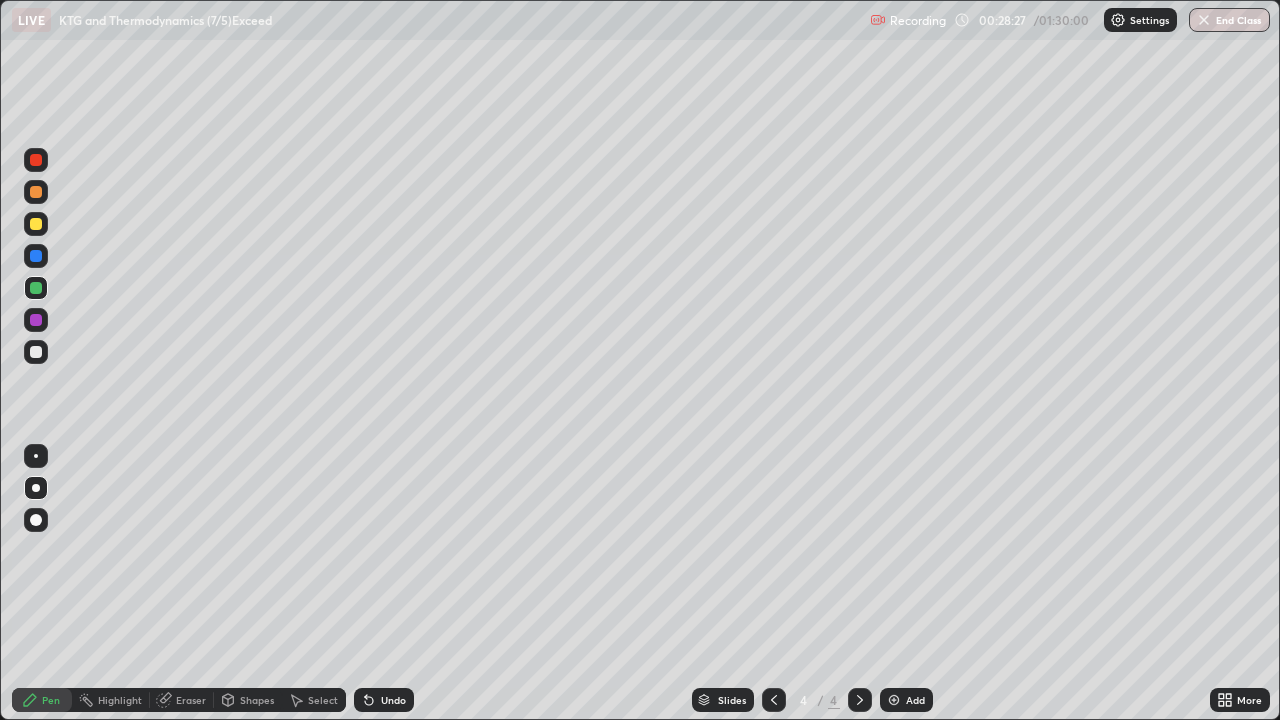 click on "Undo" at bounding box center (384, 700) 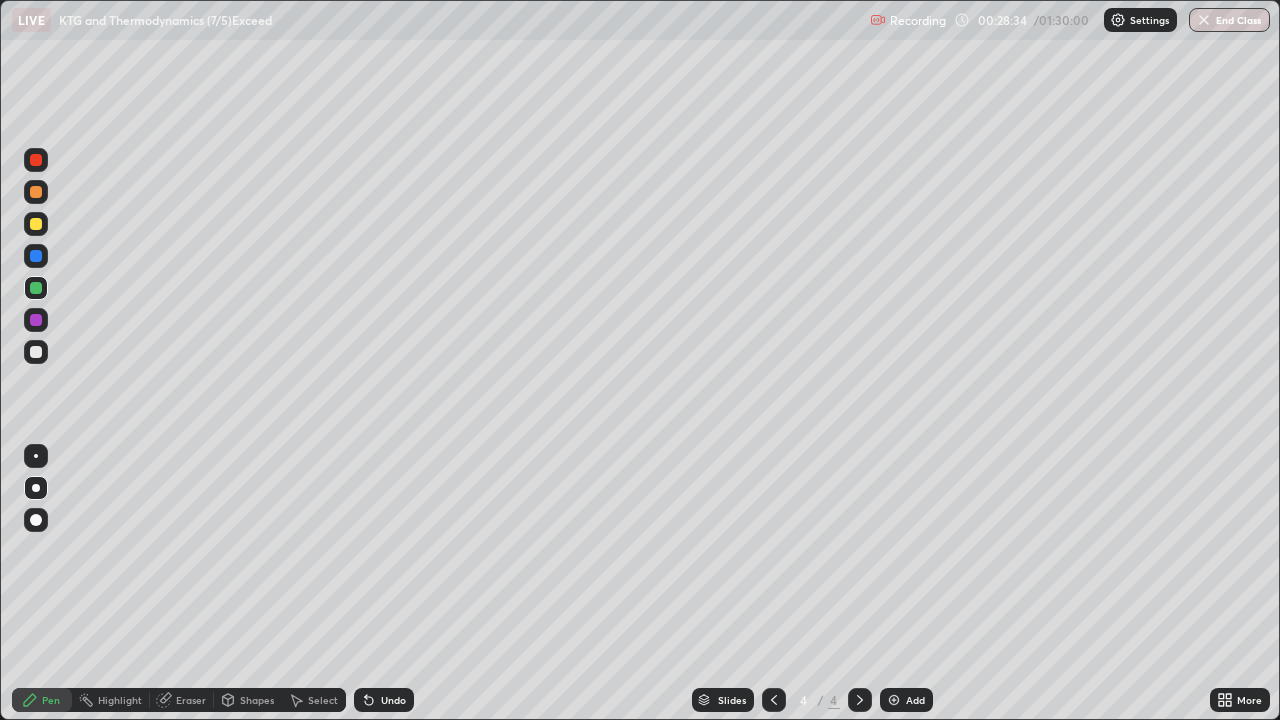 click at bounding box center (36, 352) 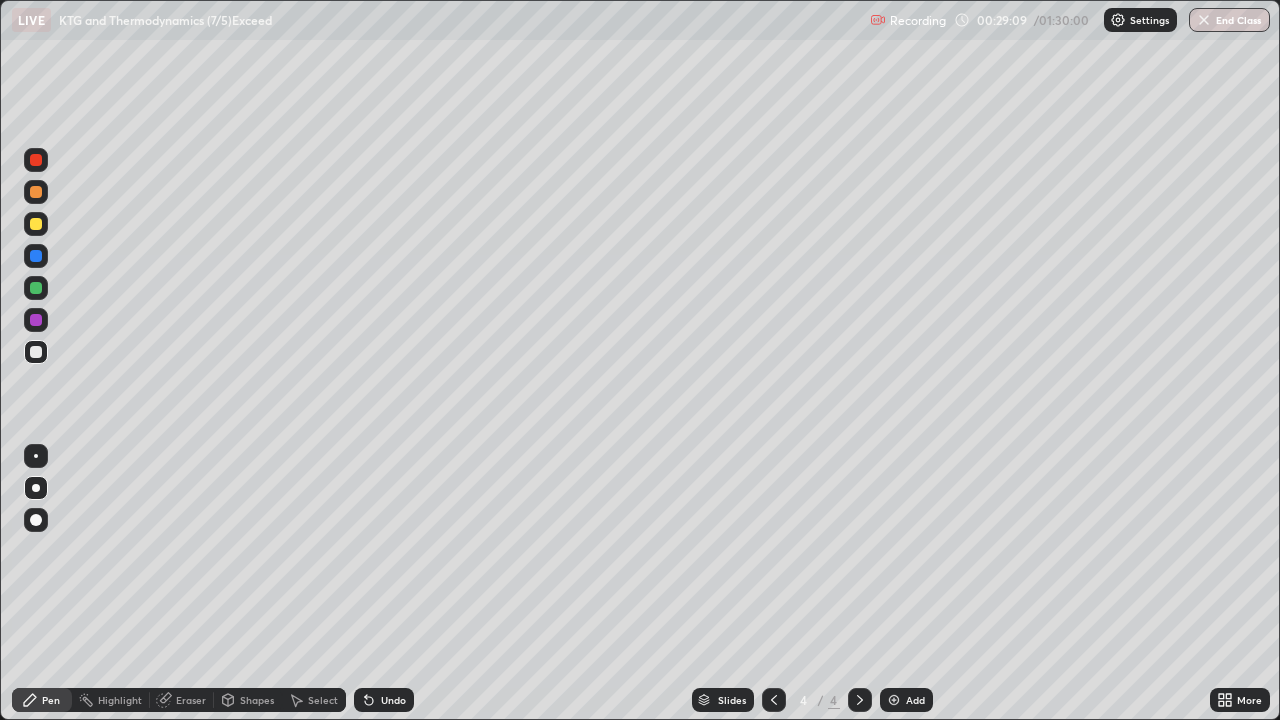 click at bounding box center (36, 288) 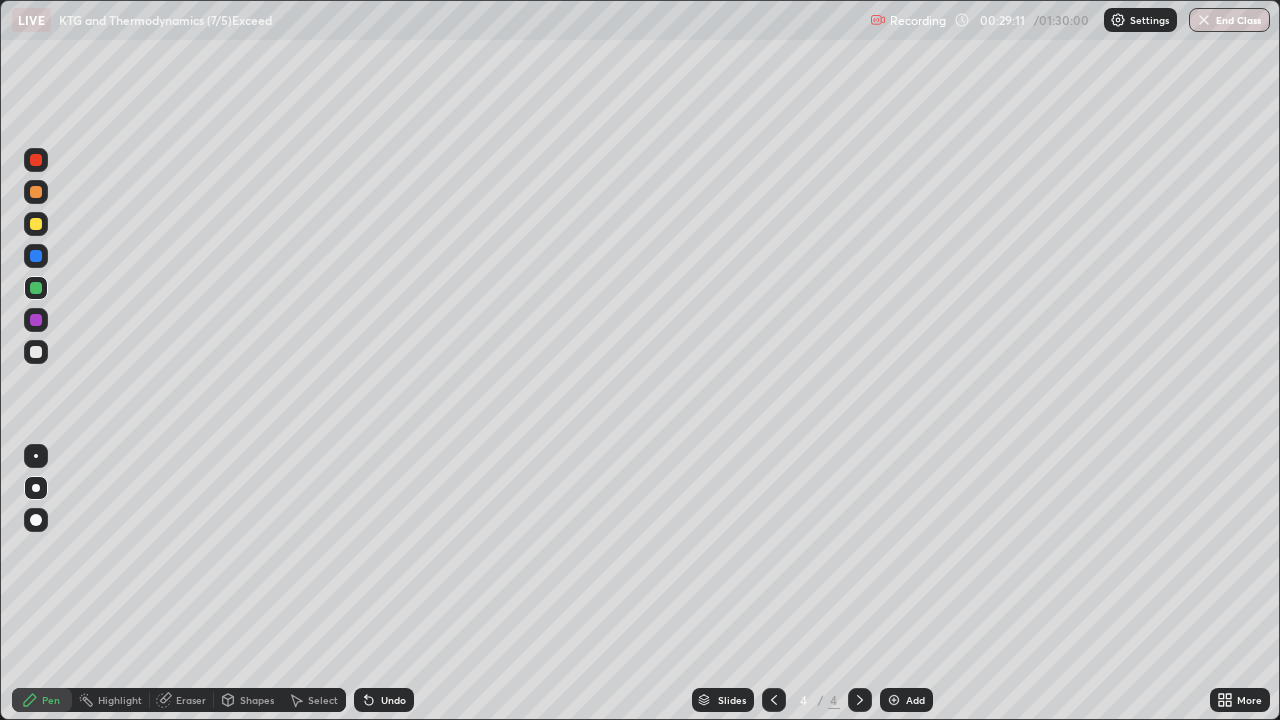 click 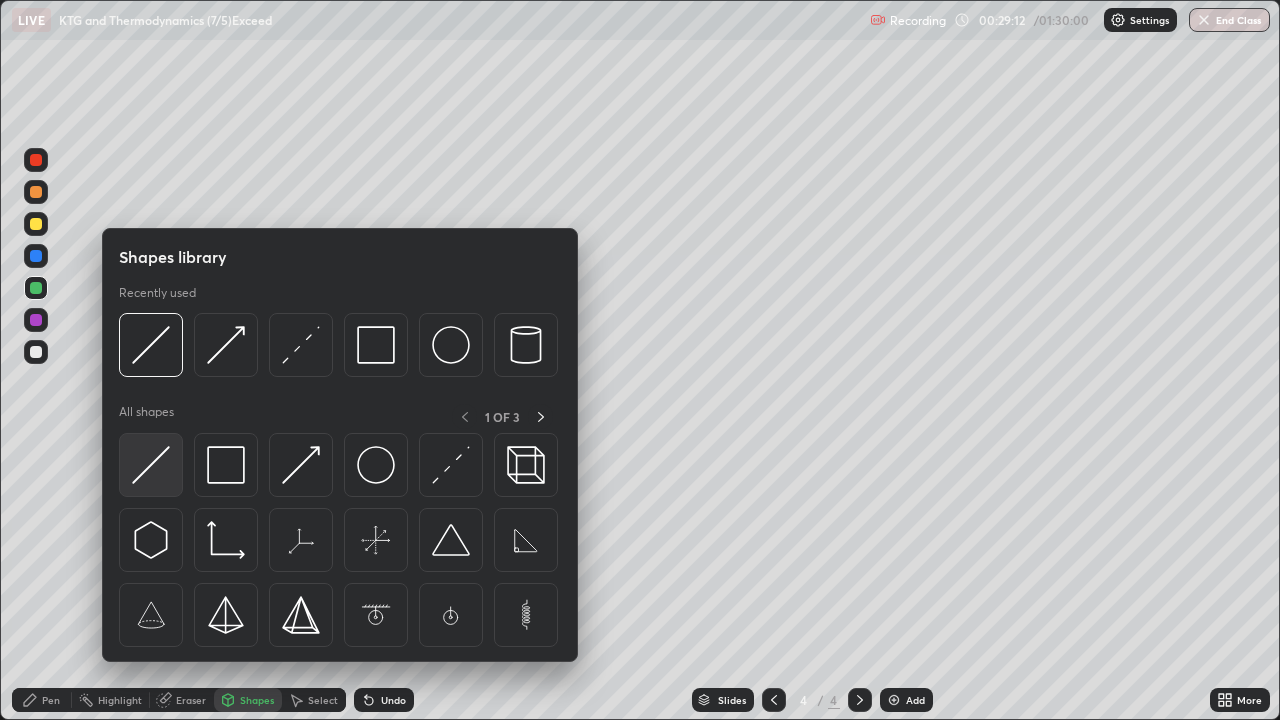 click at bounding box center (151, 465) 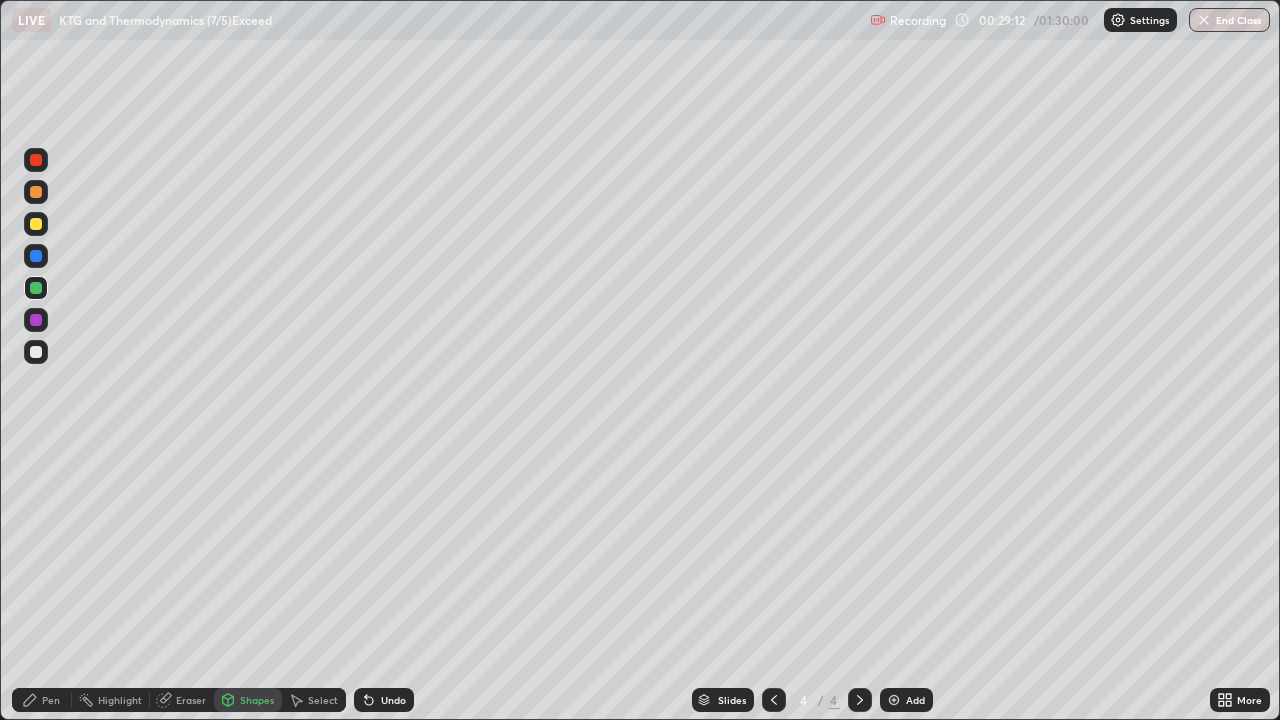 click at bounding box center (36, 224) 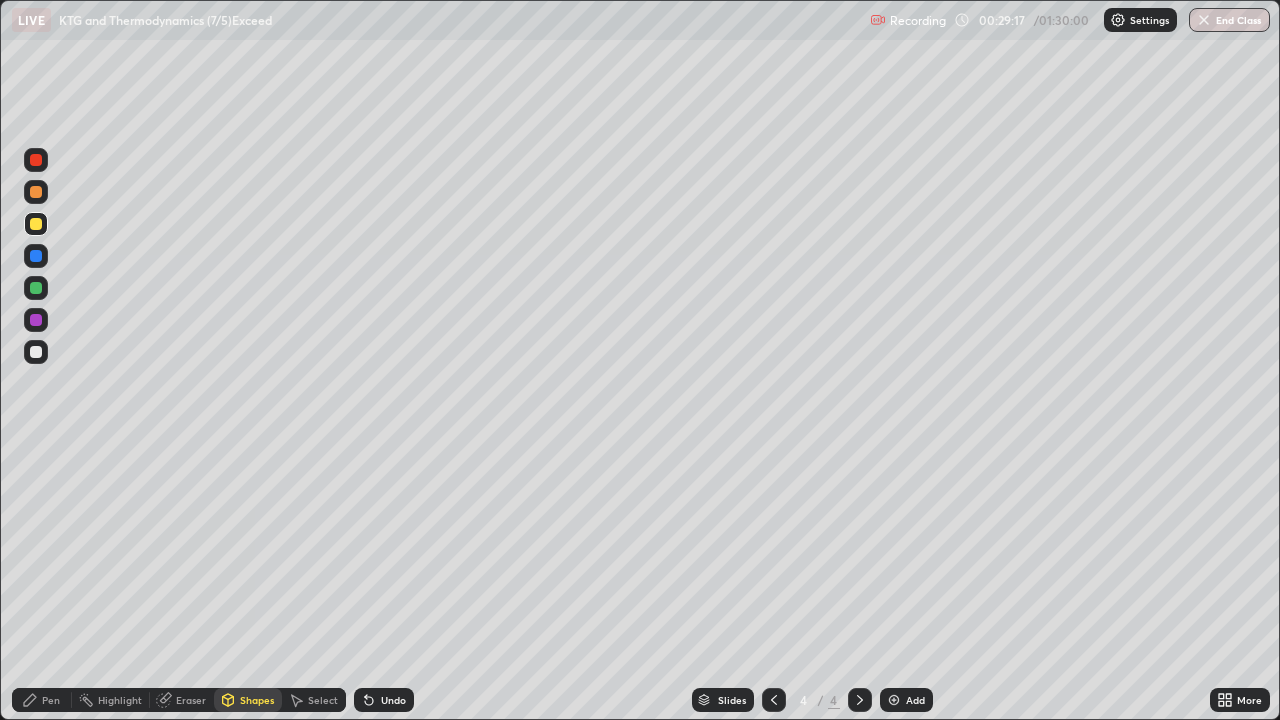 click 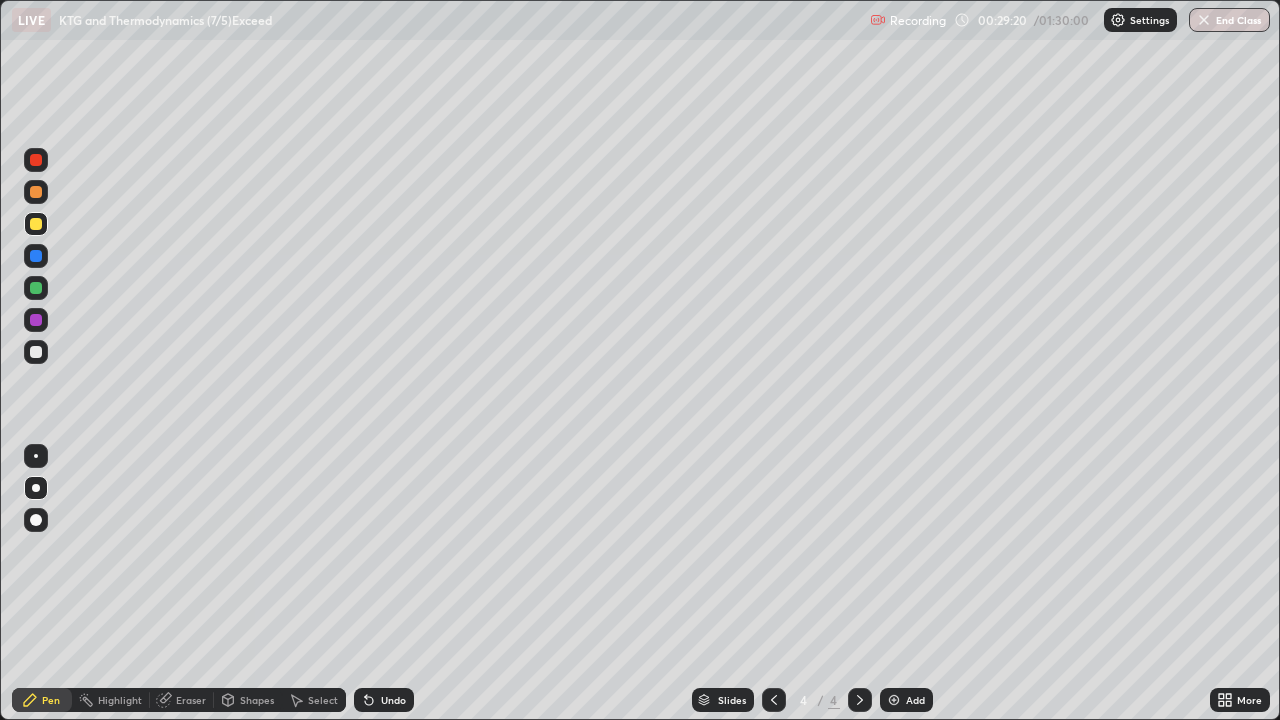 click at bounding box center (36, 352) 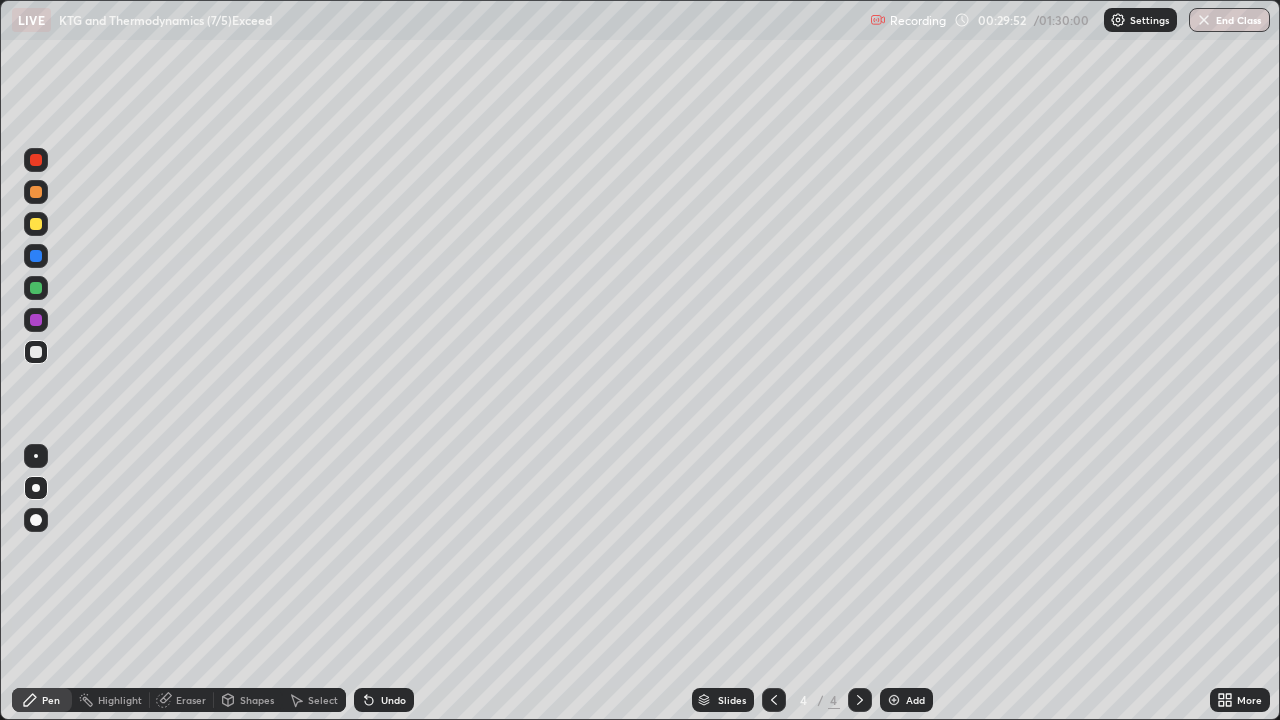 click at bounding box center (36, 224) 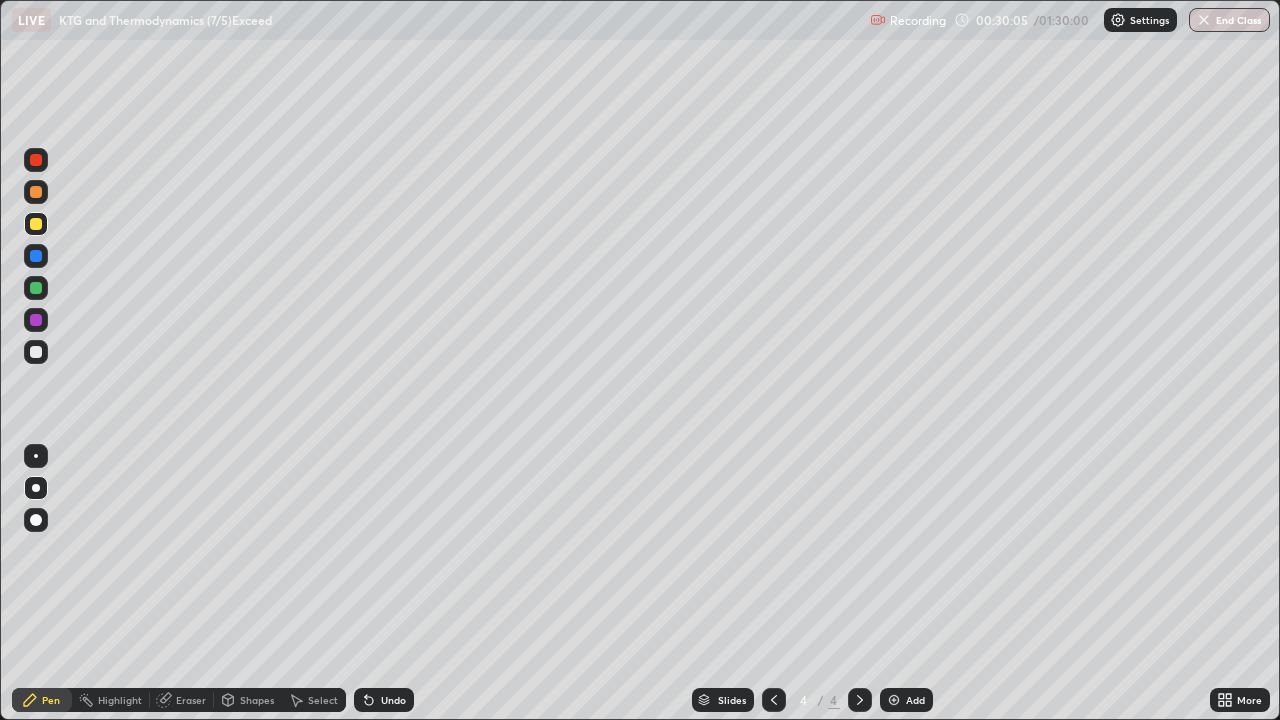 click at bounding box center [36, 352] 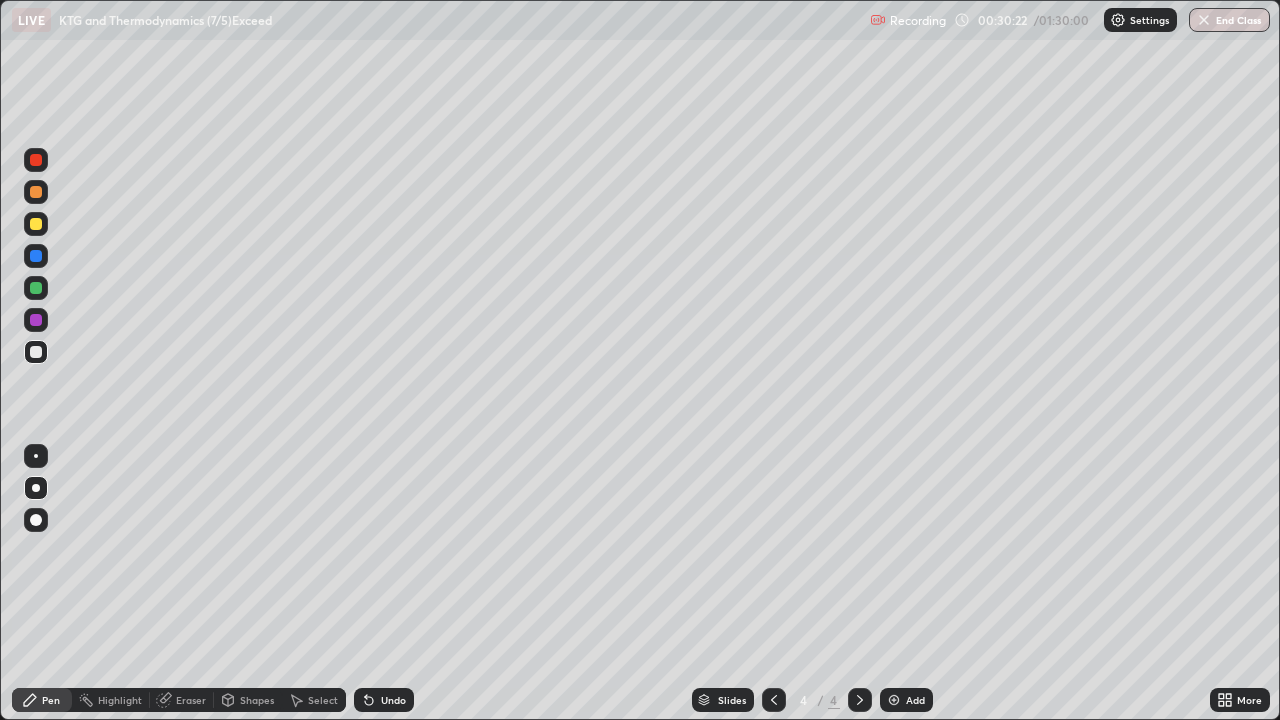 click at bounding box center (36, 288) 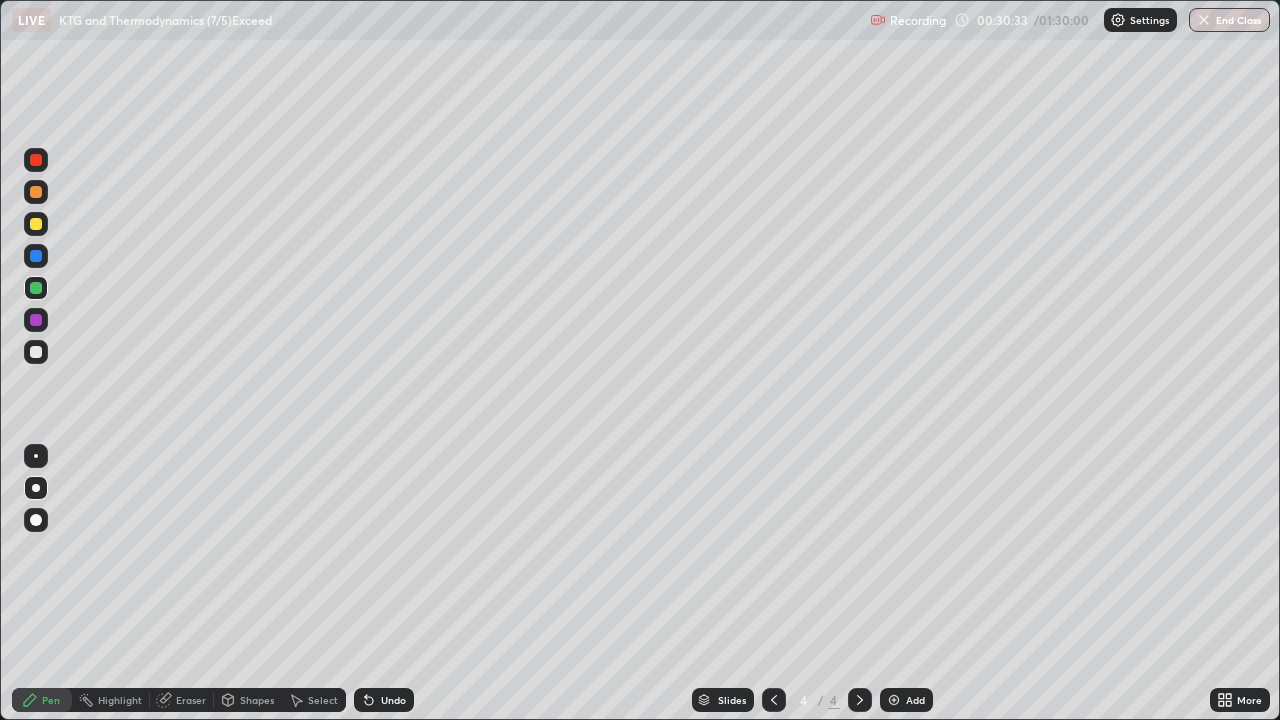 click at bounding box center [36, 320] 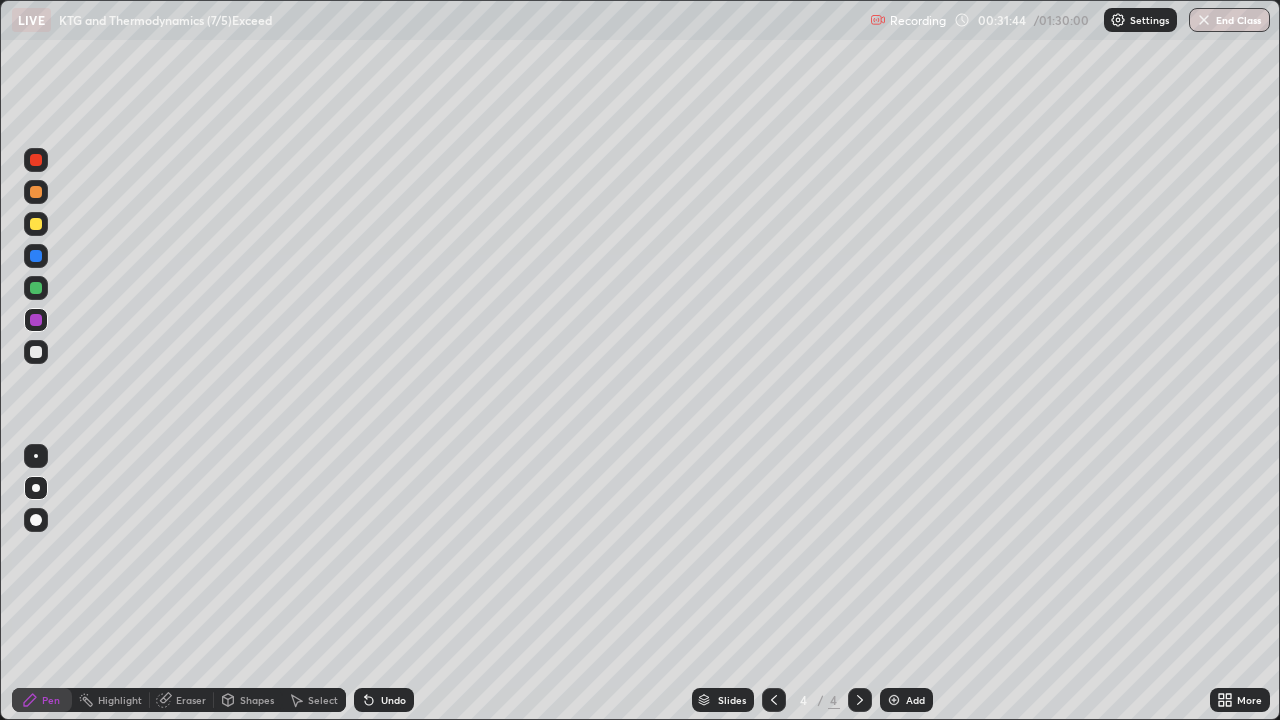 click at bounding box center [36, 224] 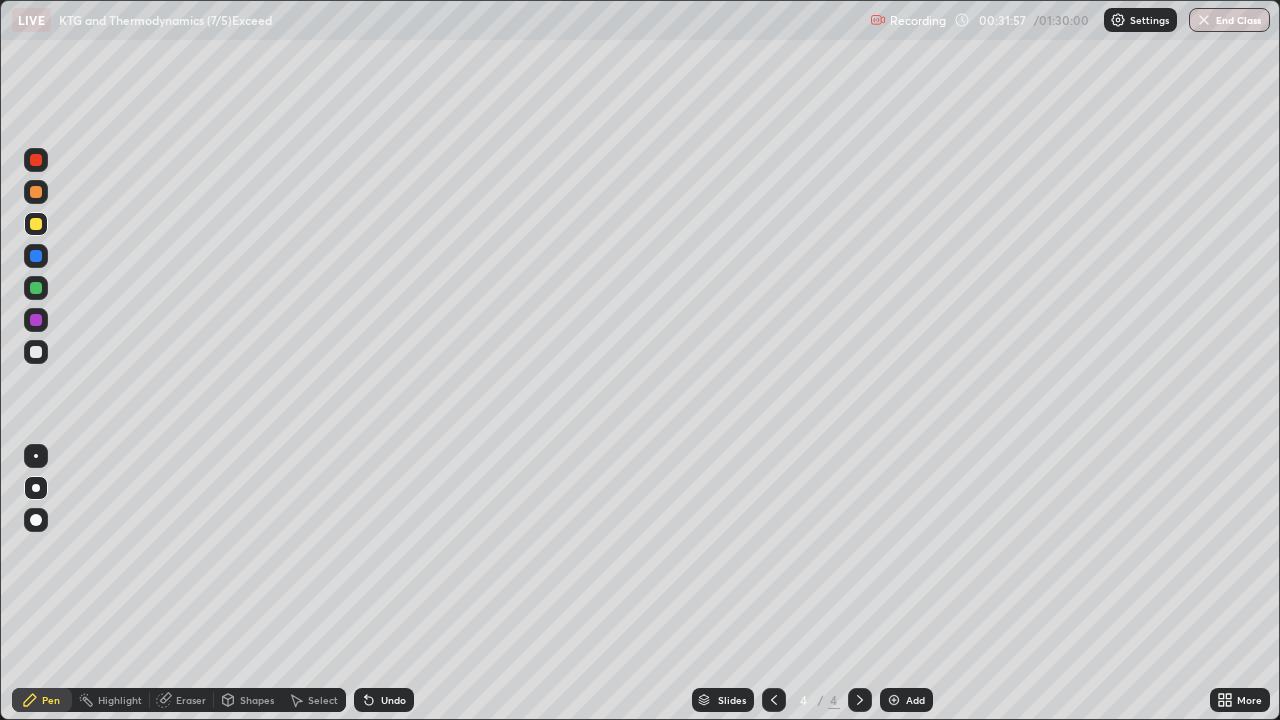 click at bounding box center [36, 352] 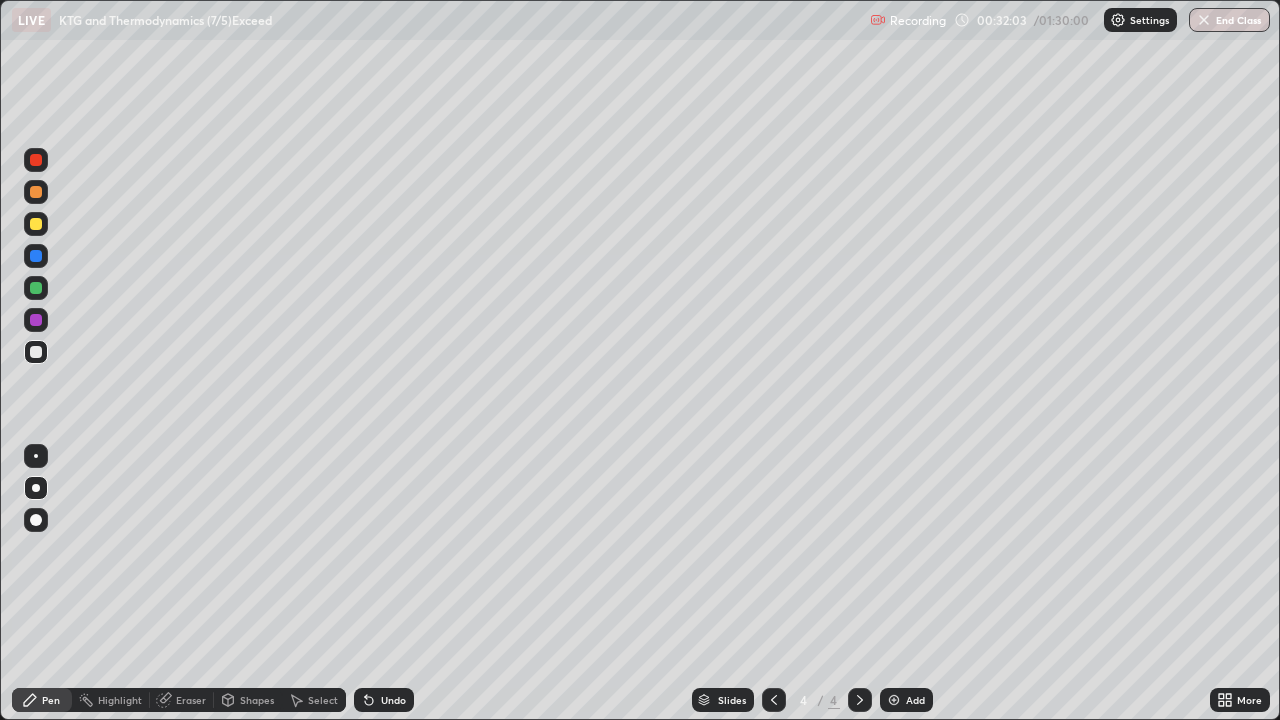 click on "Undo" at bounding box center [384, 700] 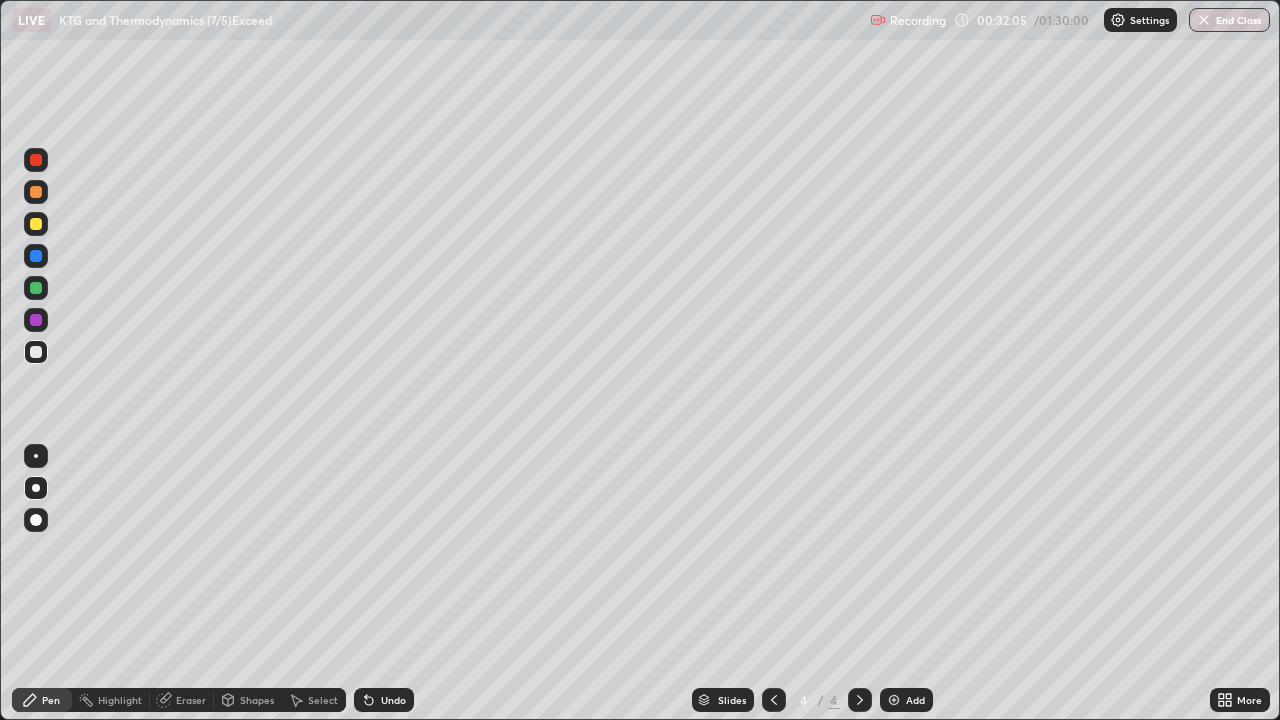 click on "Undo" at bounding box center [393, 700] 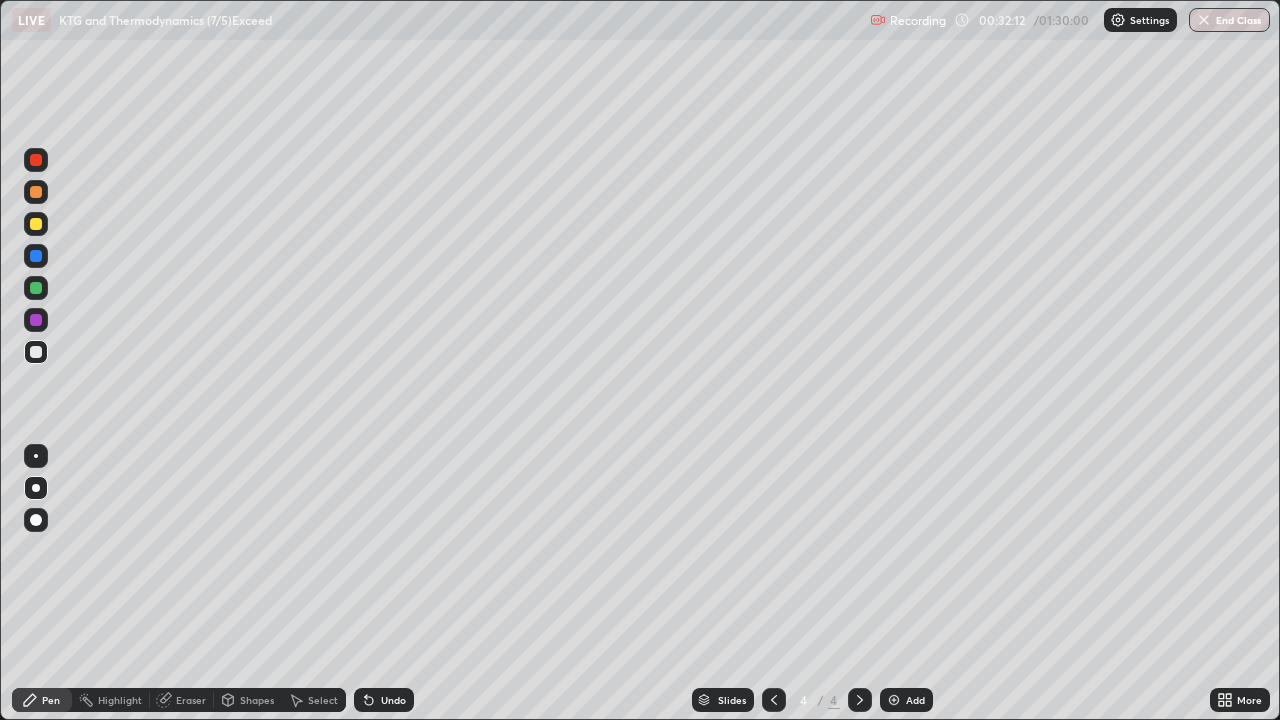 click 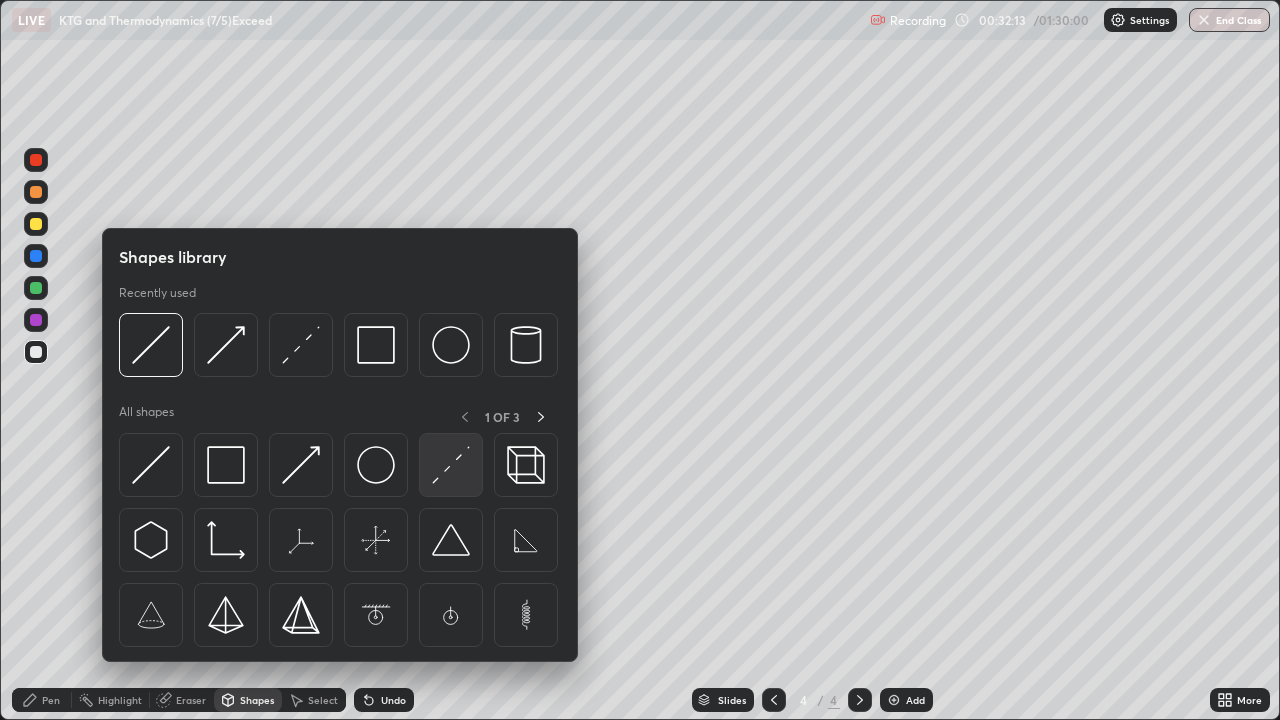 click at bounding box center [451, 465] 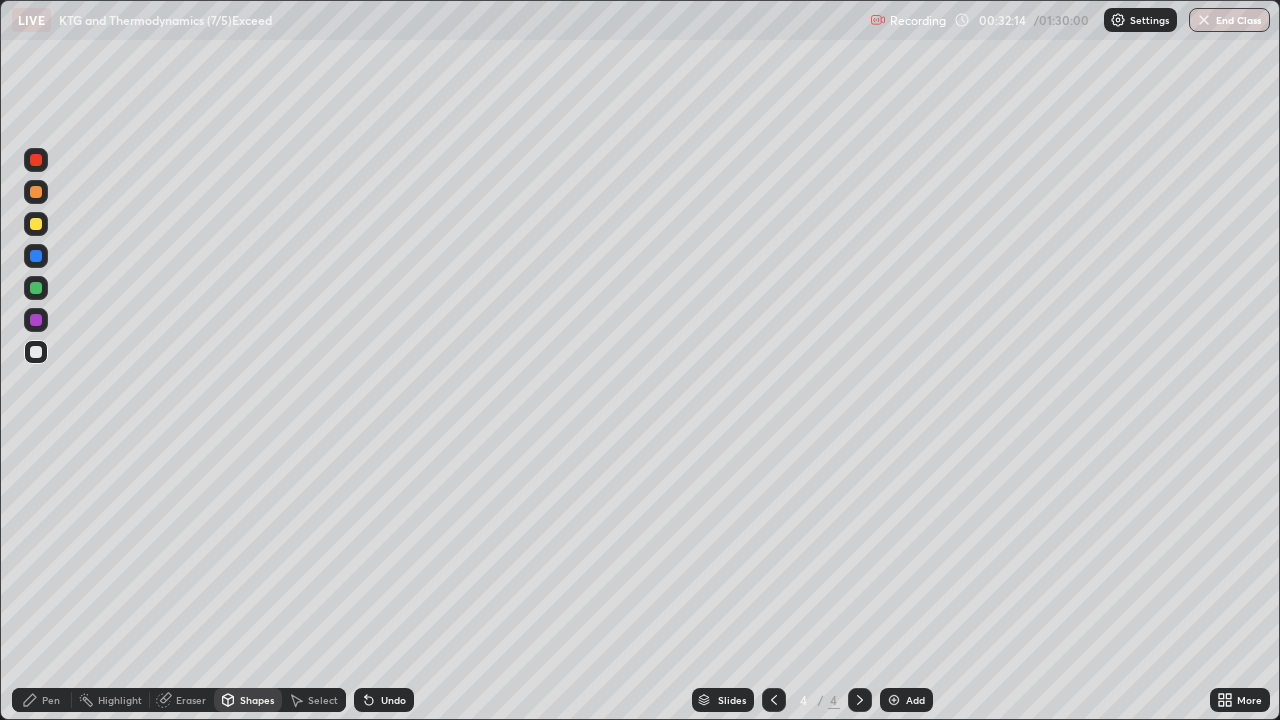 click at bounding box center (36, 288) 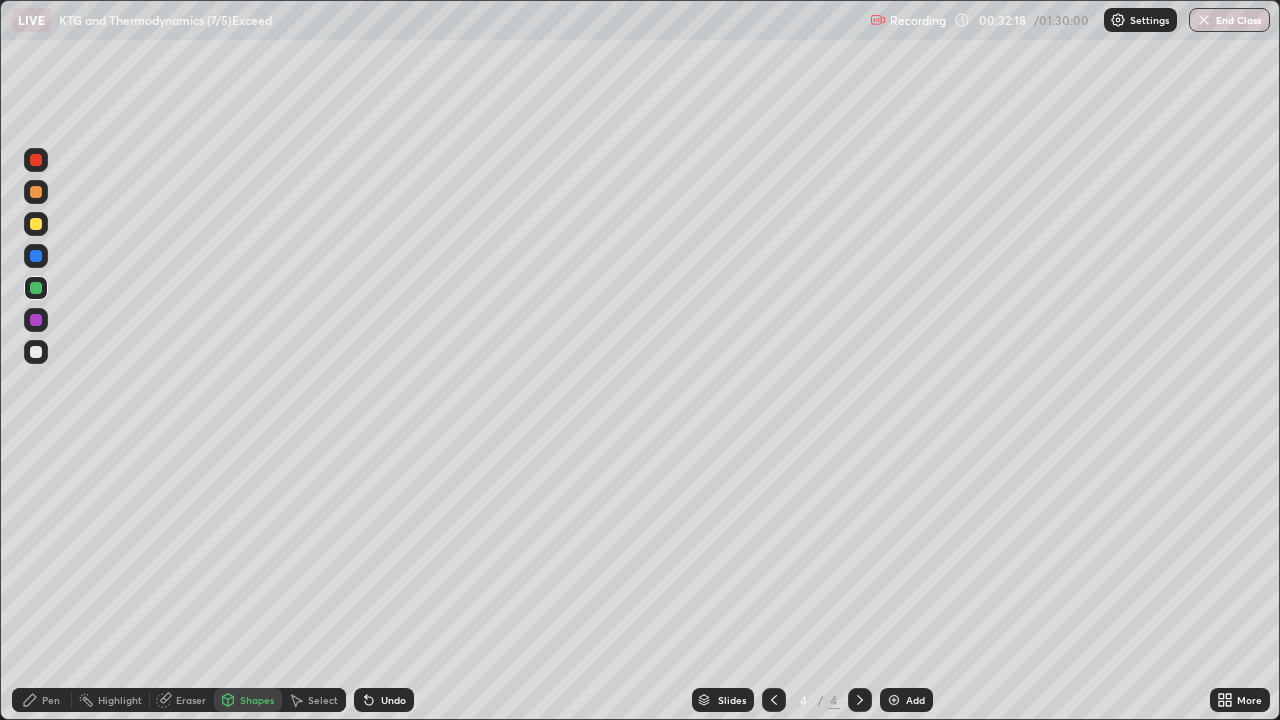click 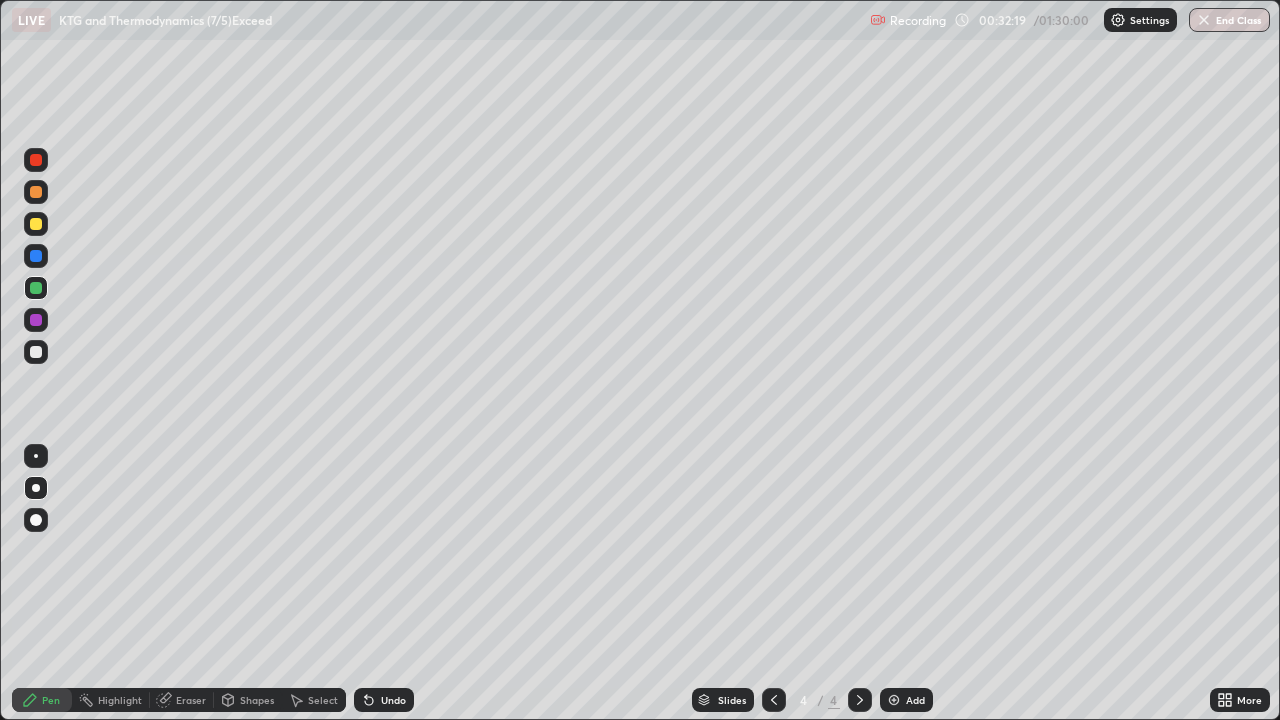 click at bounding box center [36, 224] 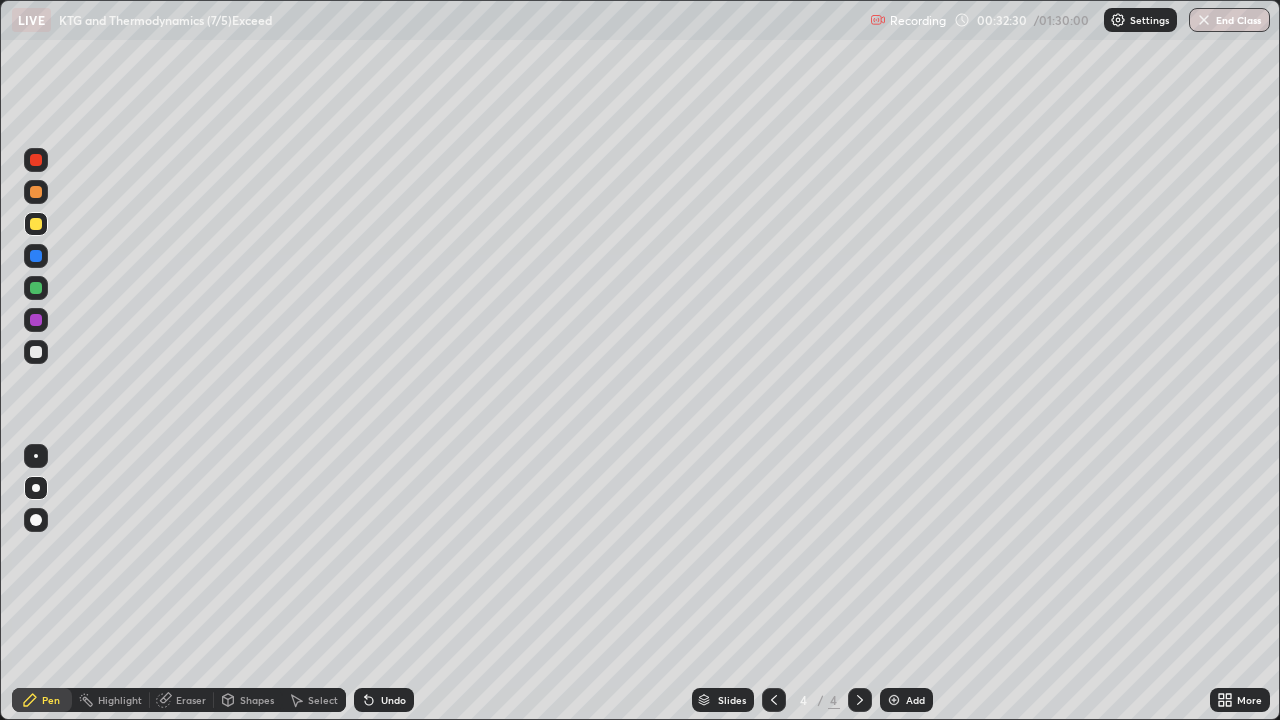 click at bounding box center [36, 320] 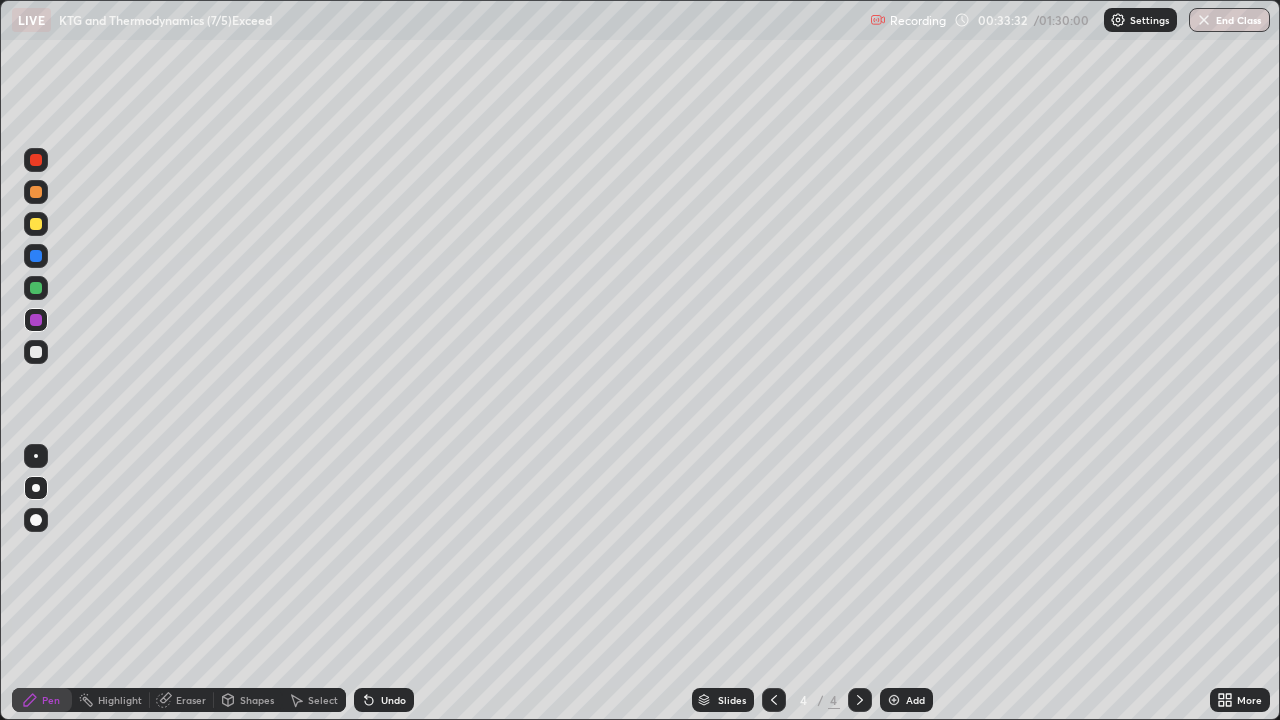 click at bounding box center [36, 288] 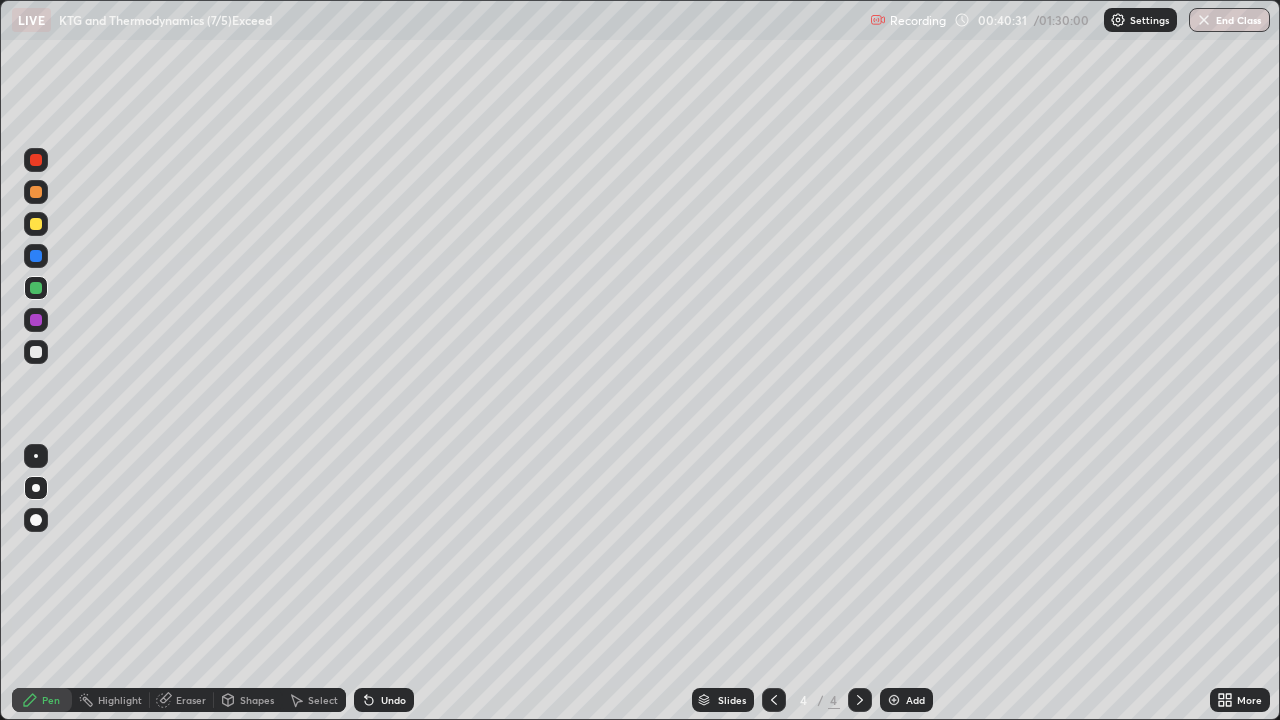 click at bounding box center (36, 224) 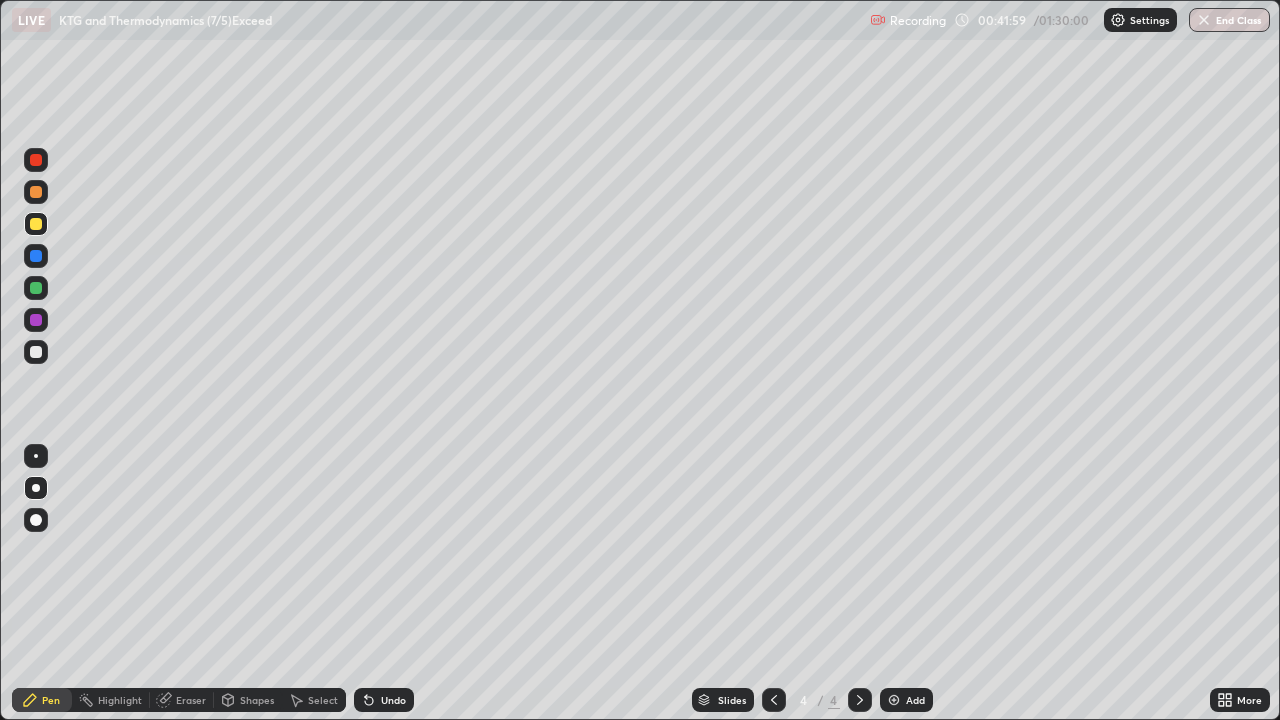 click at bounding box center (894, 700) 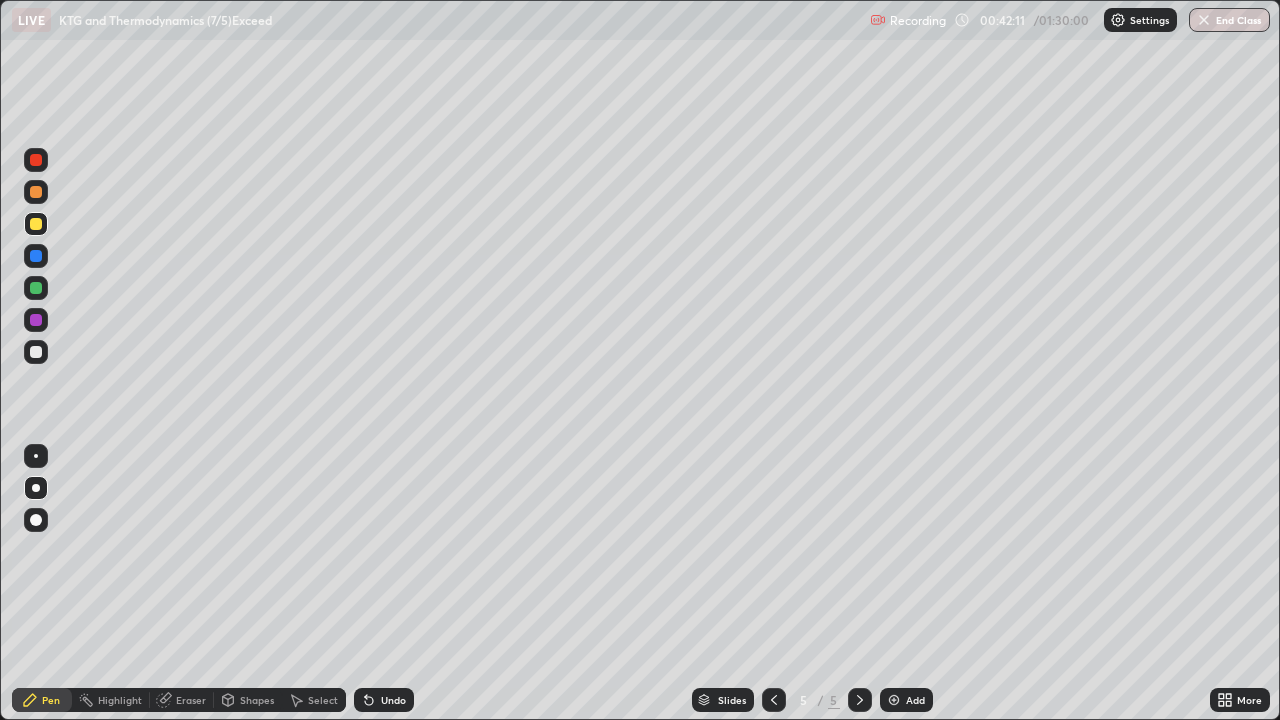 click 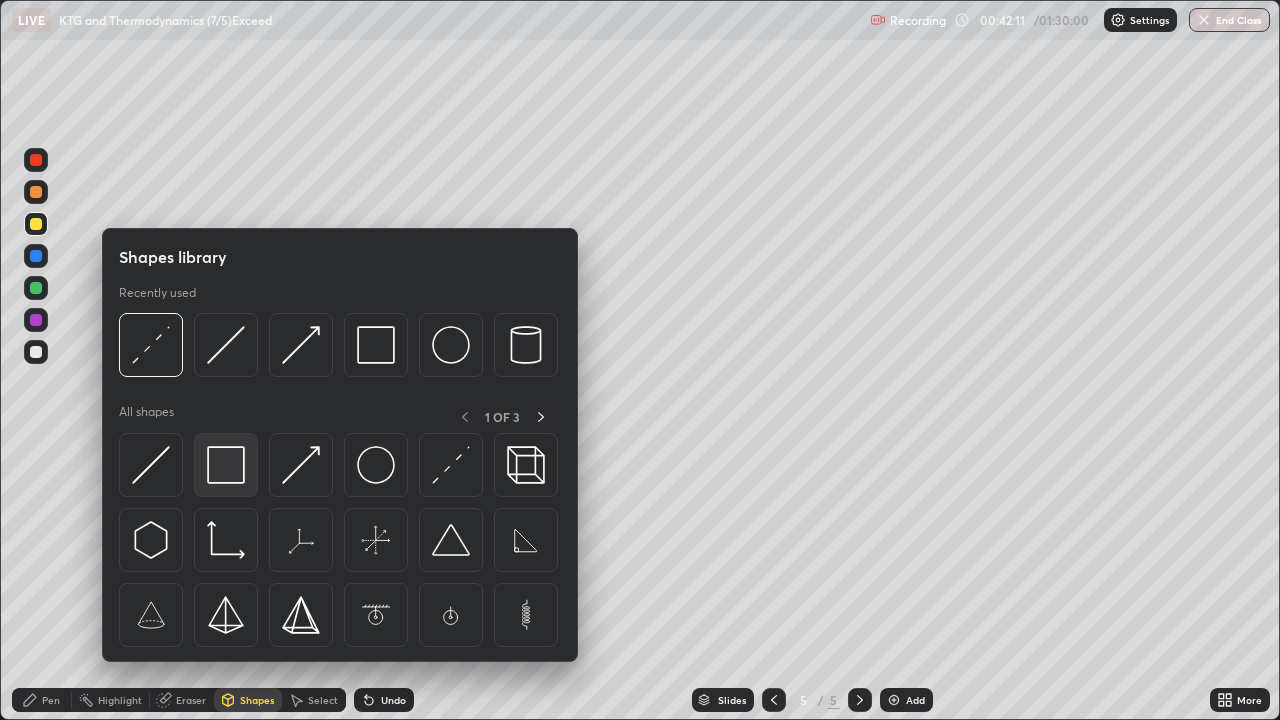 click at bounding box center (226, 465) 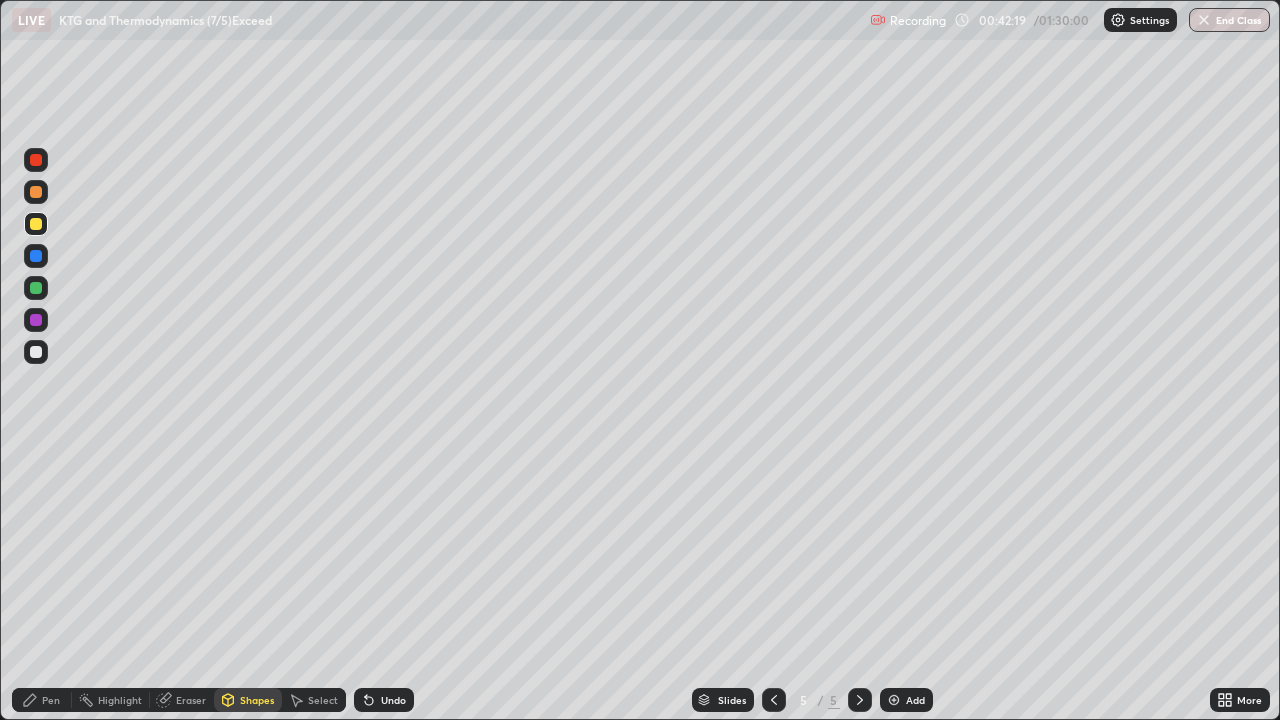click on "Undo" at bounding box center (384, 700) 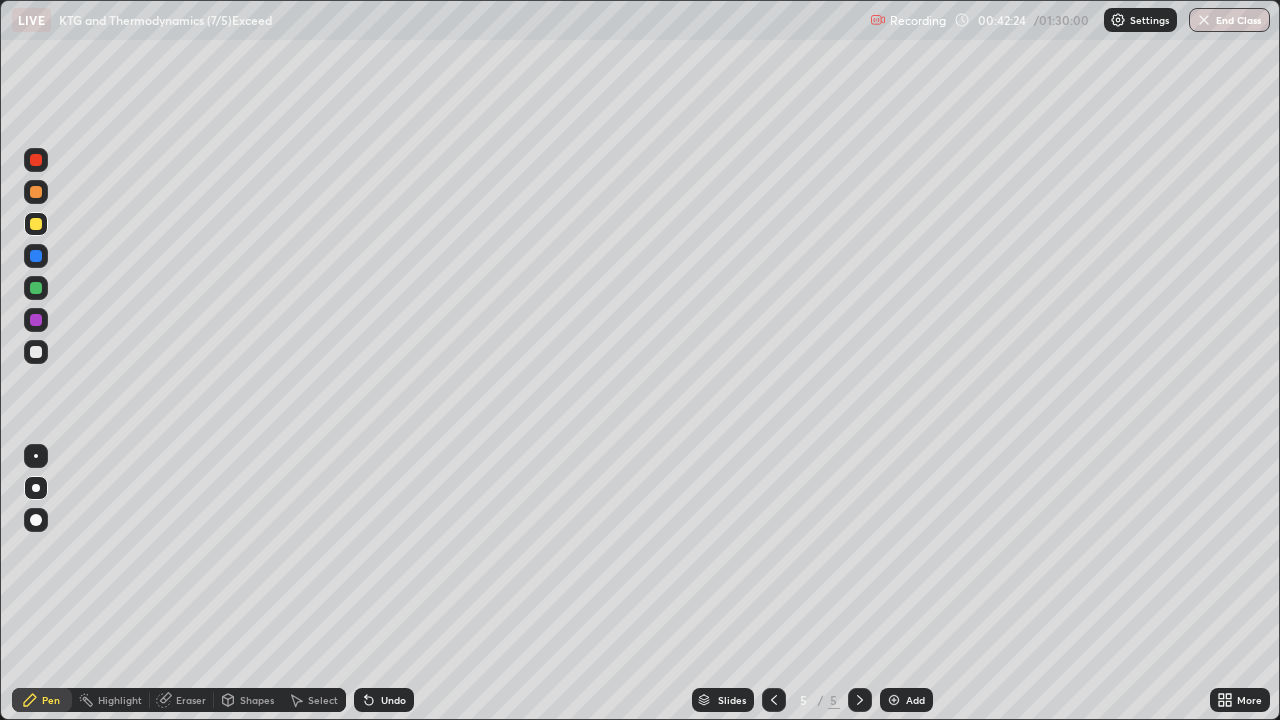 click on "Undo" at bounding box center (384, 700) 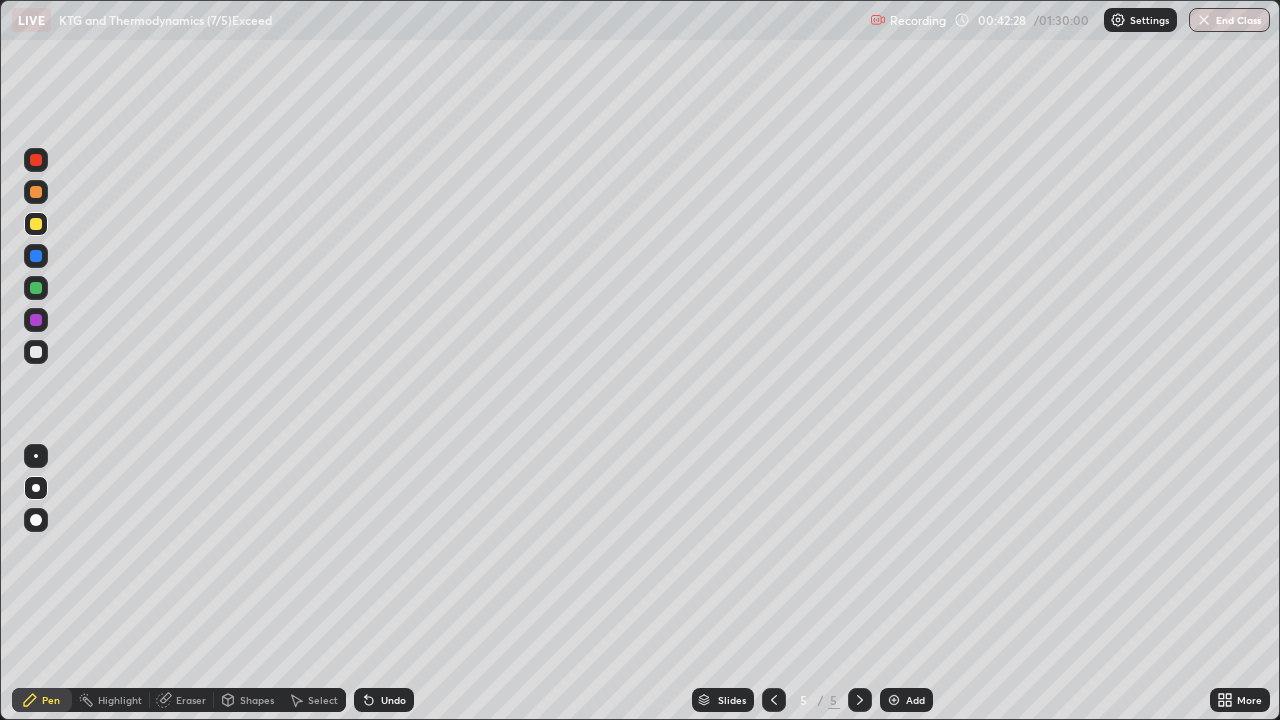 click at bounding box center (36, 352) 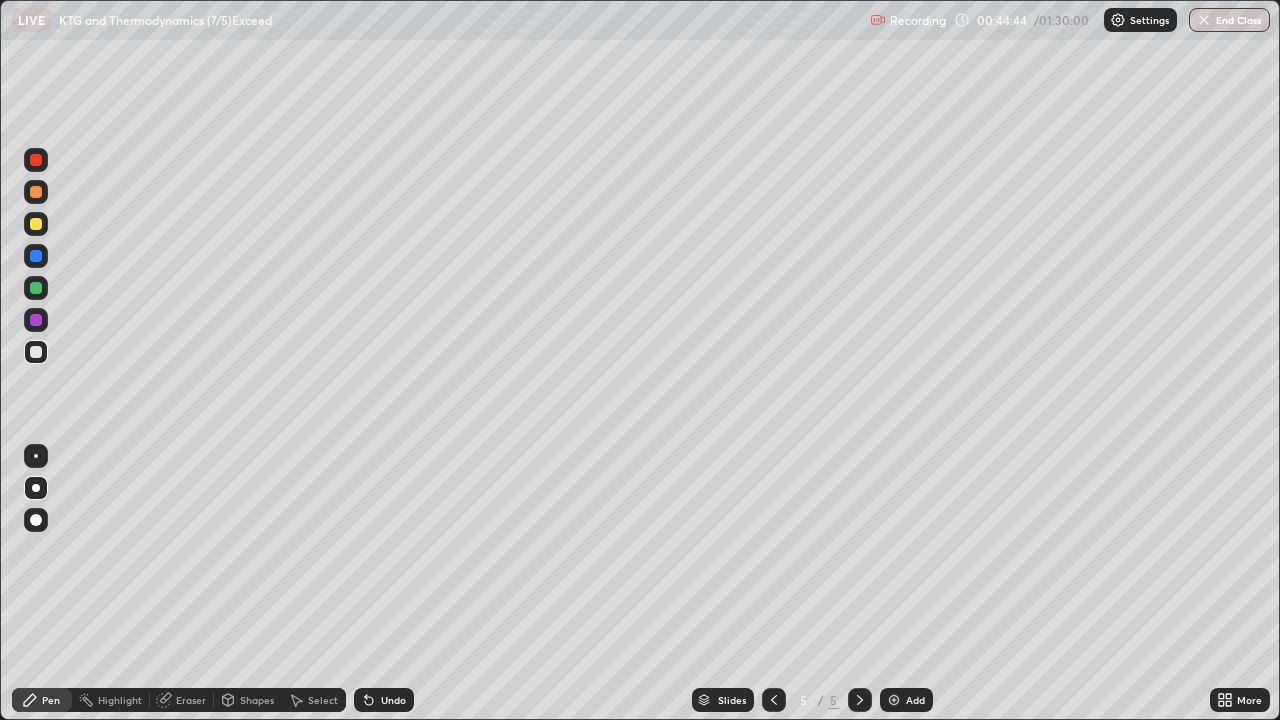 click on "Undo" at bounding box center [384, 700] 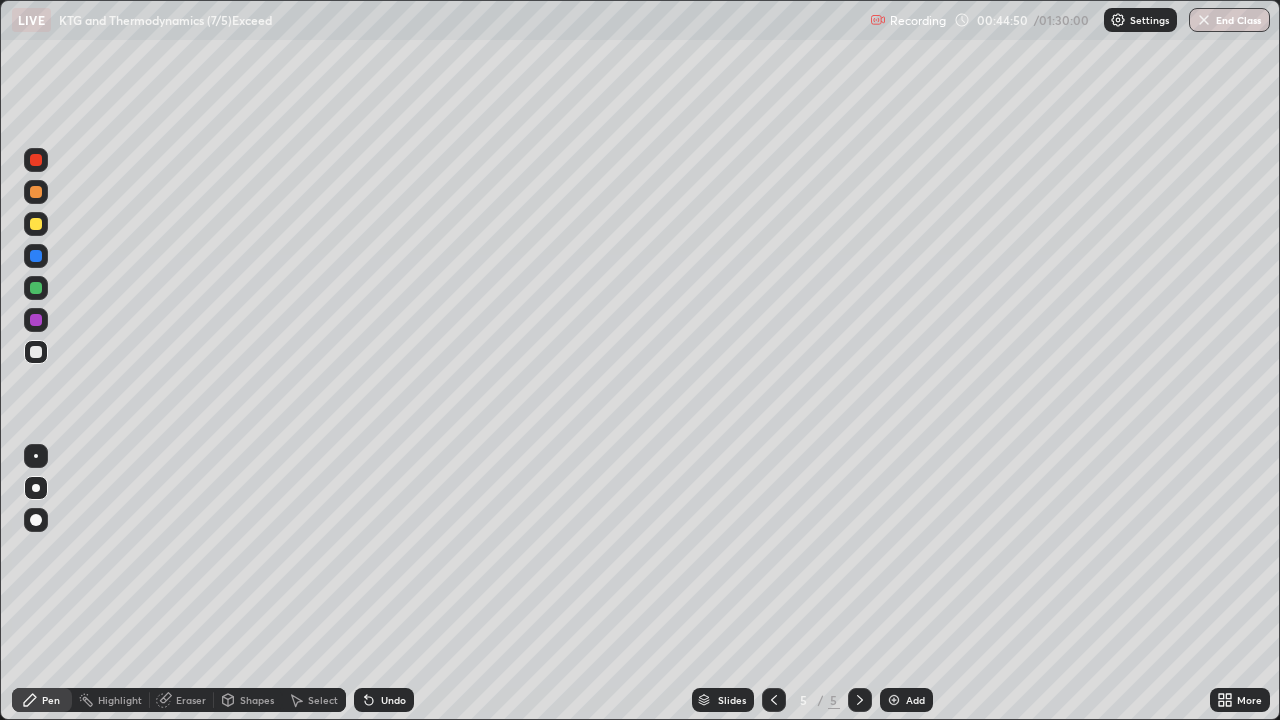 click on "Undo" at bounding box center (384, 700) 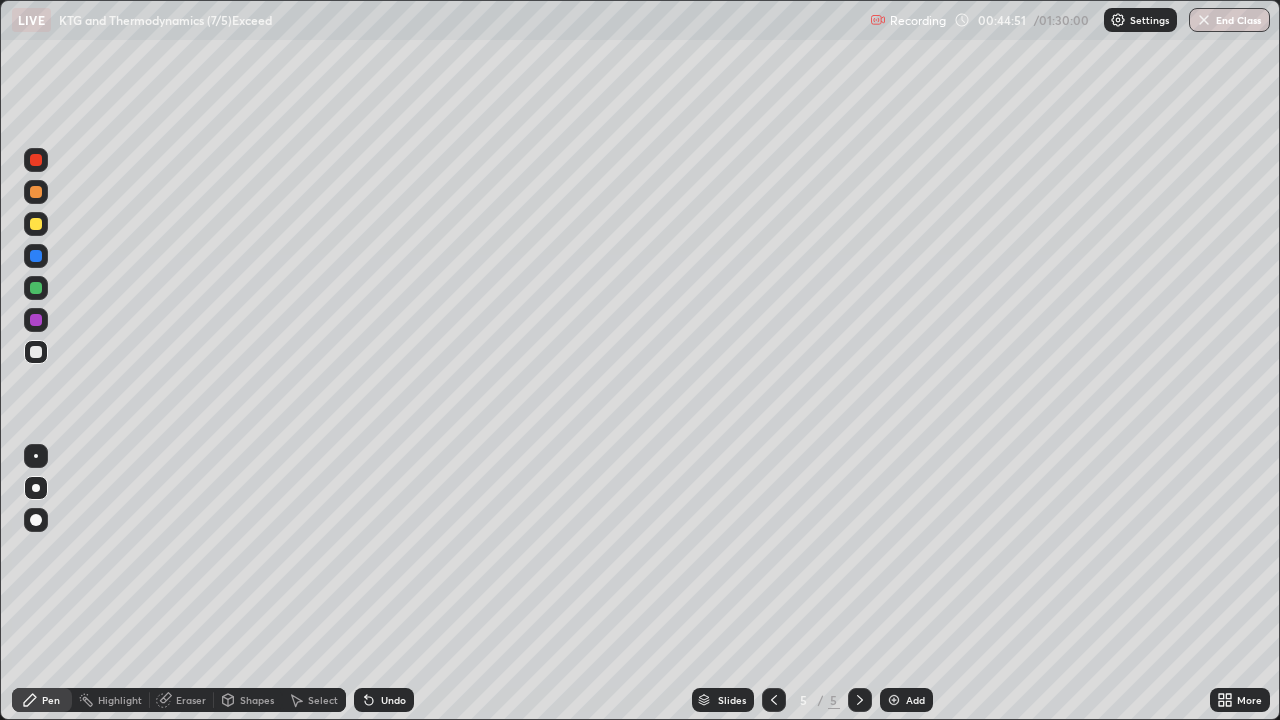 click on "Undo" at bounding box center (393, 700) 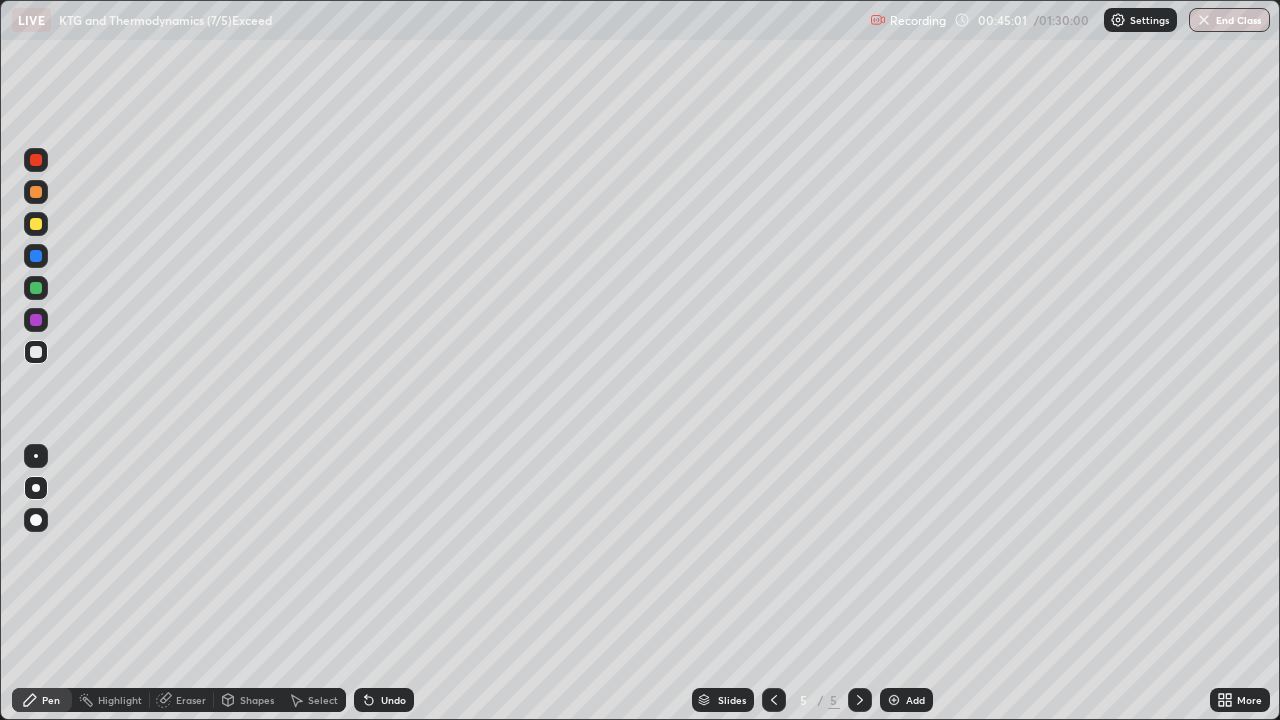 click at bounding box center [36, 288] 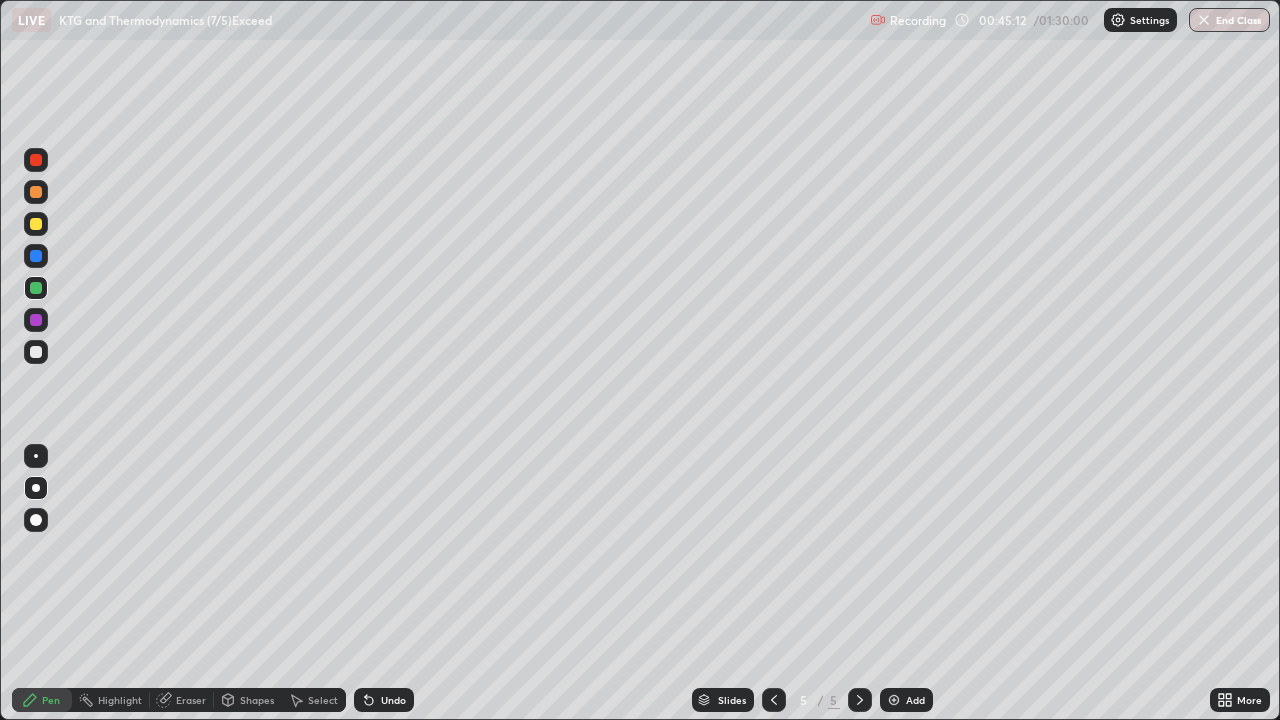 click on "Undo" at bounding box center (384, 700) 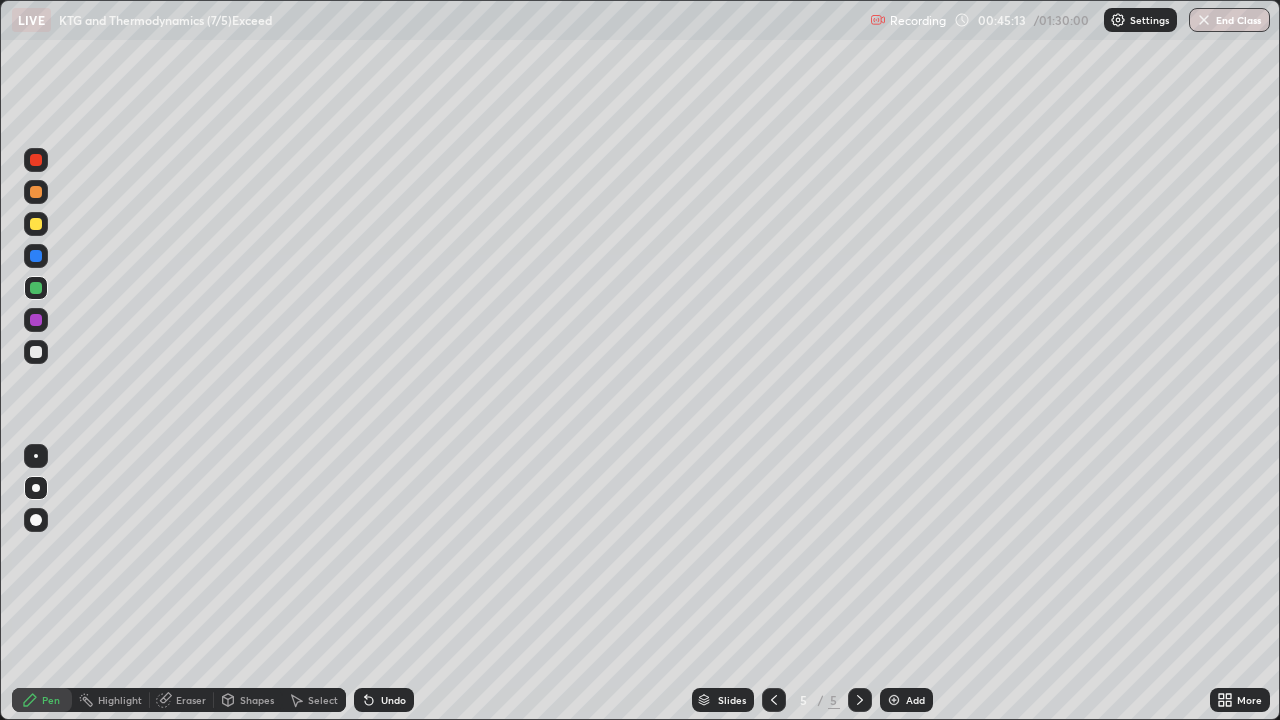 click on "Undo" at bounding box center [384, 700] 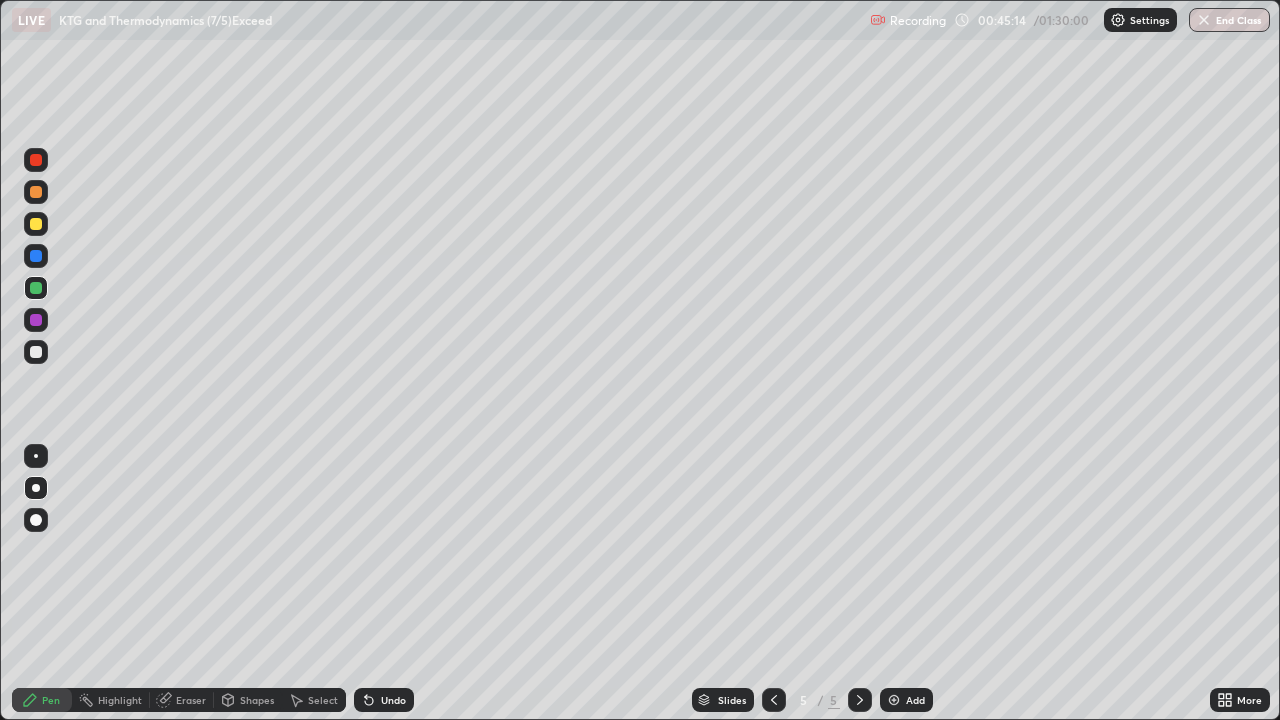 click on "Undo" at bounding box center (384, 700) 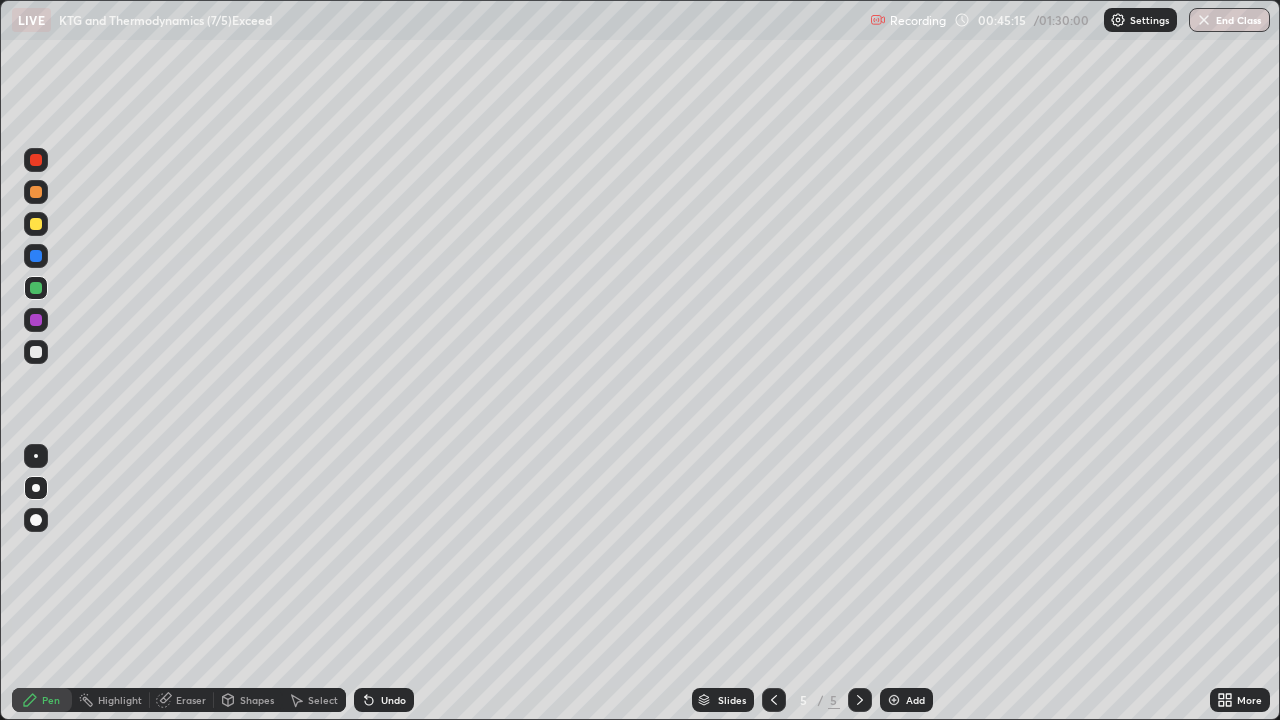 click on "Undo" at bounding box center (384, 700) 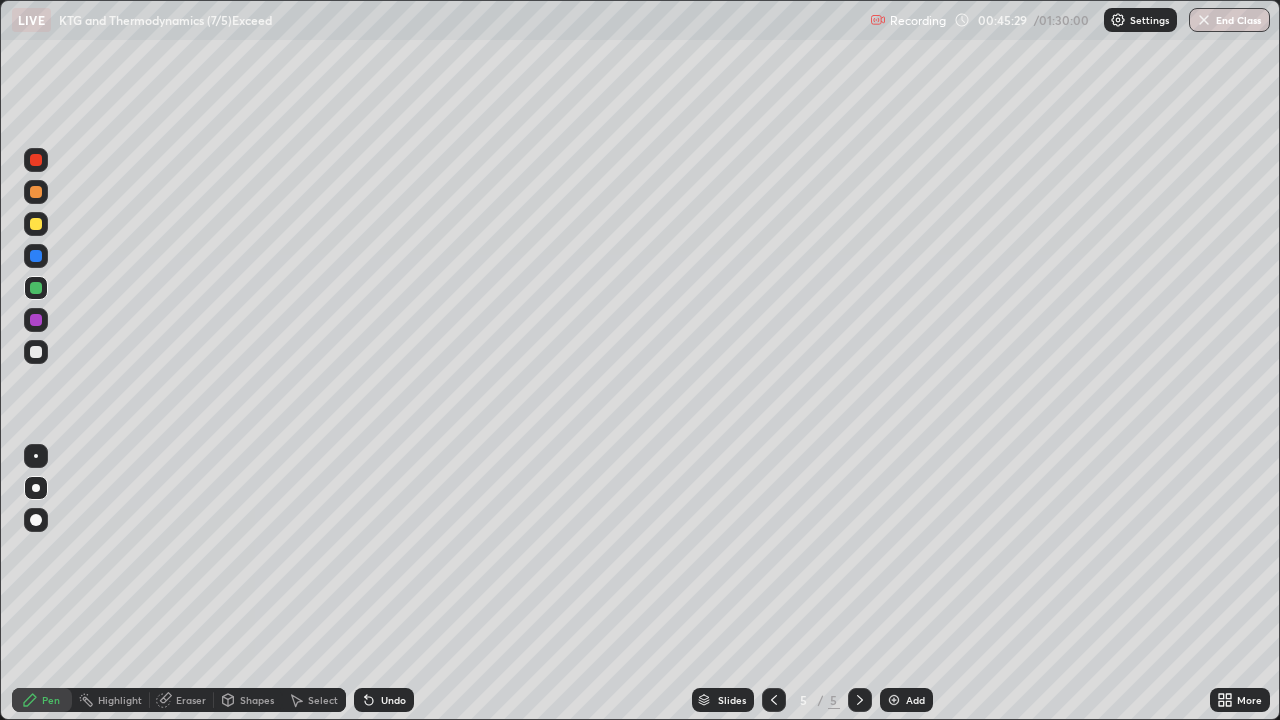 click on "Eraser" at bounding box center [191, 700] 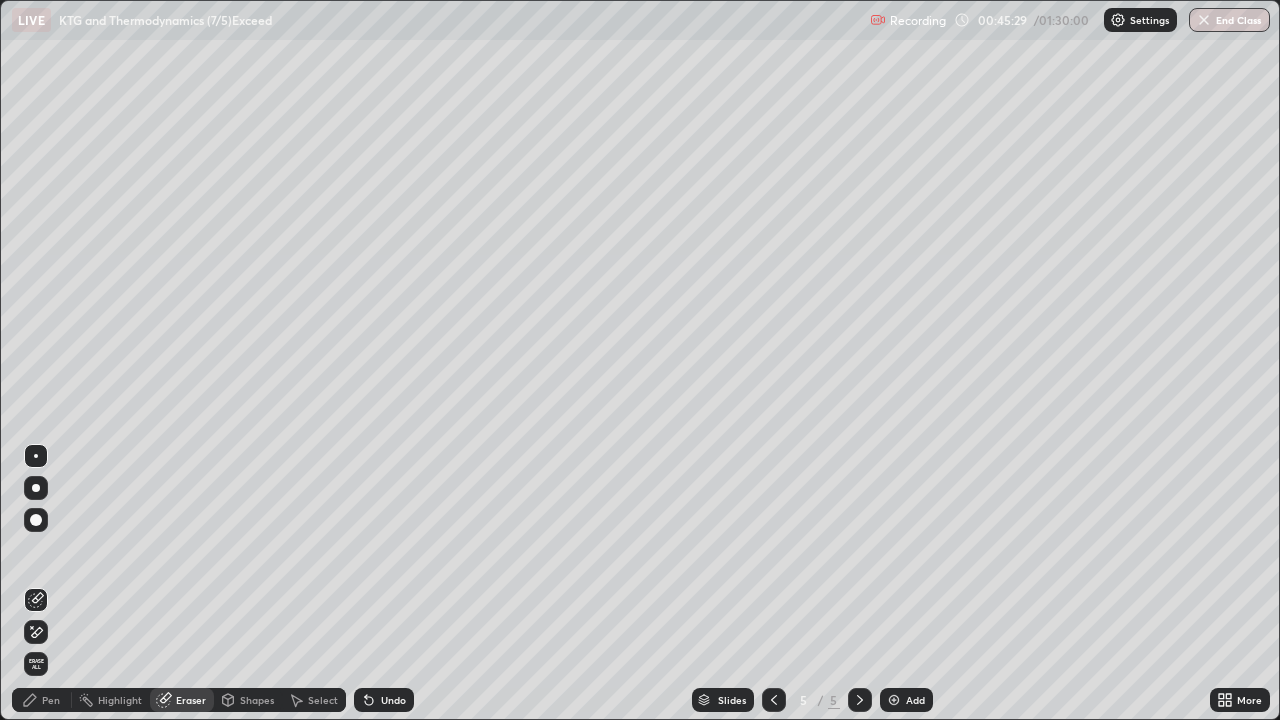 click 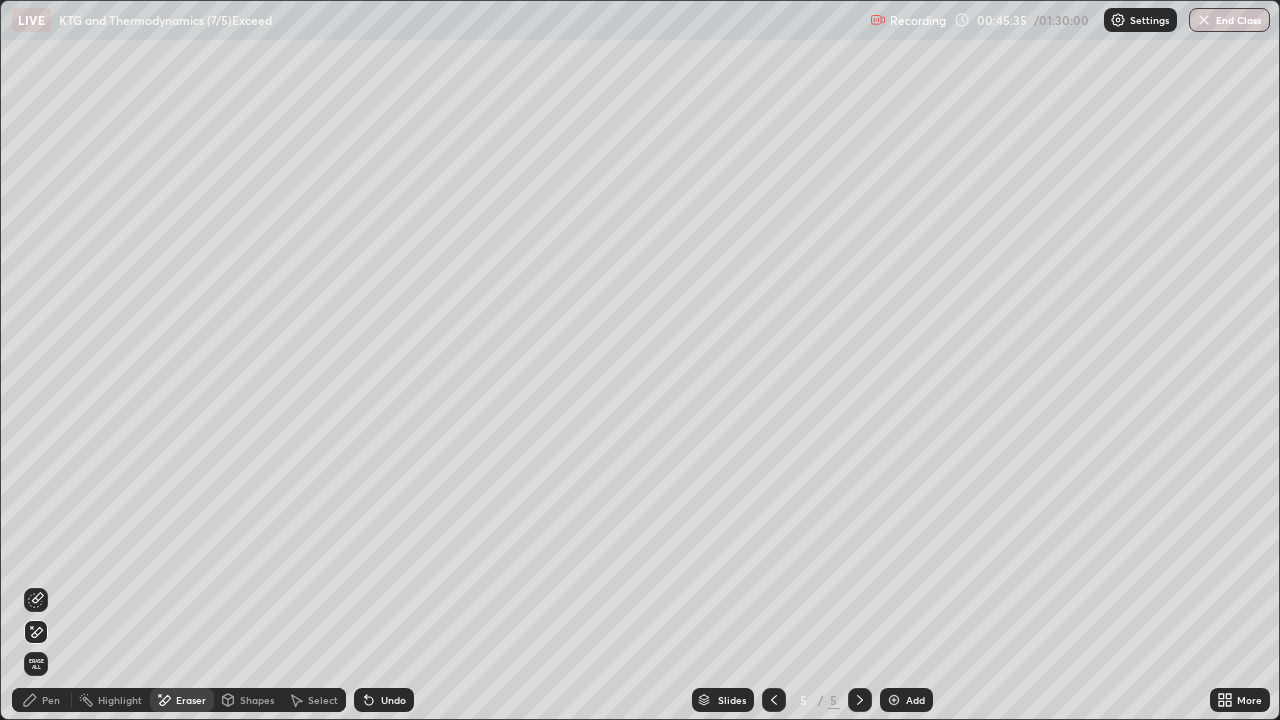 click on "Pen" at bounding box center [51, 700] 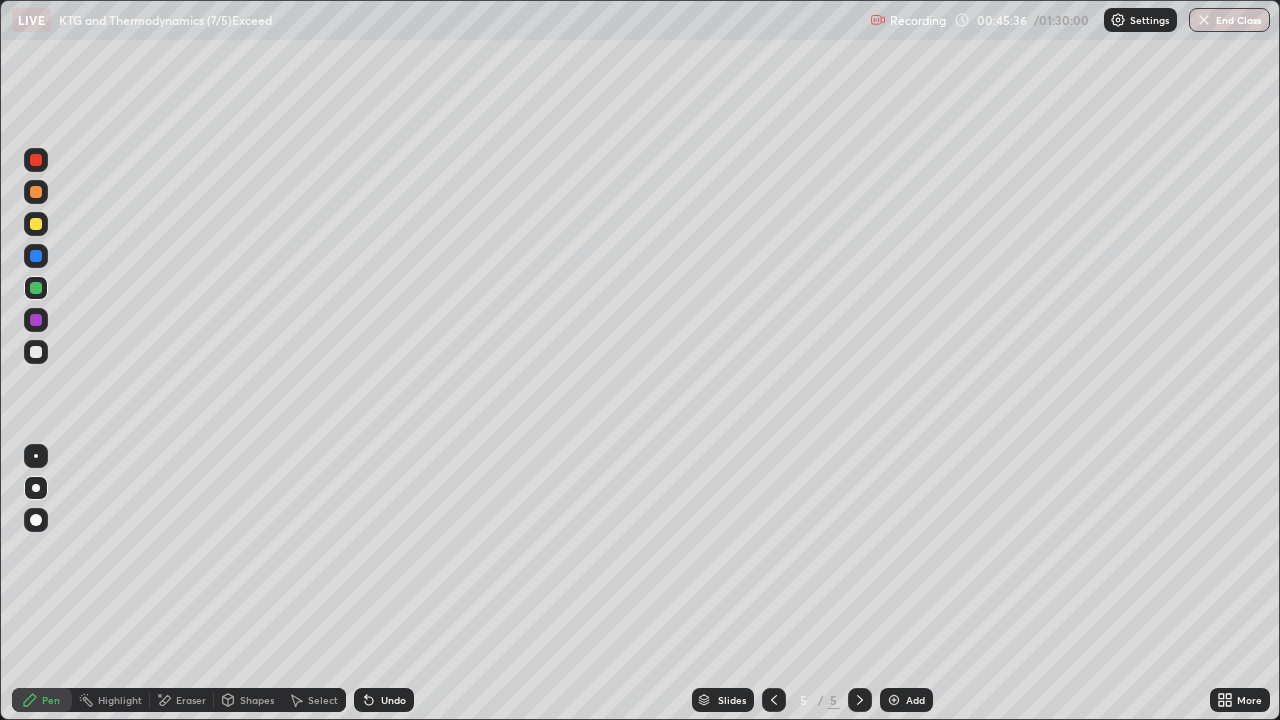 click at bounding box center [36, 352] 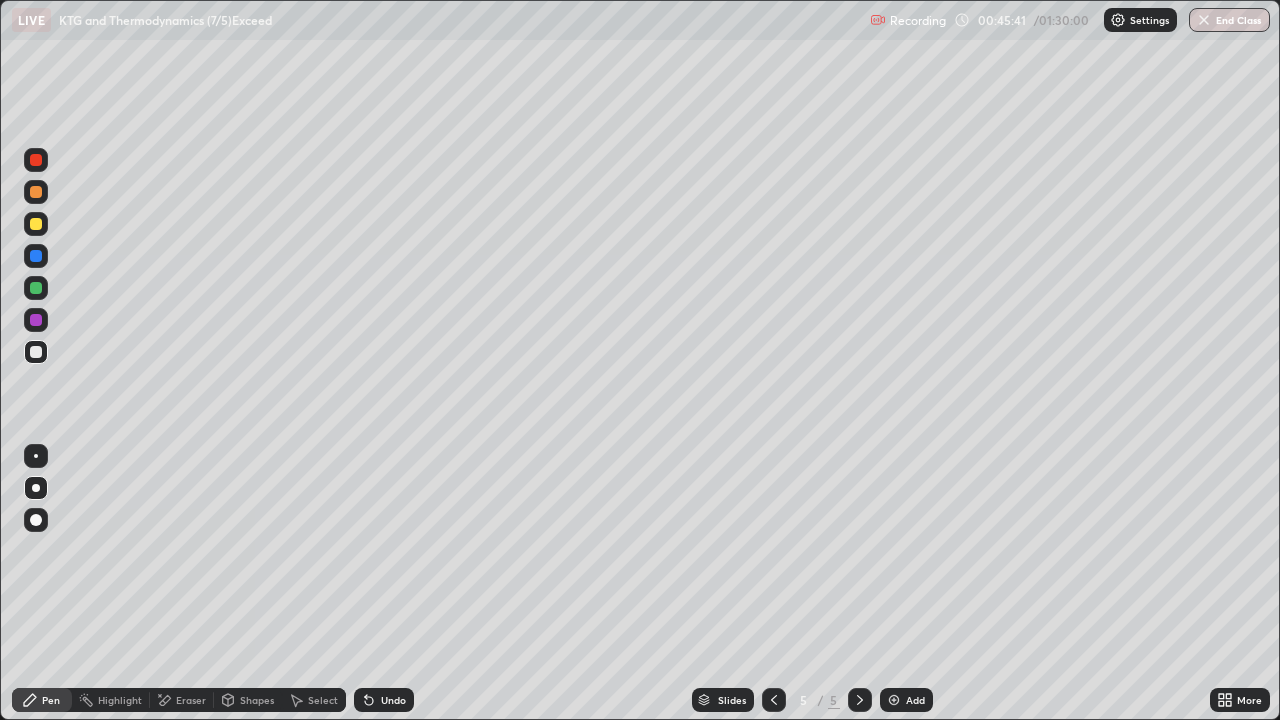 click at bounding box center [36, 224] 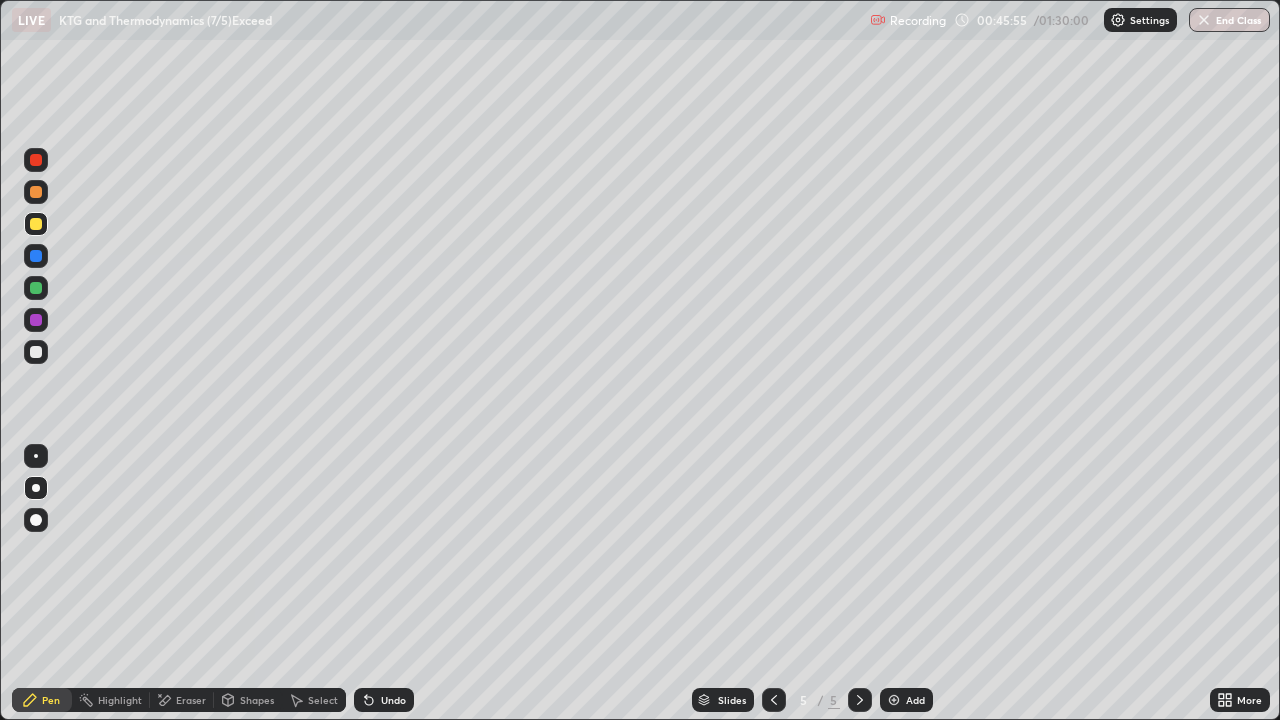 click at bounding box center [36, 352] 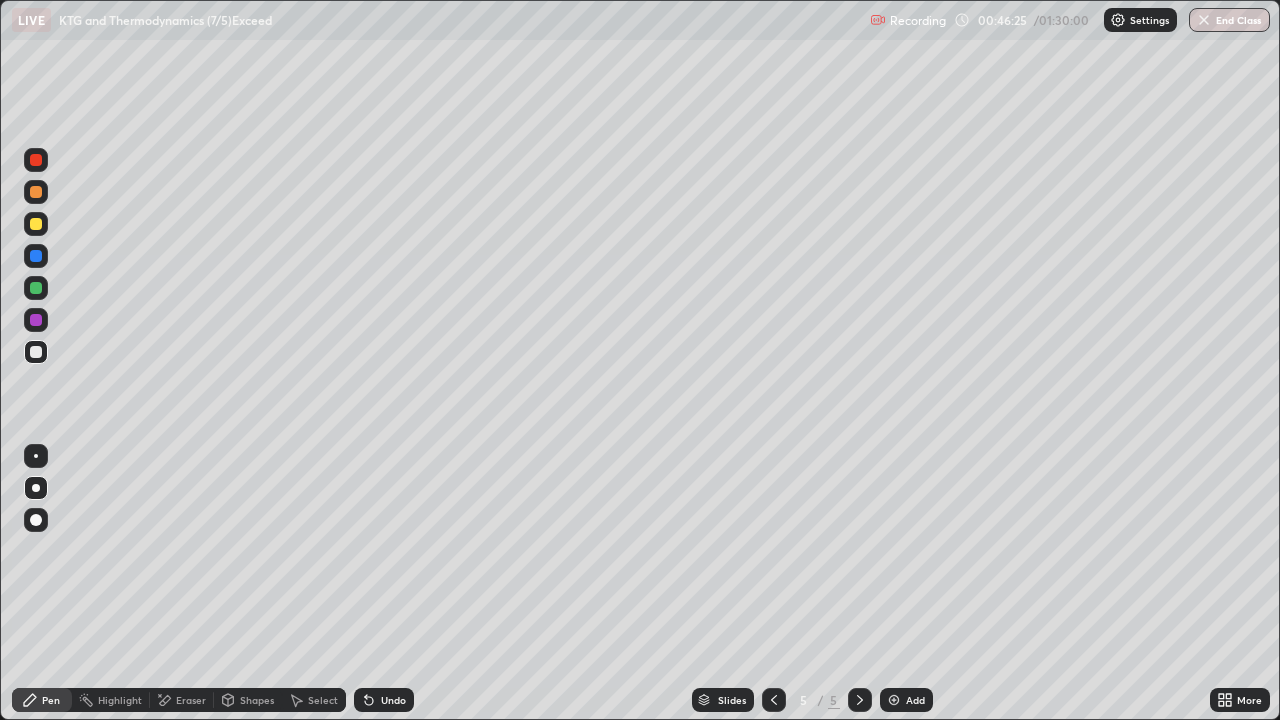 click at bounding box center [36, 224] 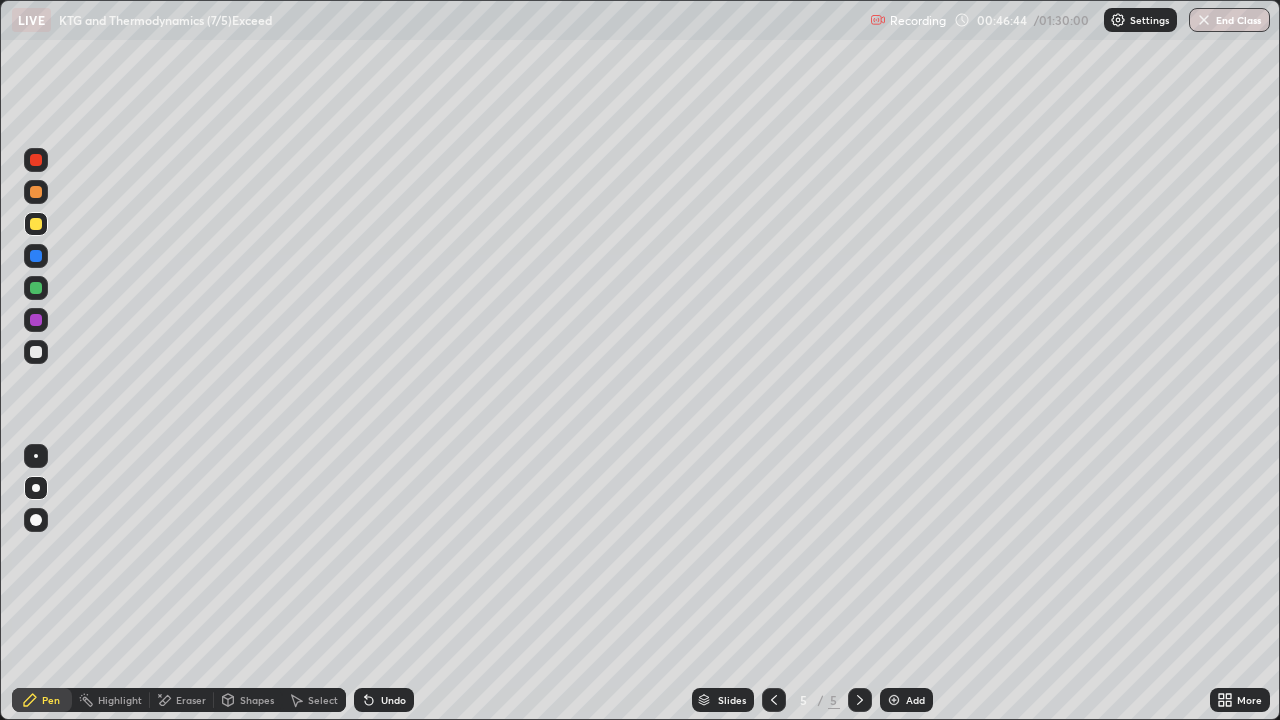 click at bounding box center [36, 352] 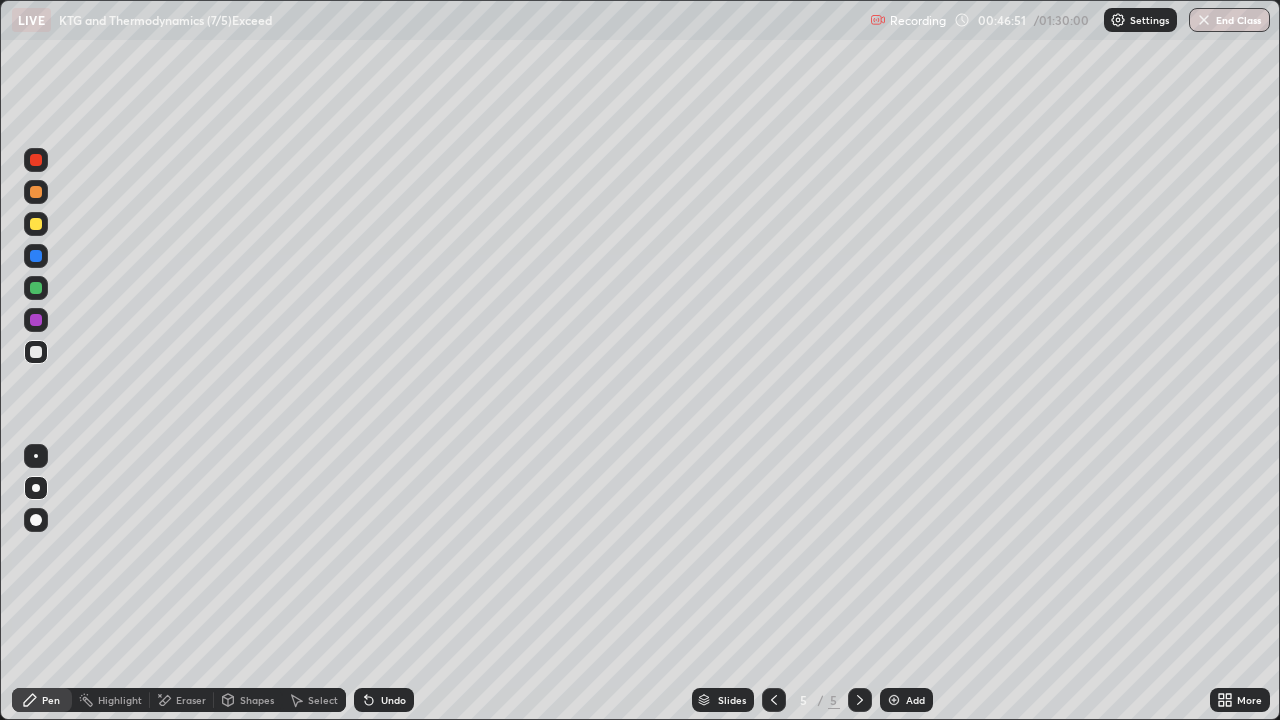 click at bounding box center (36, 288) 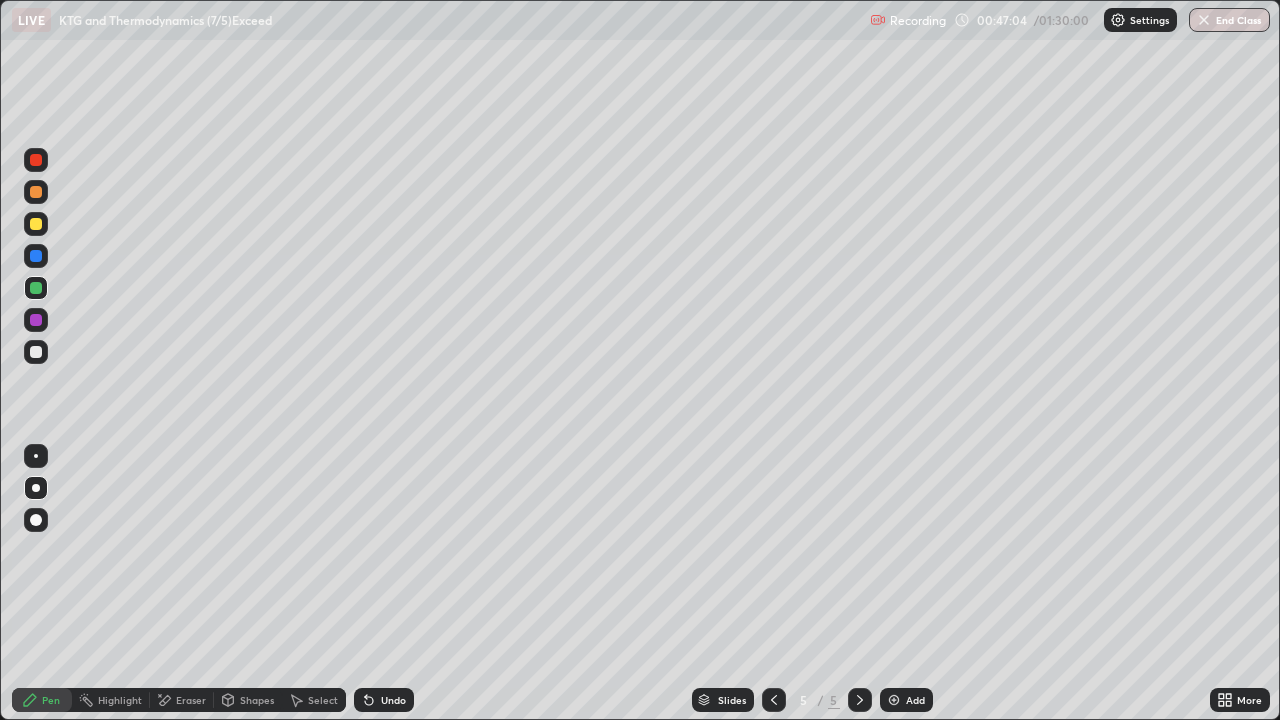 click at bounding box center (36, 352) 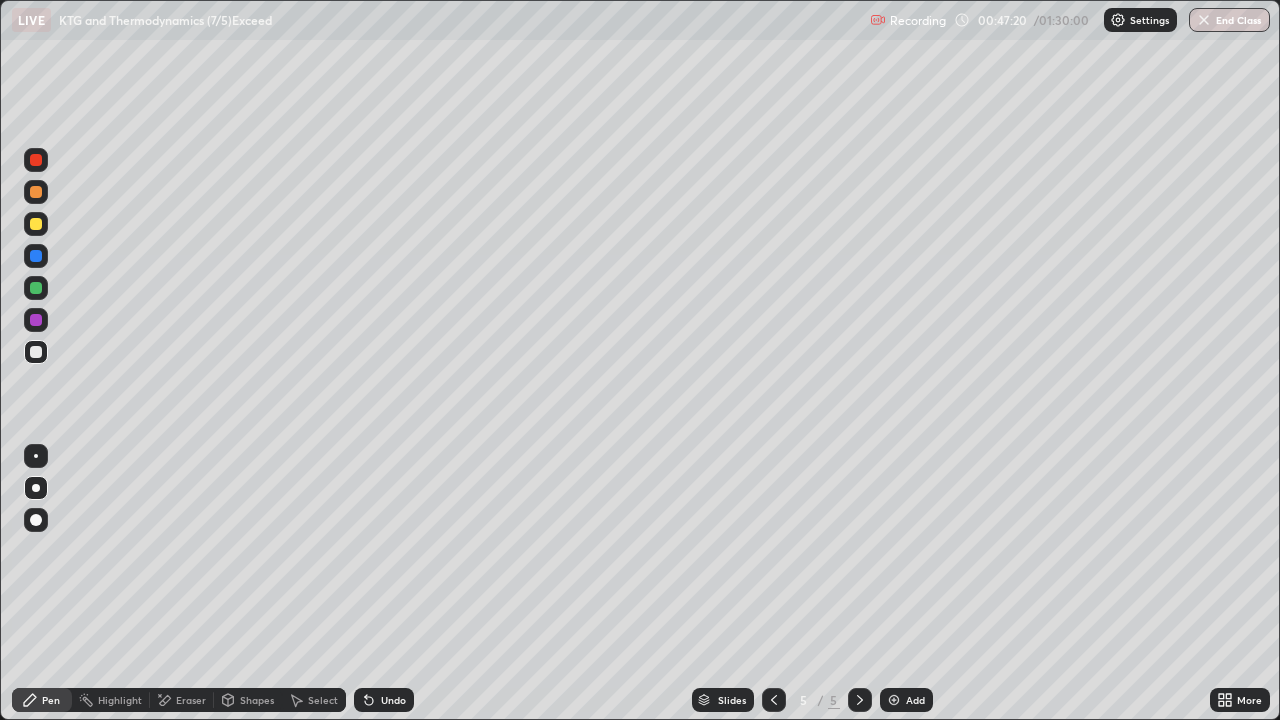 click 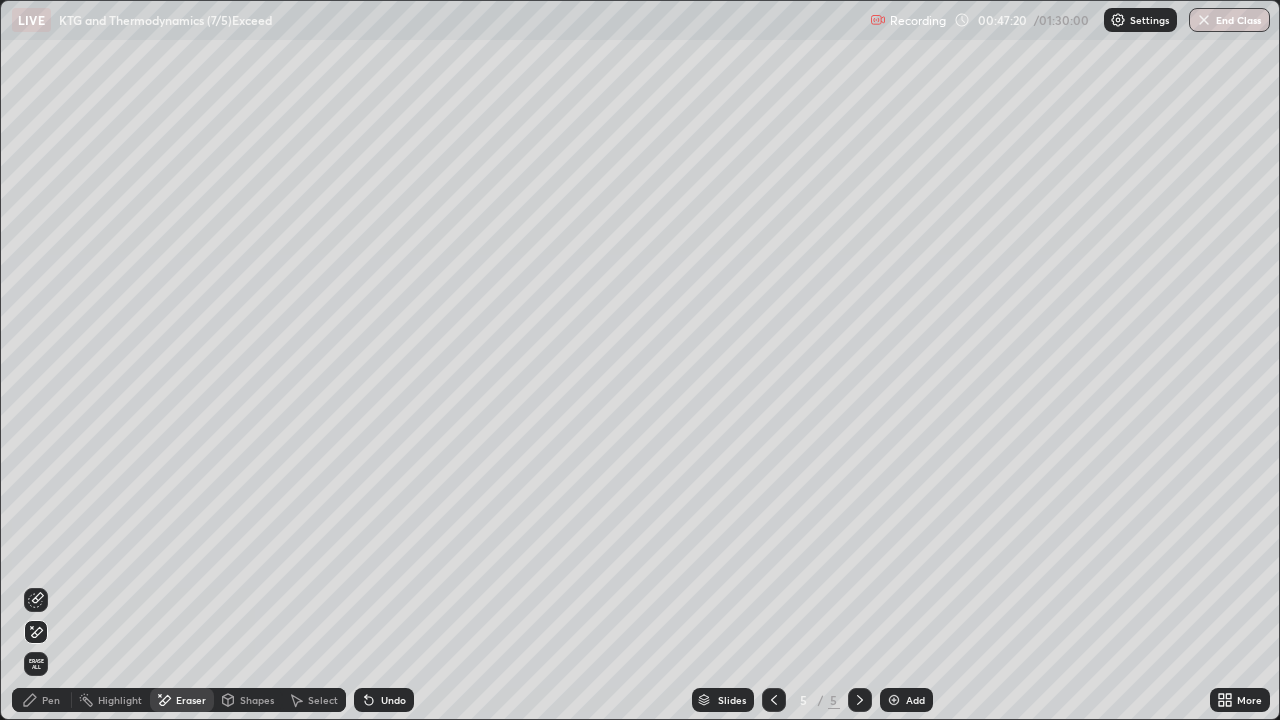 click 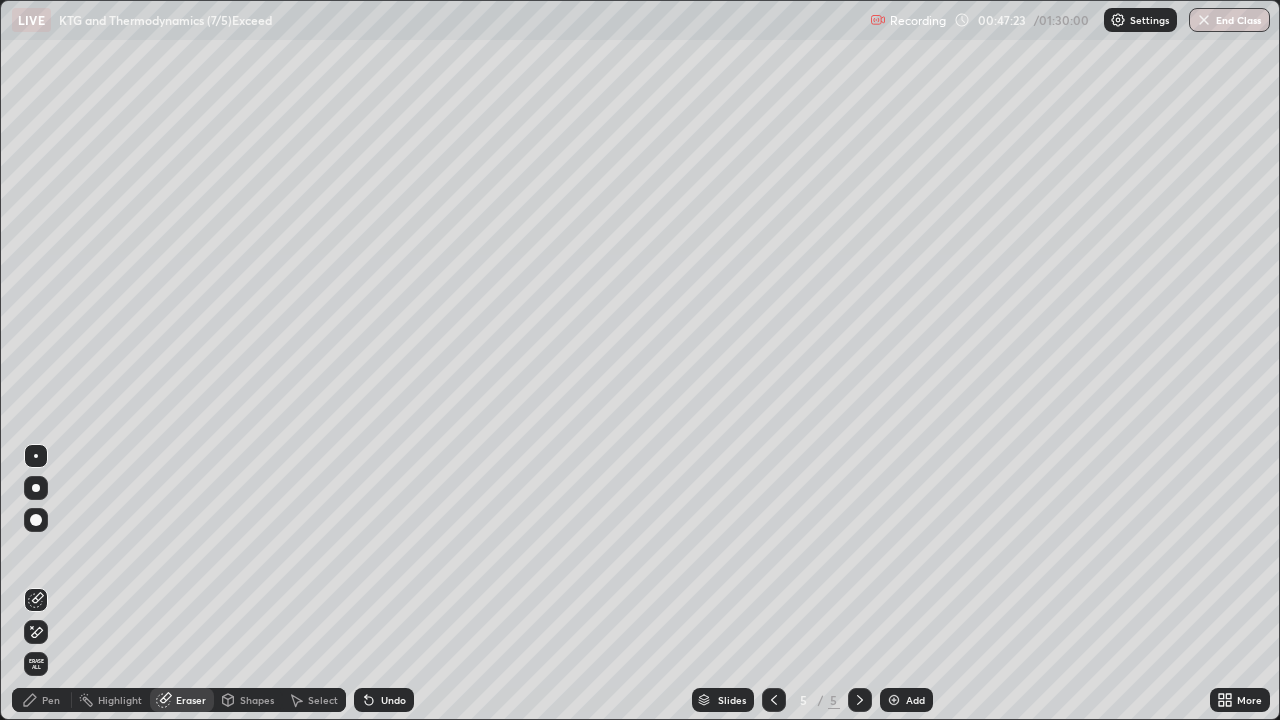 click on "Pen" at bounding box center [51, 700] 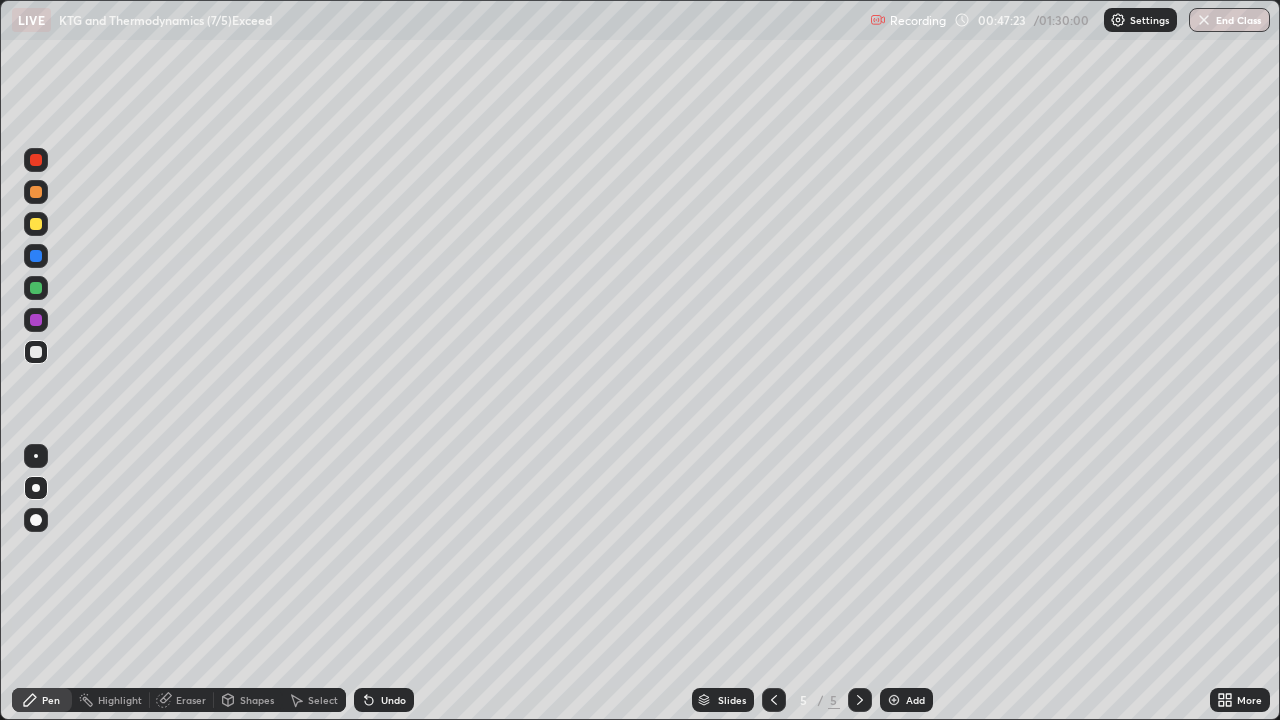 click at bounding box center [36, 352] 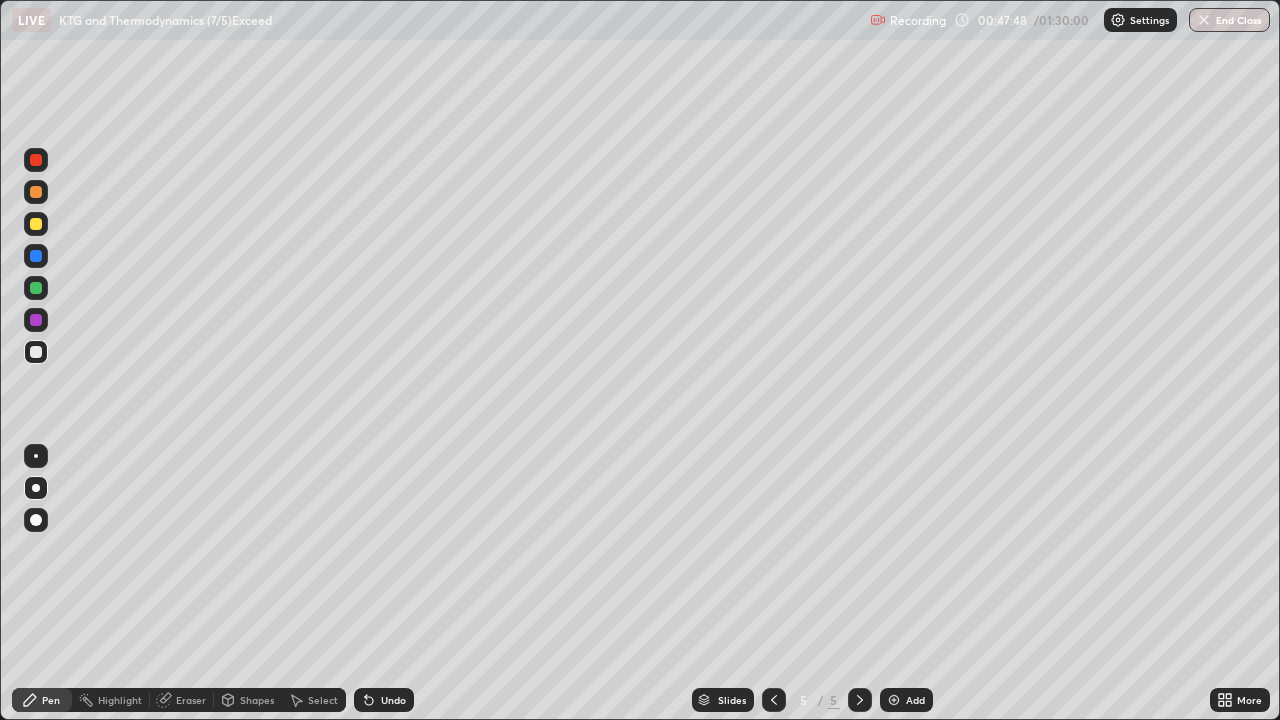 click on "Undo" at bounding box center (384, 700) 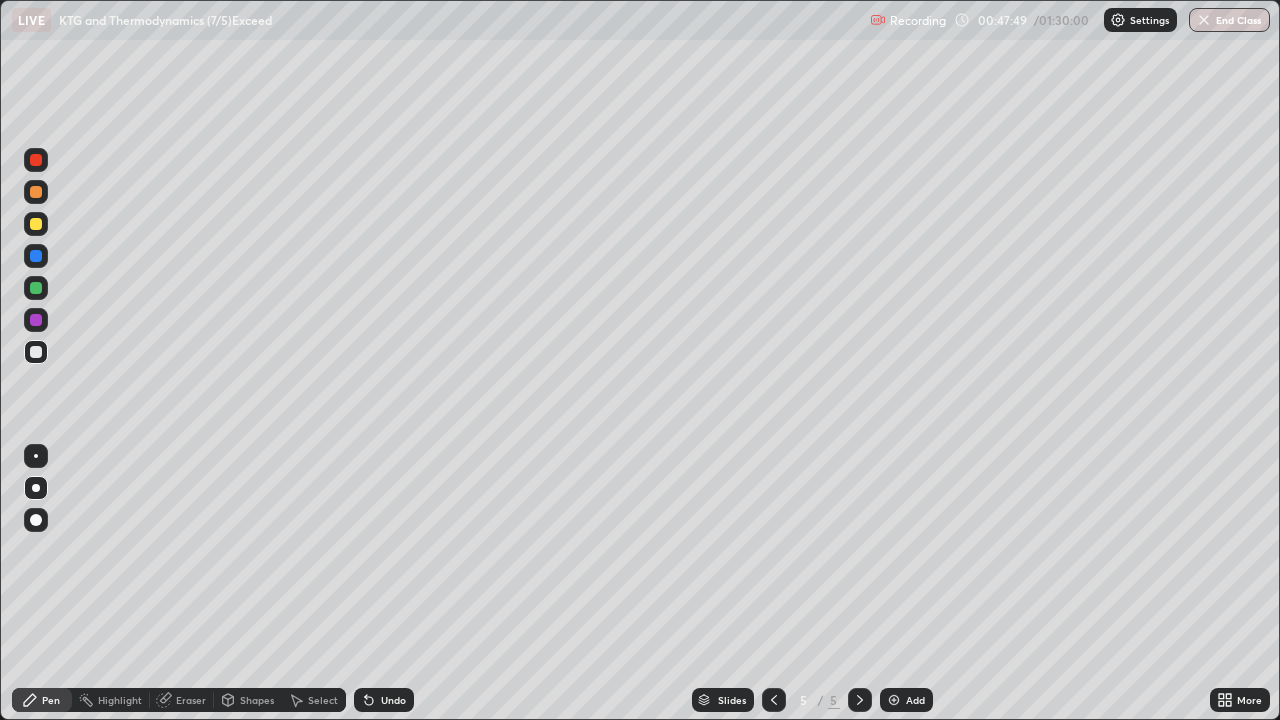 click on "Undo" at bounding box center (393, 700) 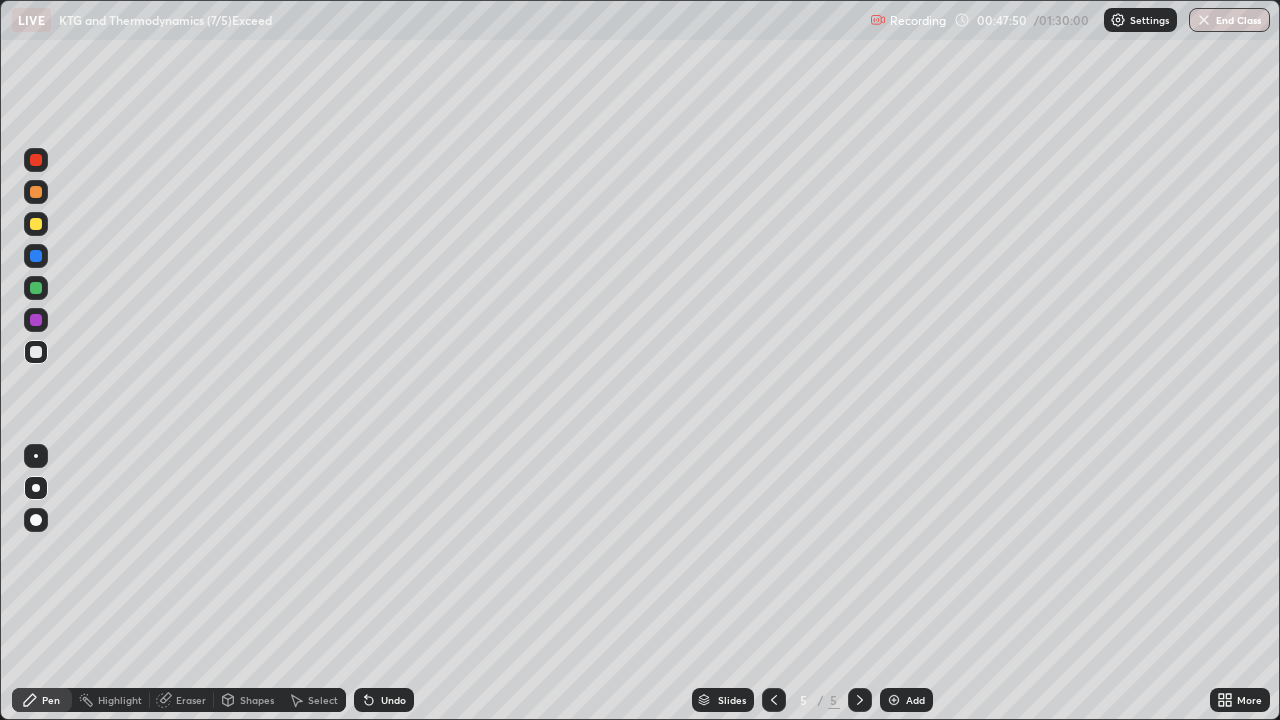 click on "Undo" at bounding box center (393, 700) 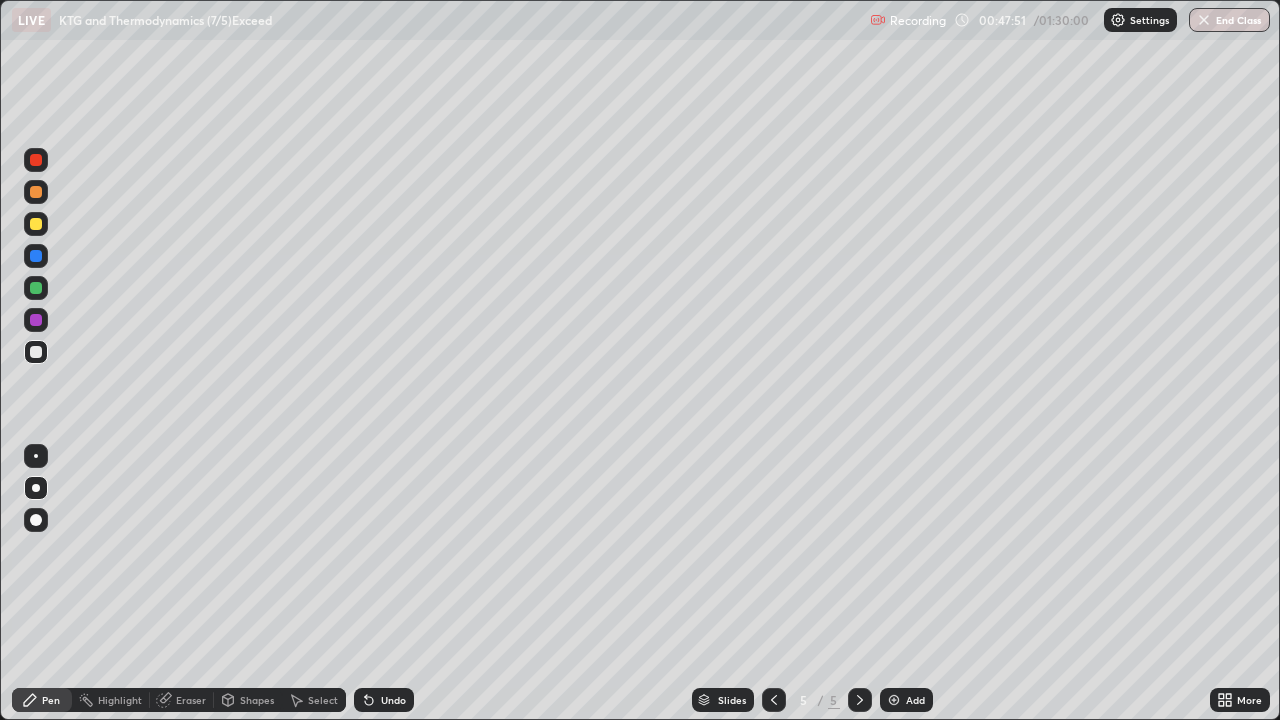 click at bounding box center [36, 352] 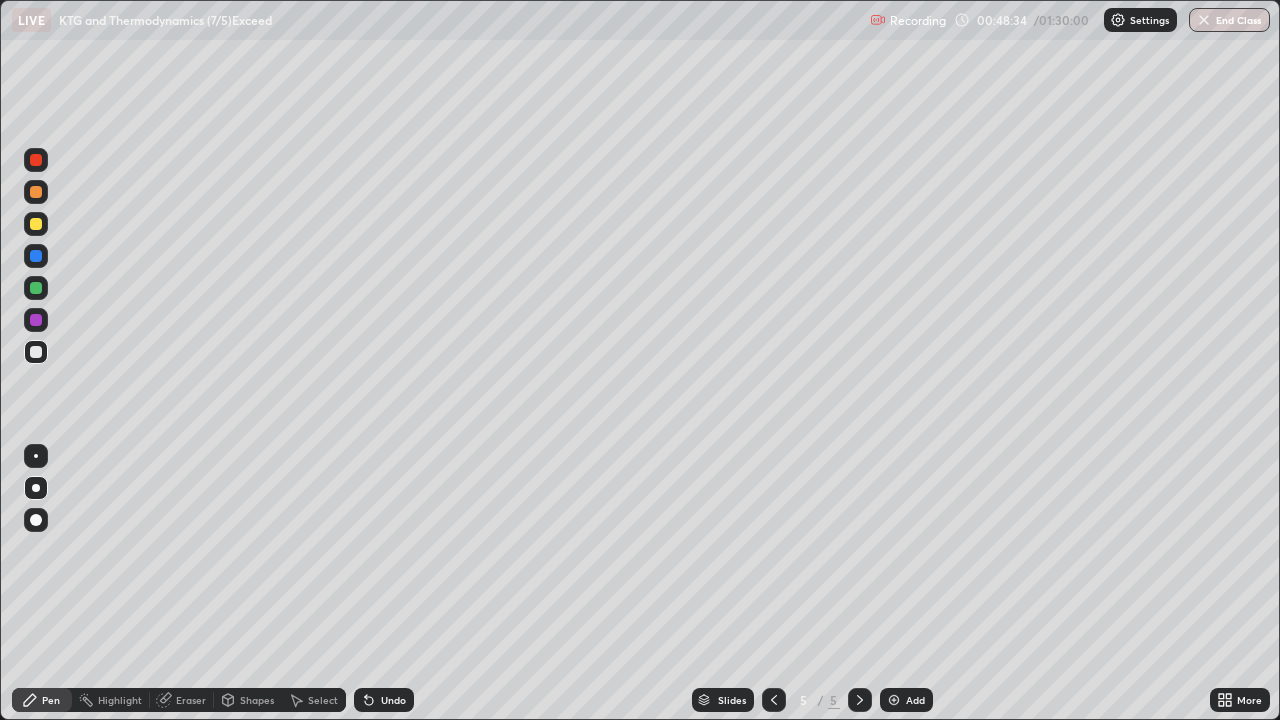 click at bounding box center [36, 288] 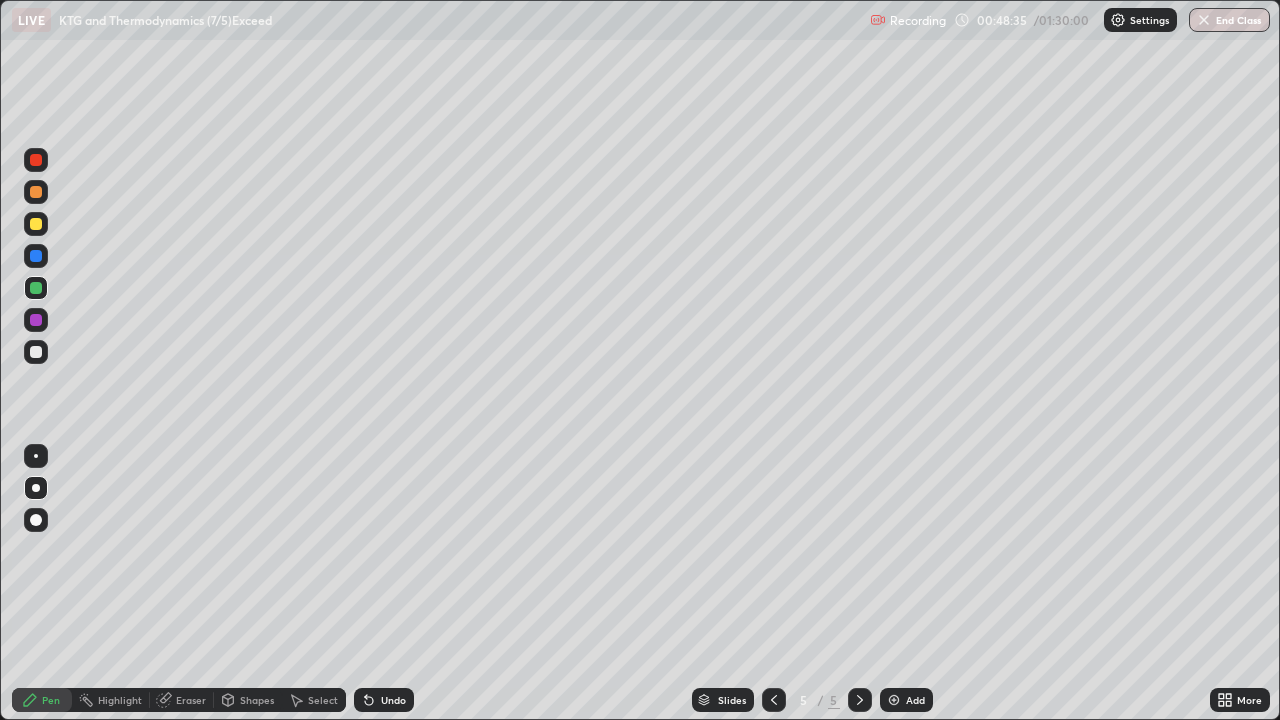 click 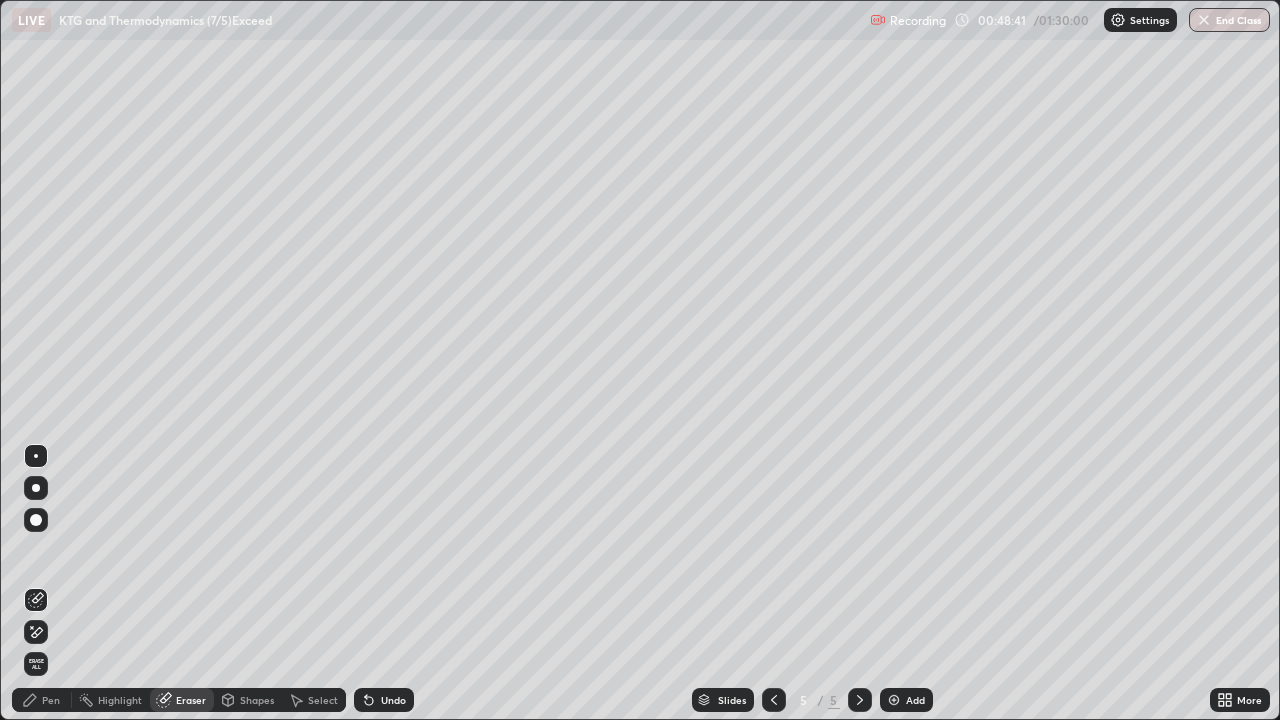 click on "Pen" at bounding box center [51, 700] 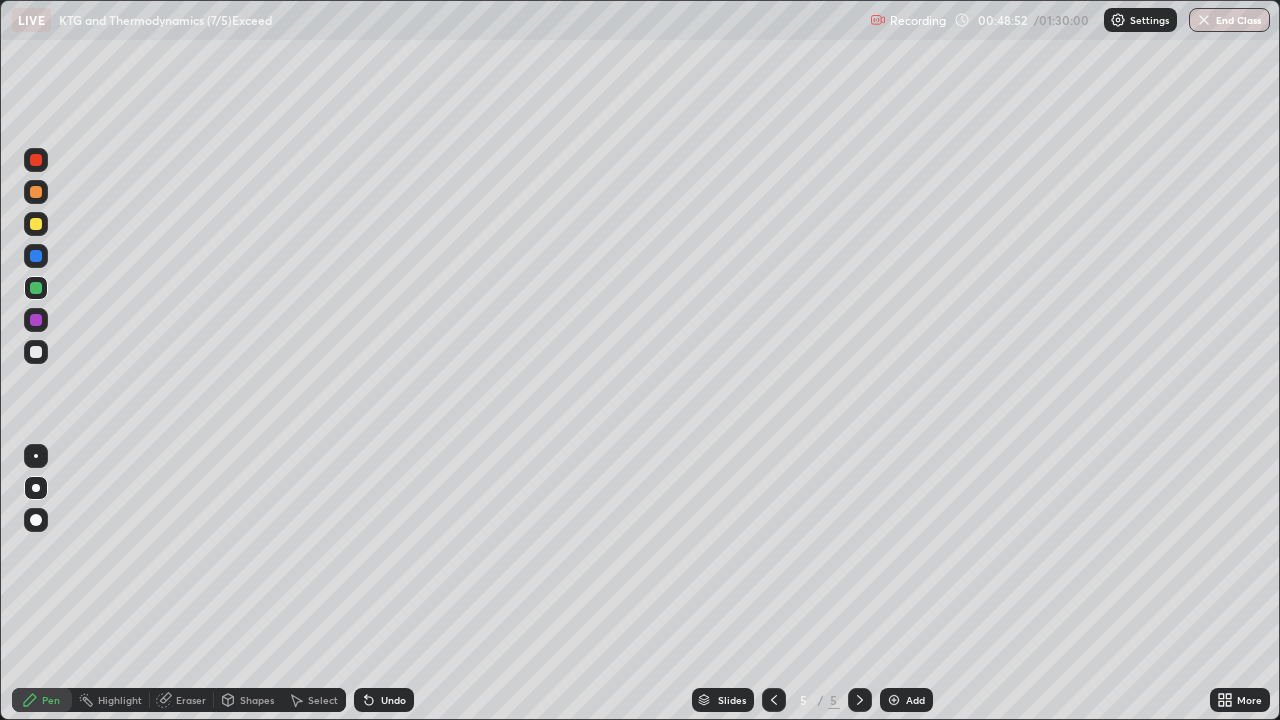 click on "Select" at bounding box center (323, 700) 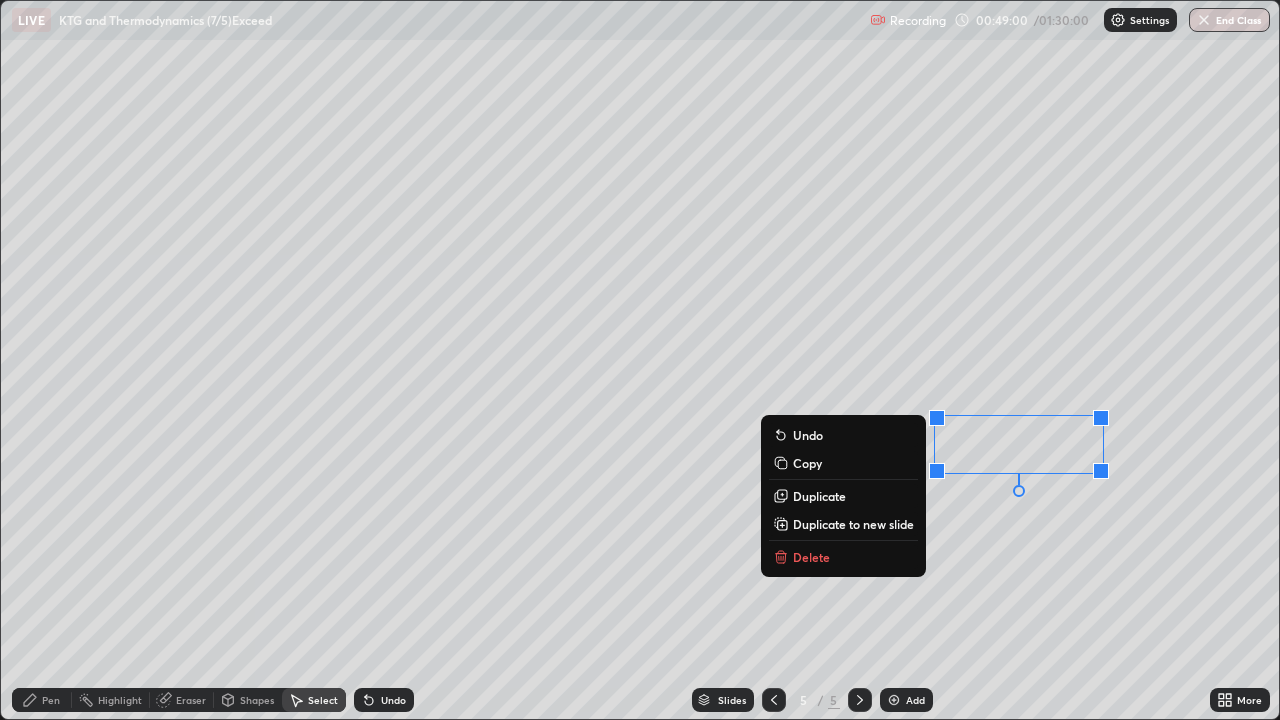 click on "Pen" at bounding box center (51, 700) 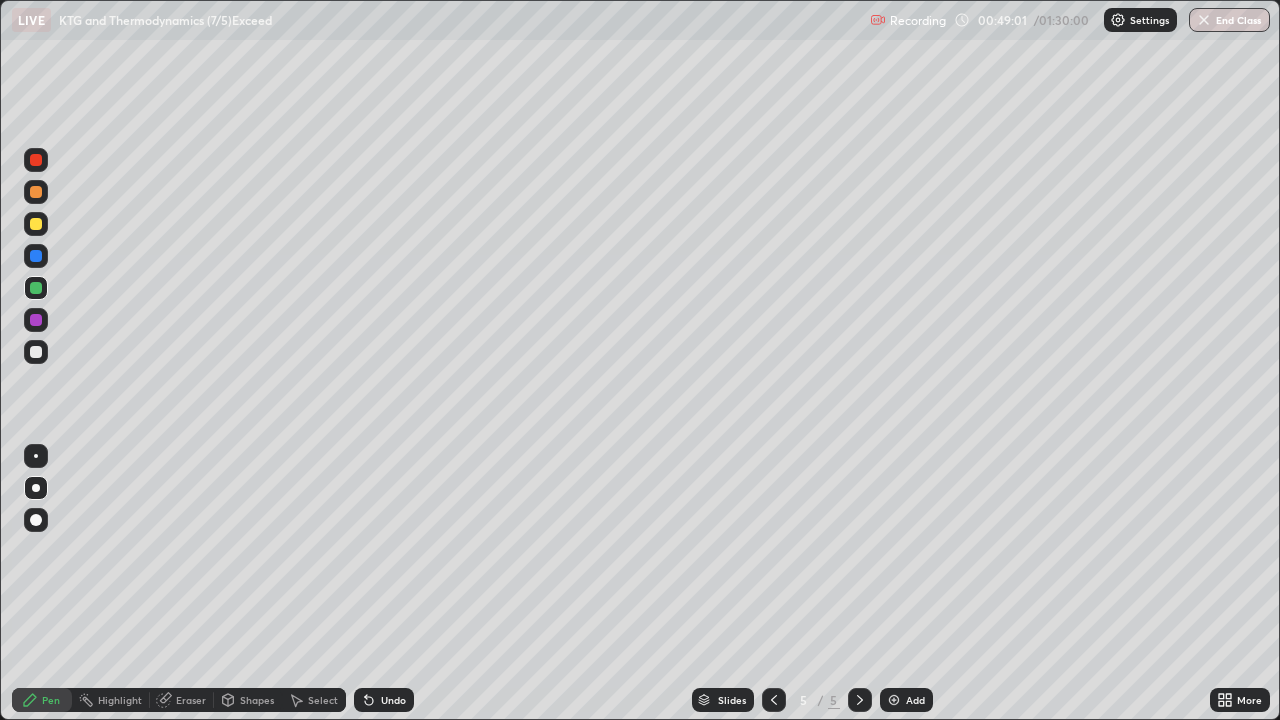 click at bounding box center (36, 352) 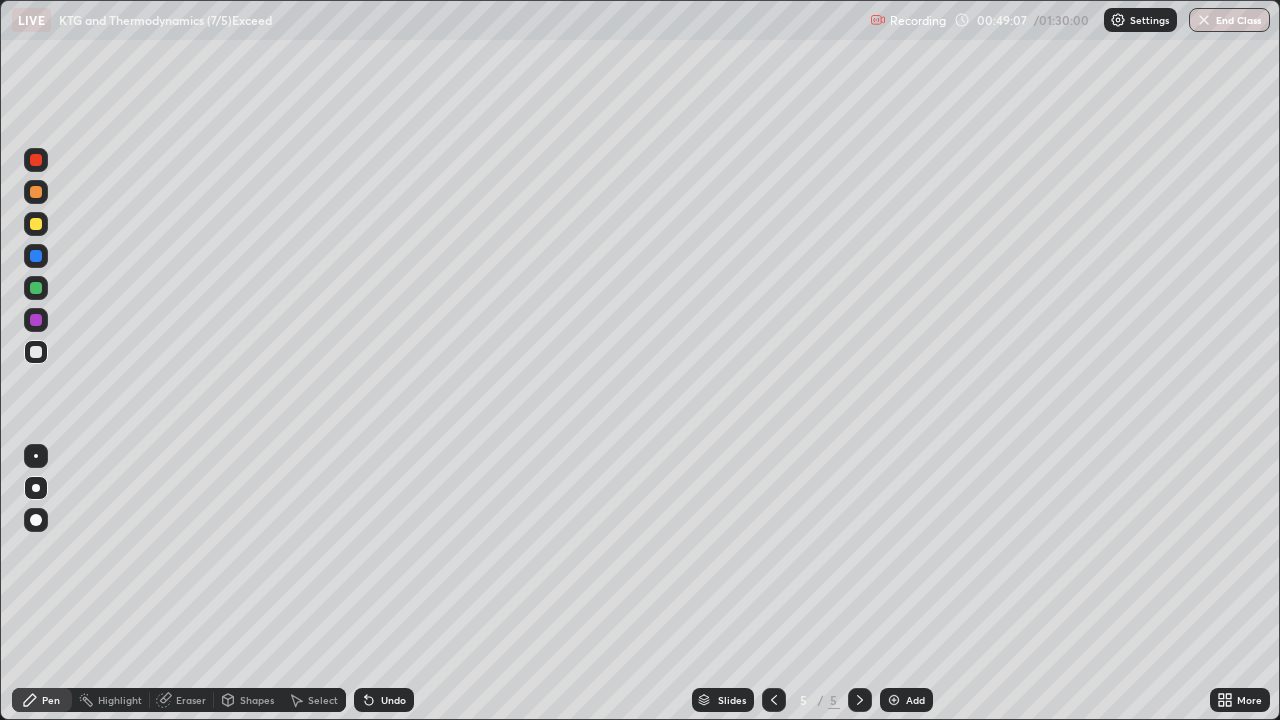 click on "Undo" at bounding box center (393, 700) 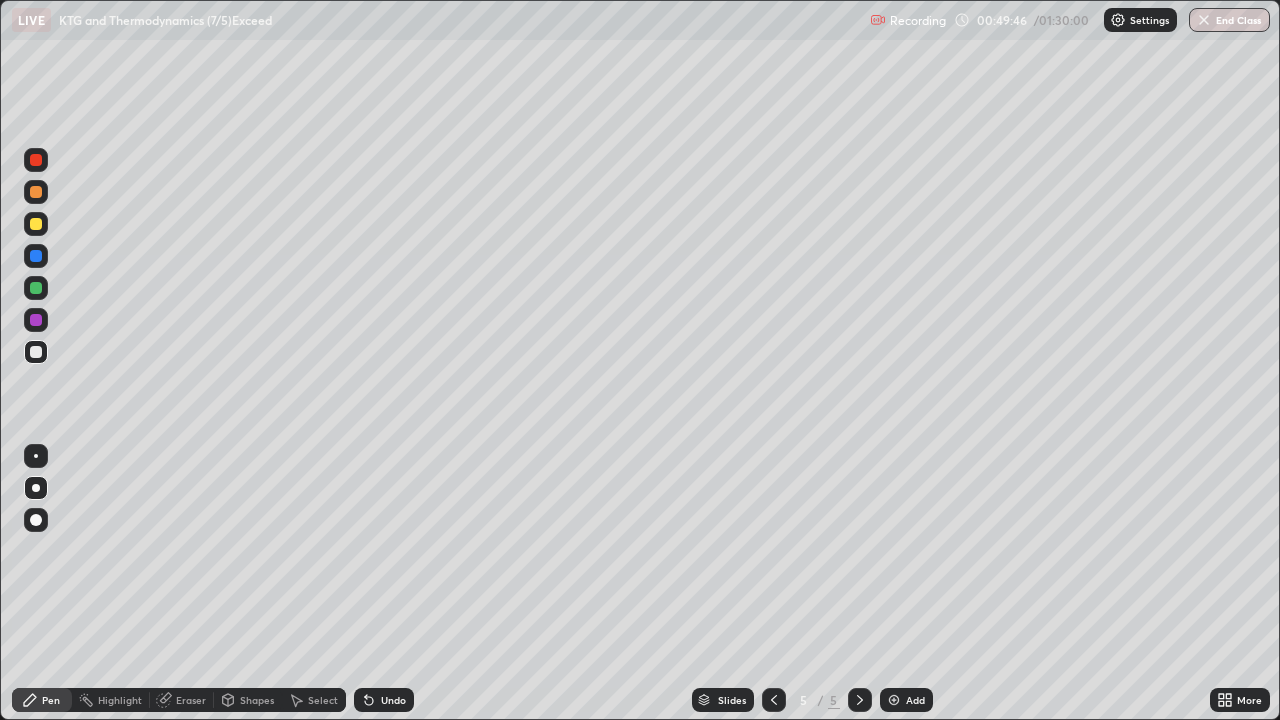 click at bounding box center (36, 320) 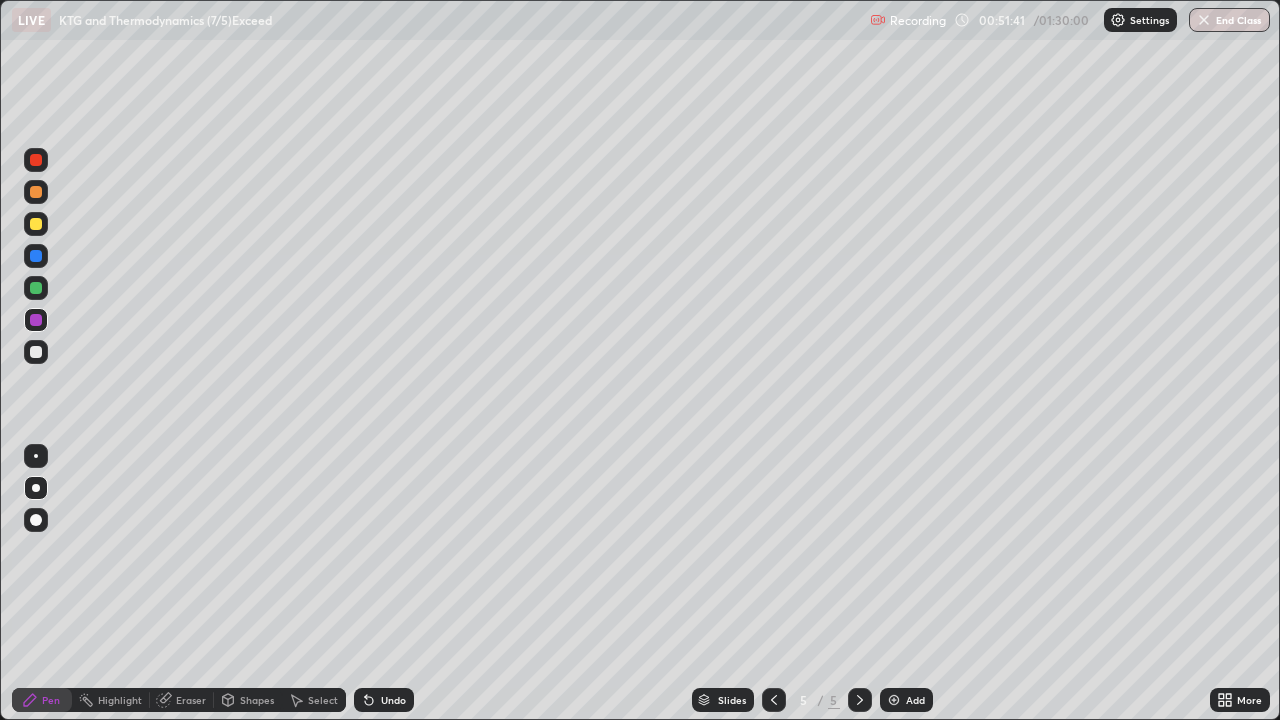 click at bounding box center [894, 700] 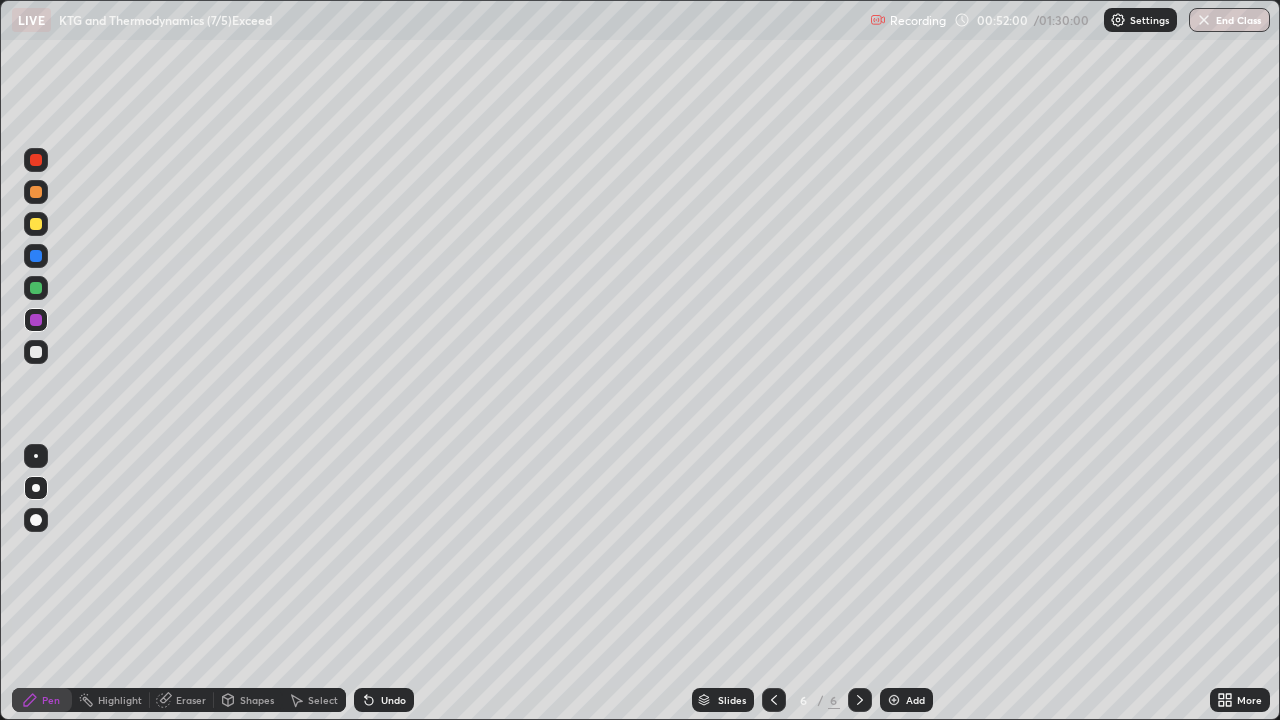 click at bounding box center (36, 224) 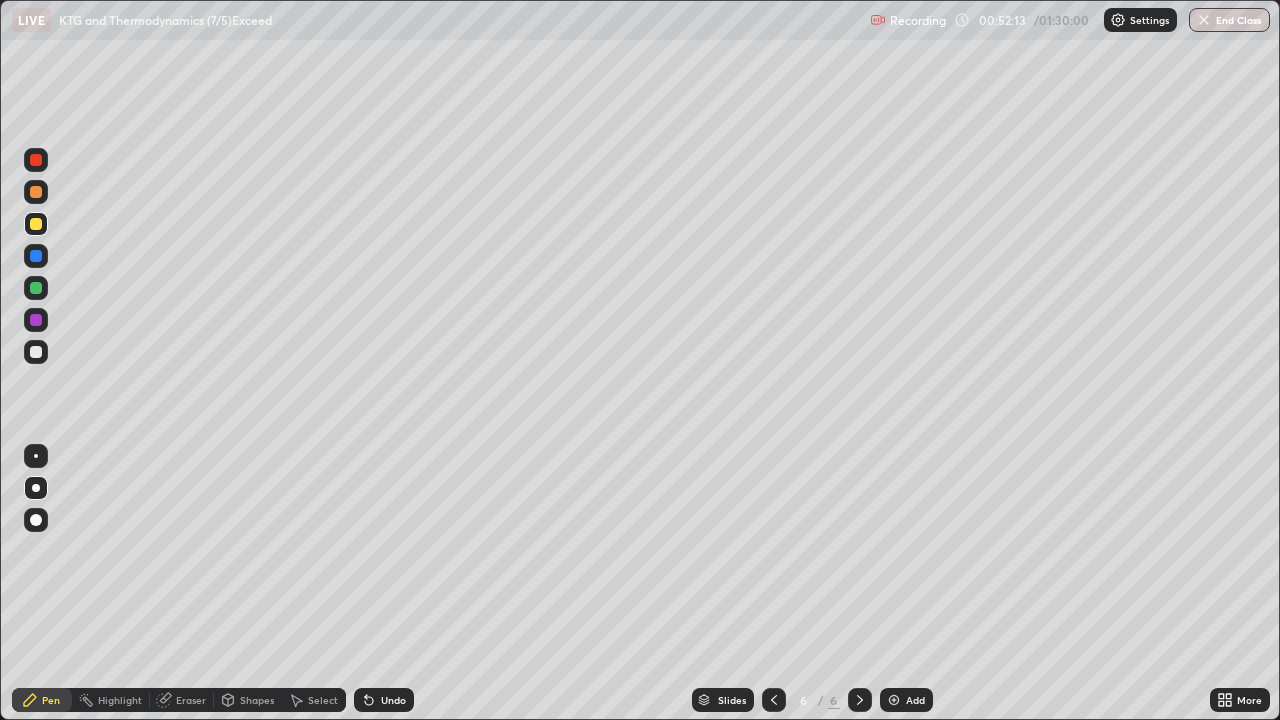click 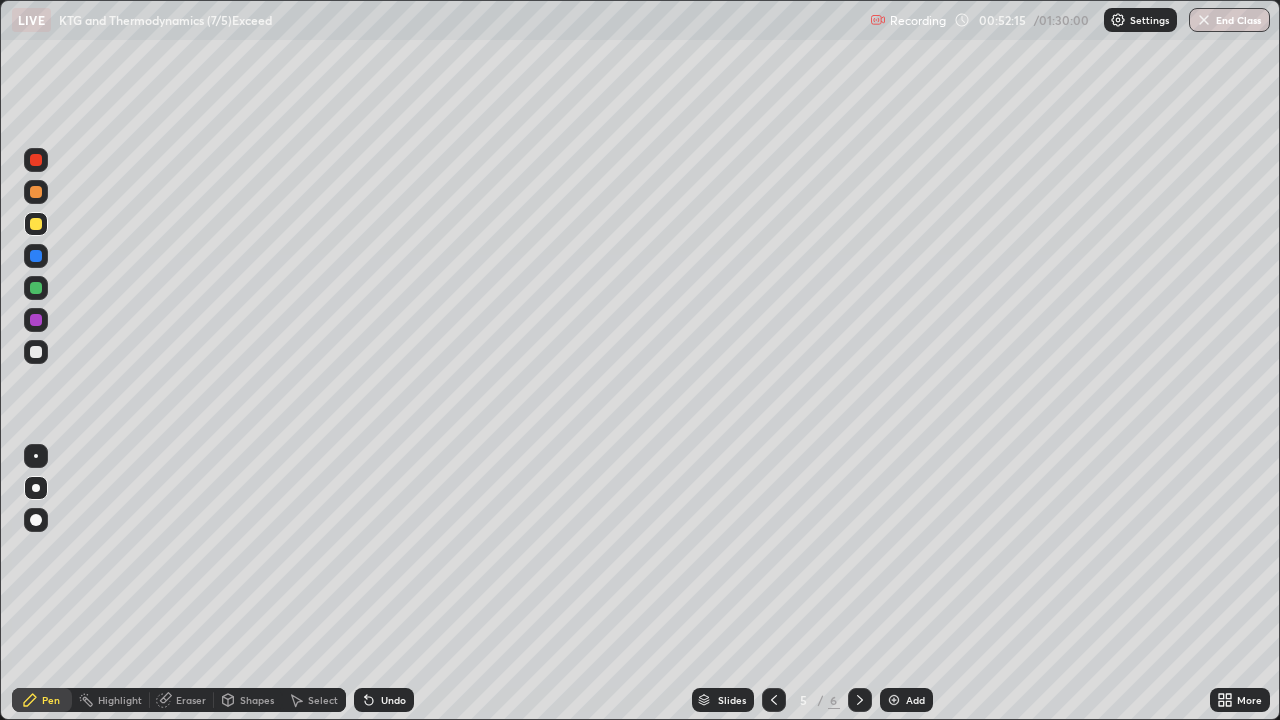 click at bounding box center (36, 352) 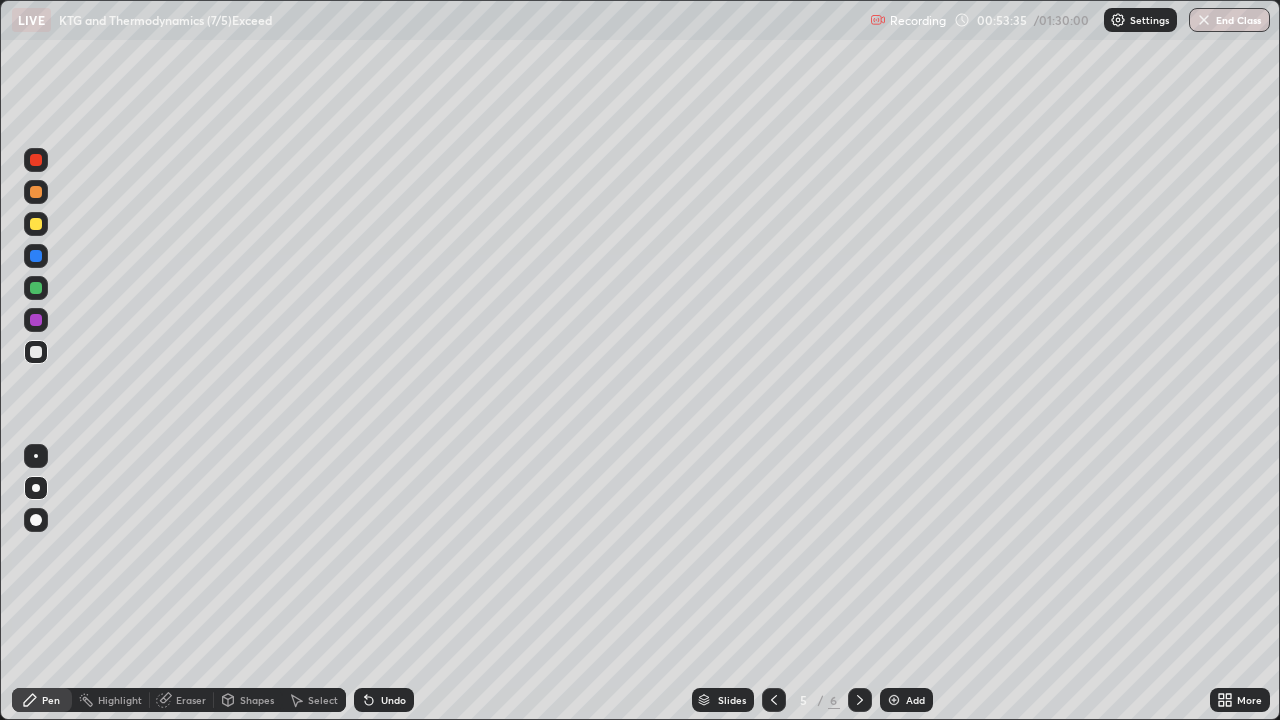 click 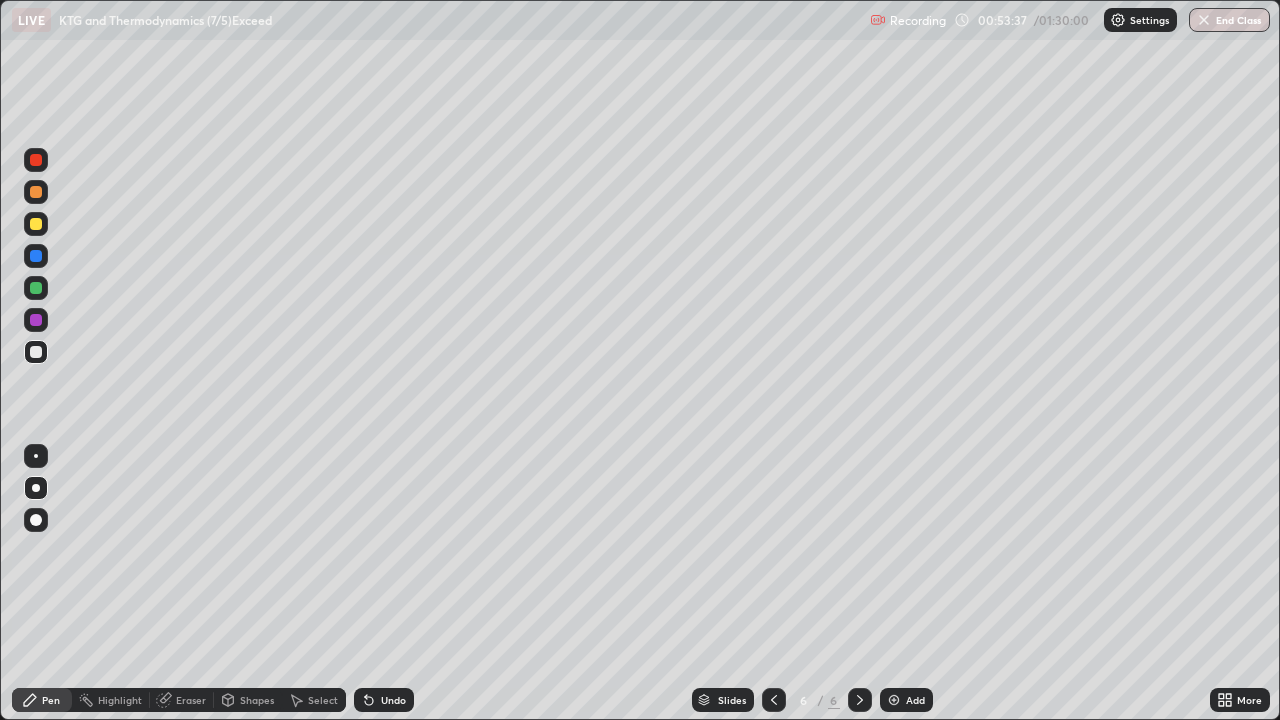 click 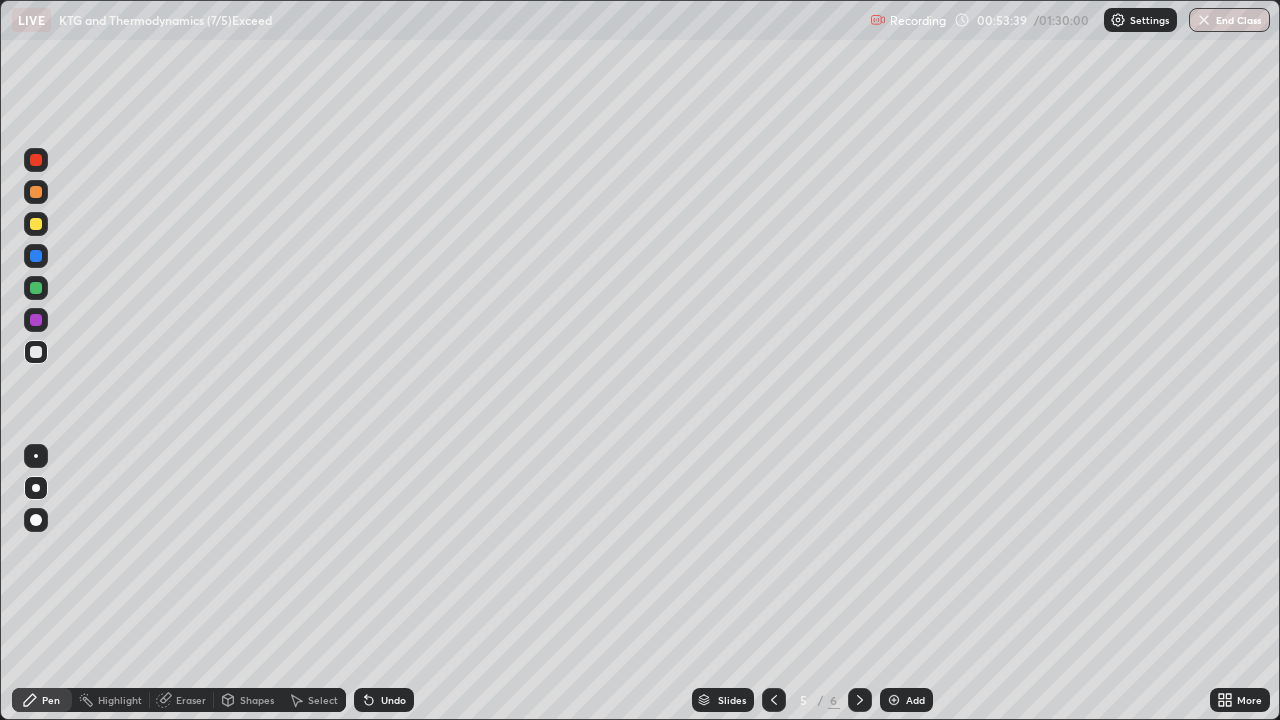 click at bounding box center [36, 352] 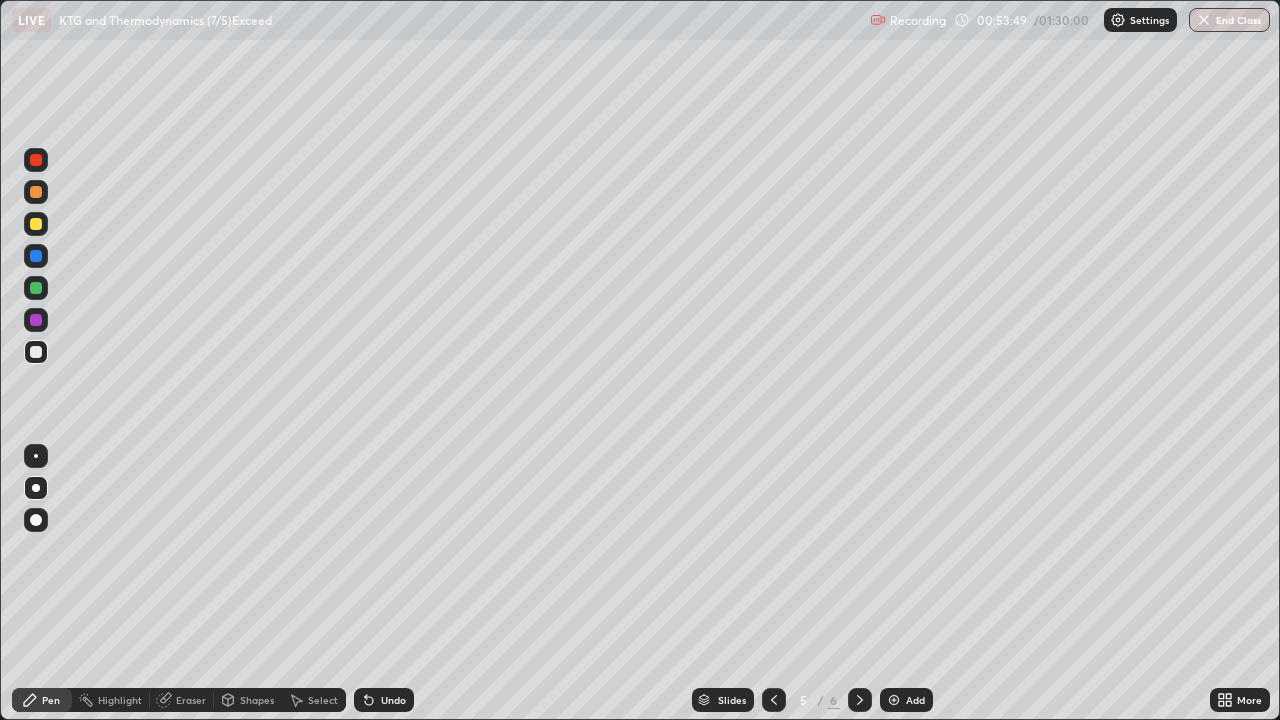 click at bounding box center [36, 288] 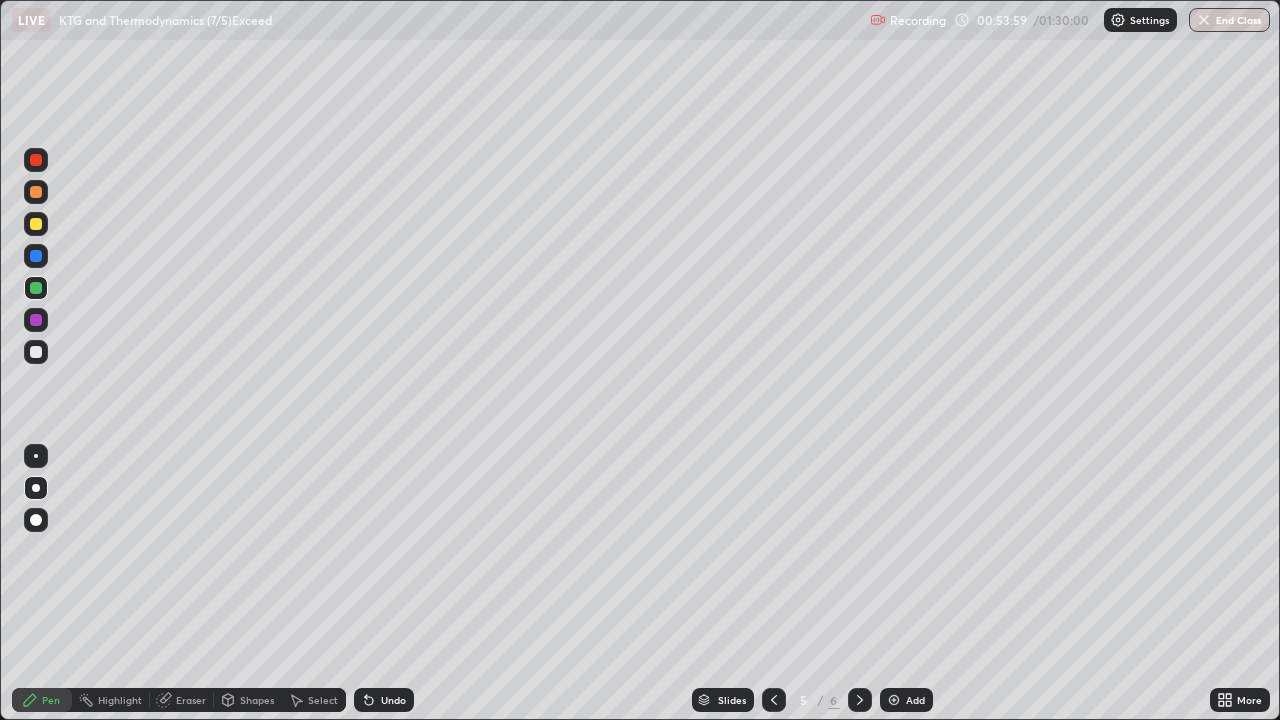 click at bounding box center [36, 352] 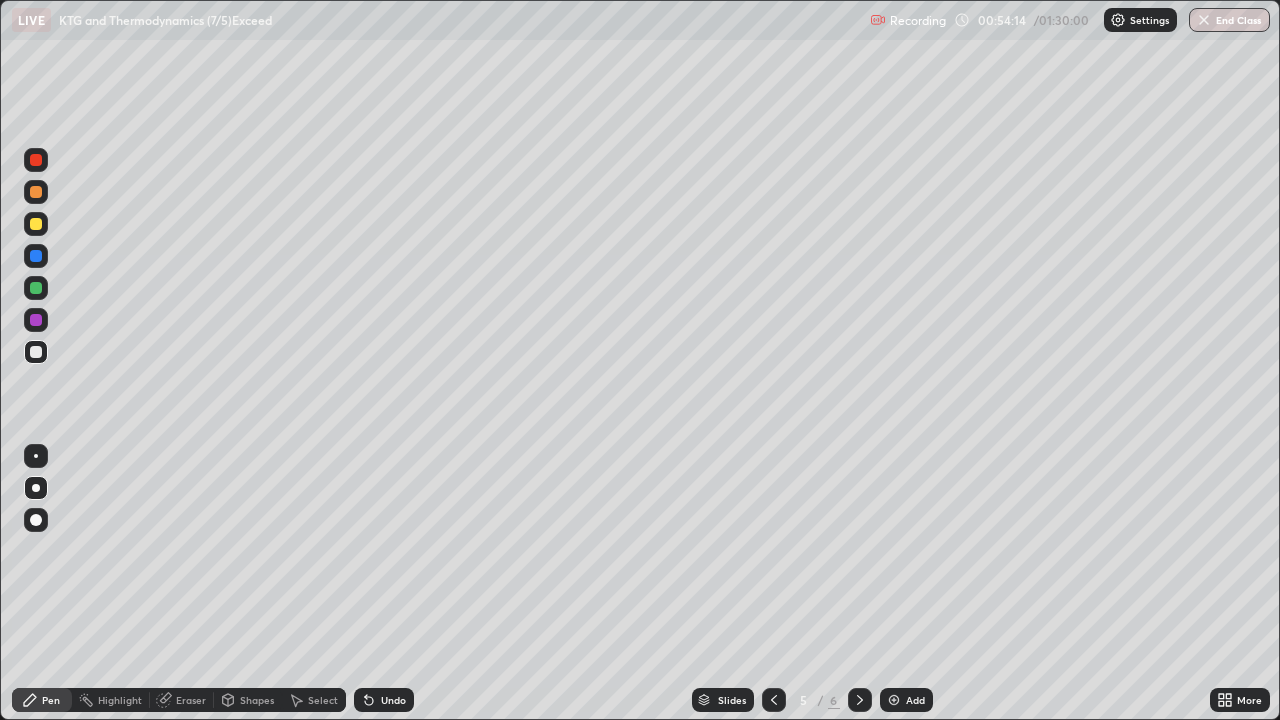 click on "Eraser" at bounding box center (182, 700) 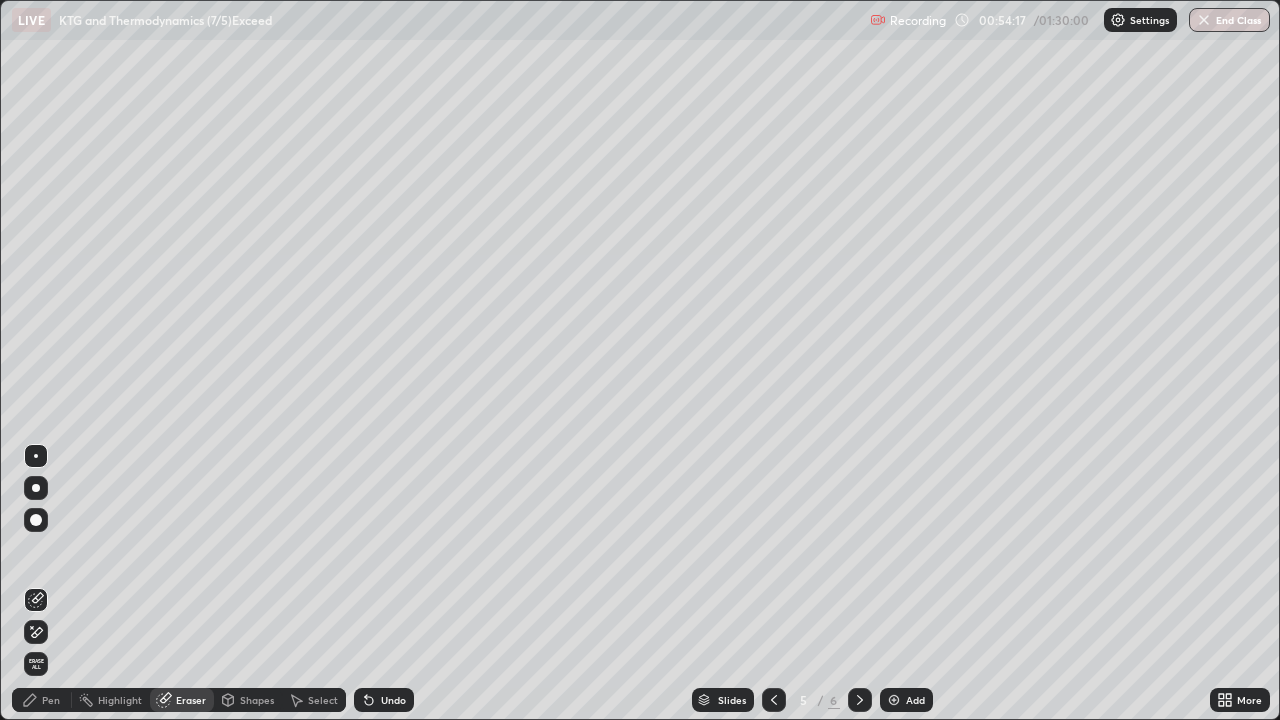 click on "Pen" at bounding box center [42, 700] 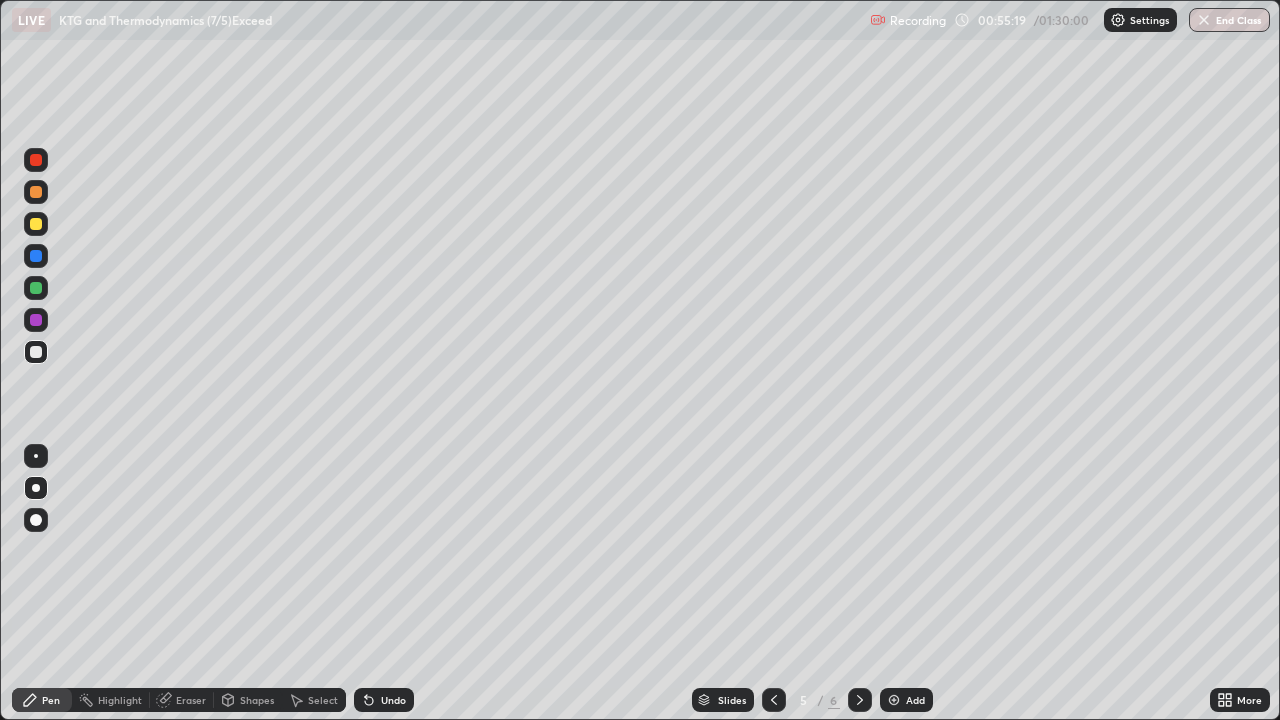 click 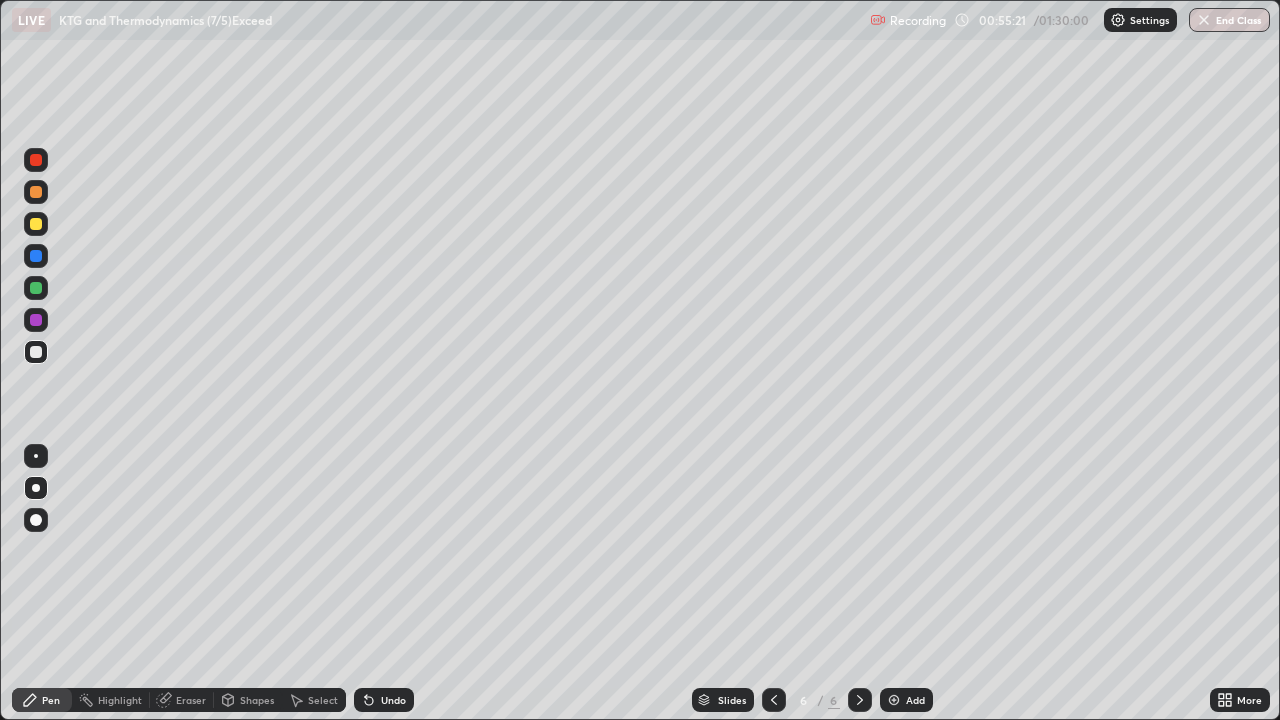 click at bounding box center (36, 352) 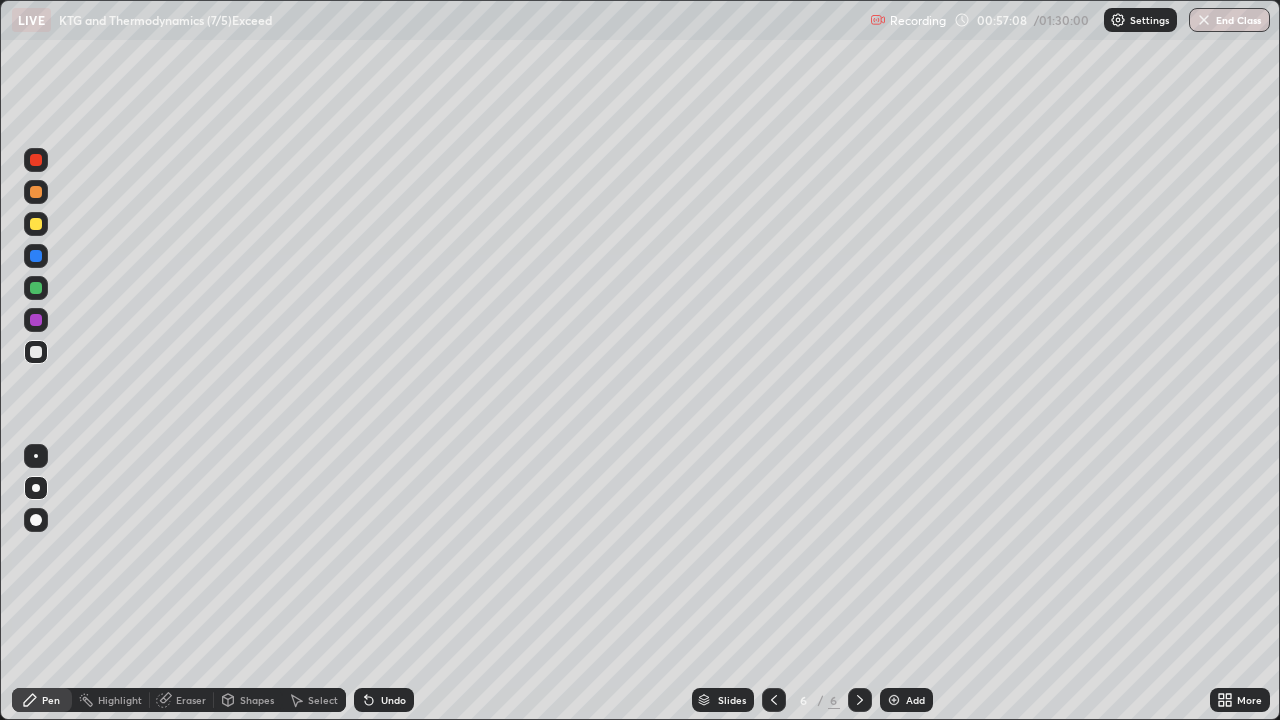 click at bounding box center [36, 288] 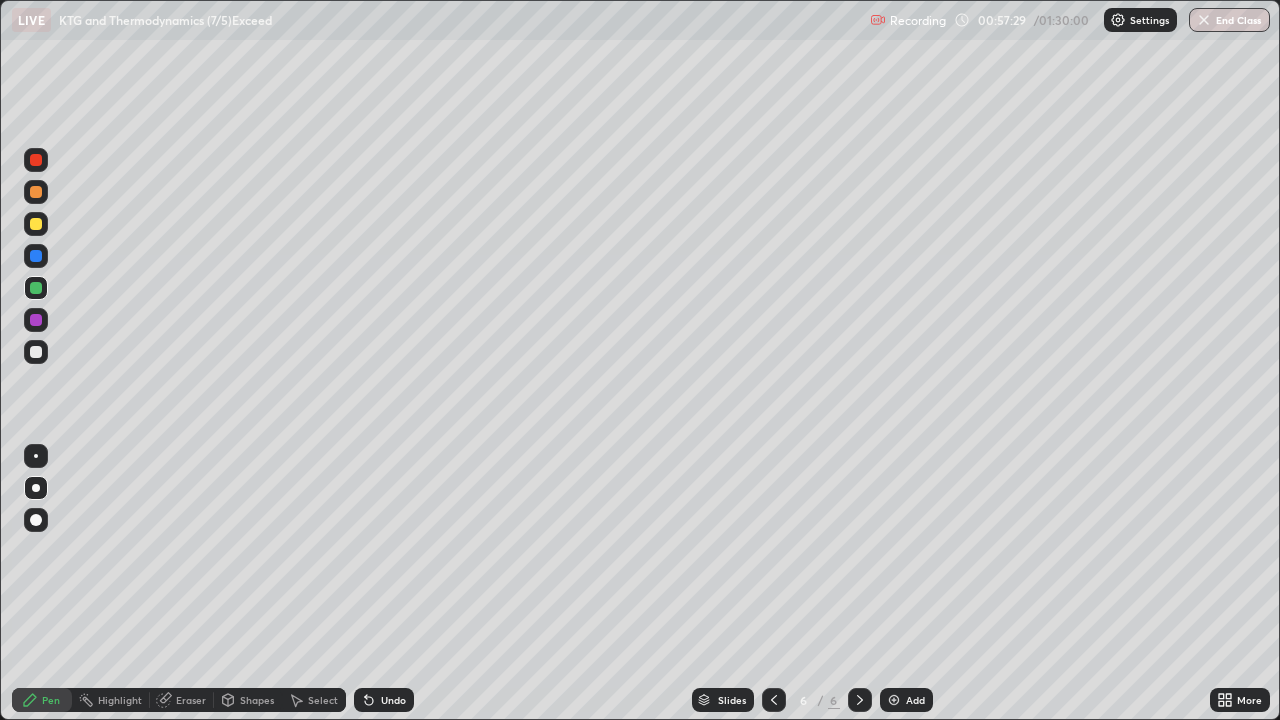 click at bounding box center (36, 352) 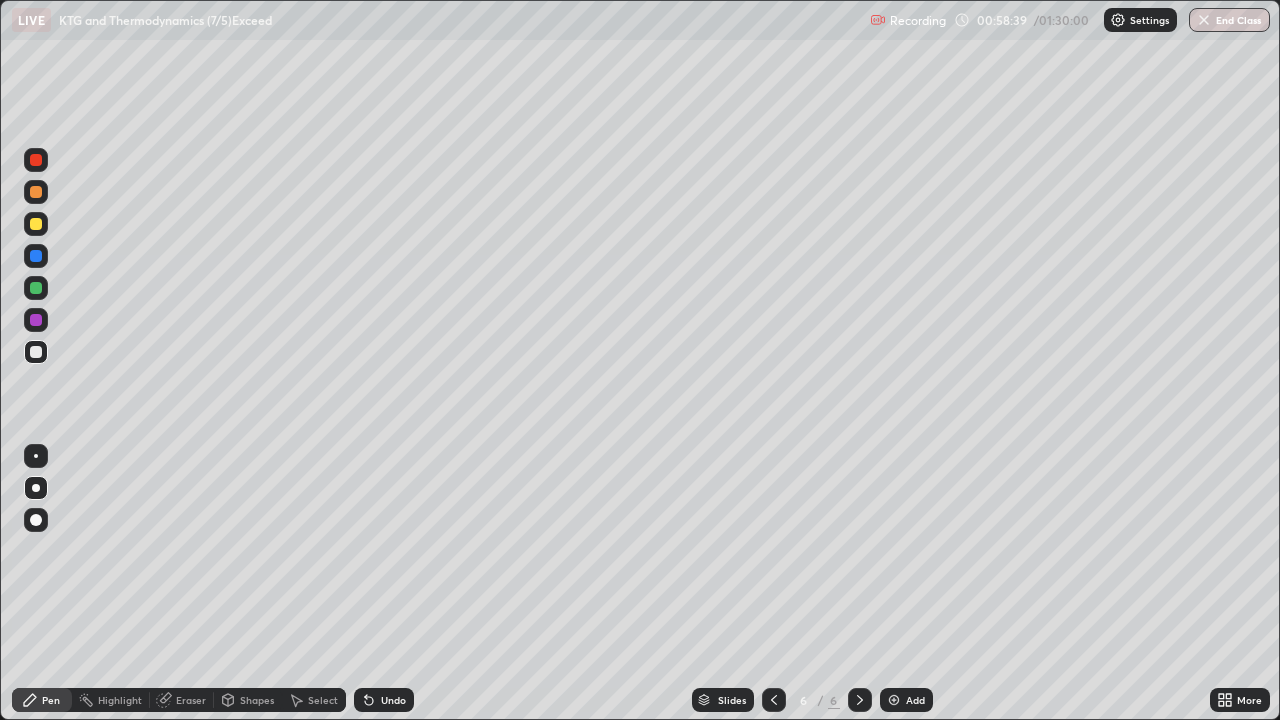 click at bounding box center [36, 288] 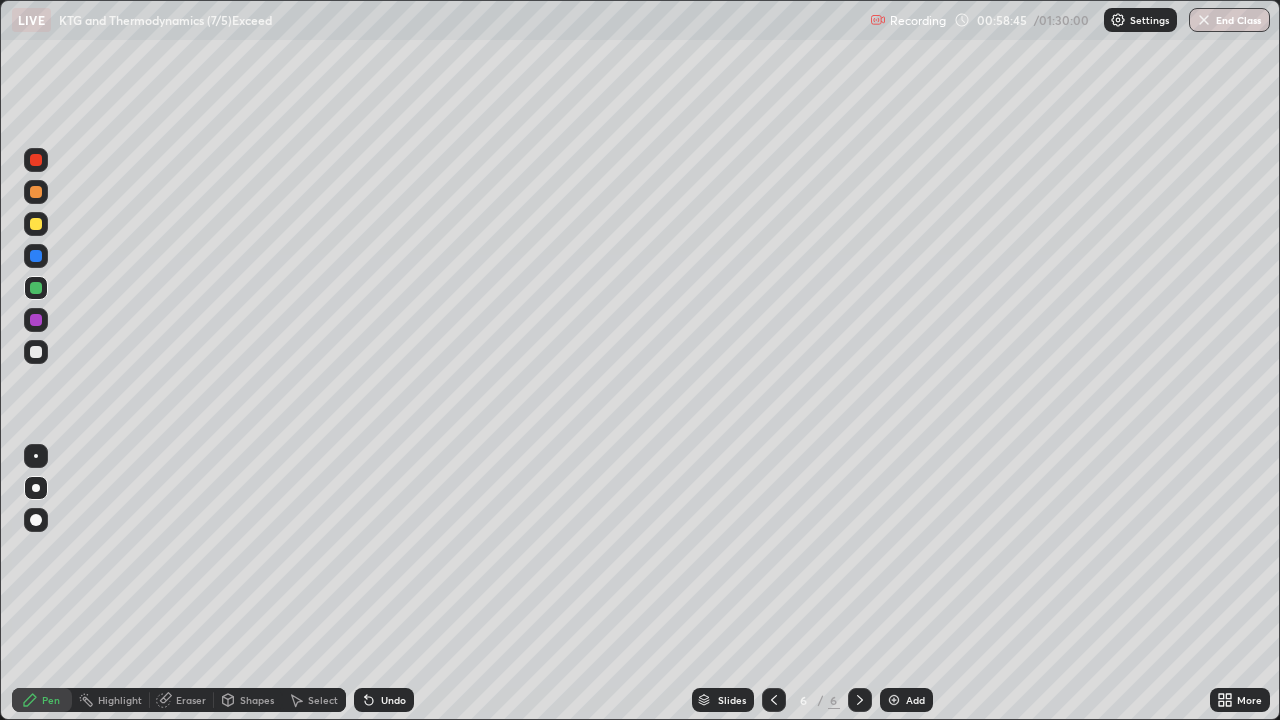 click at bounding box center (36, 352) 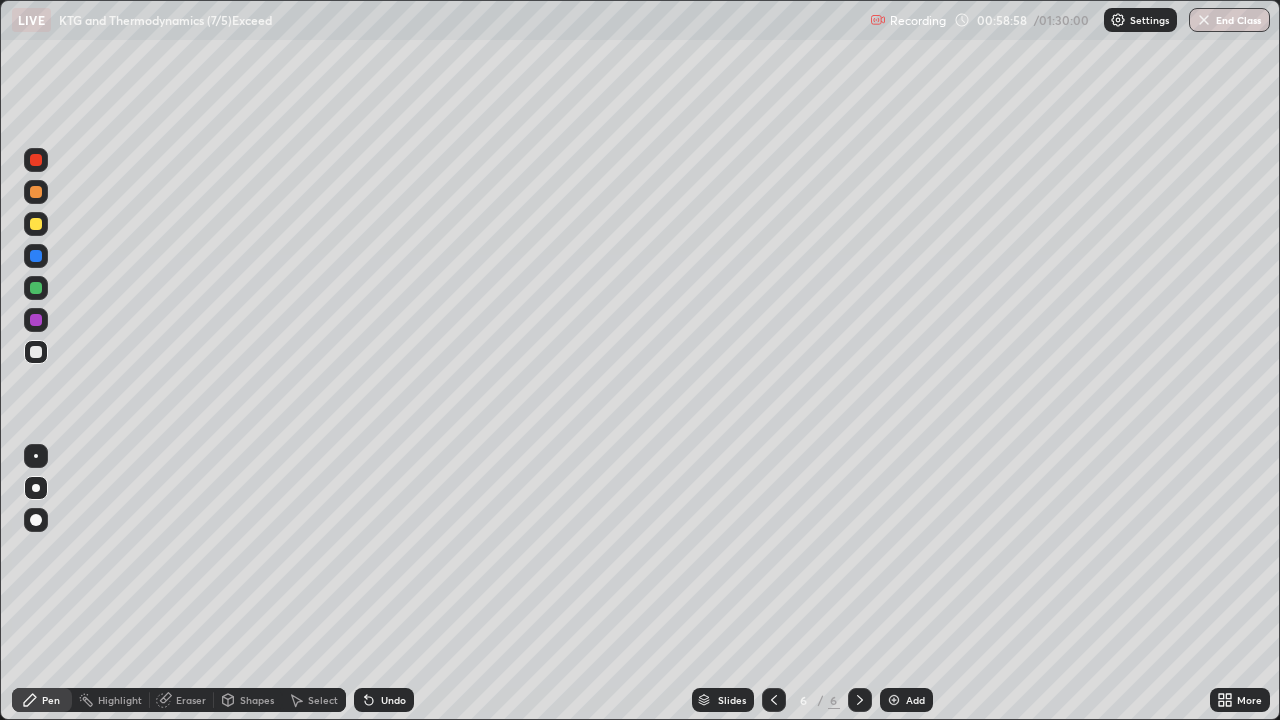 click at bounding box center (36, 288) 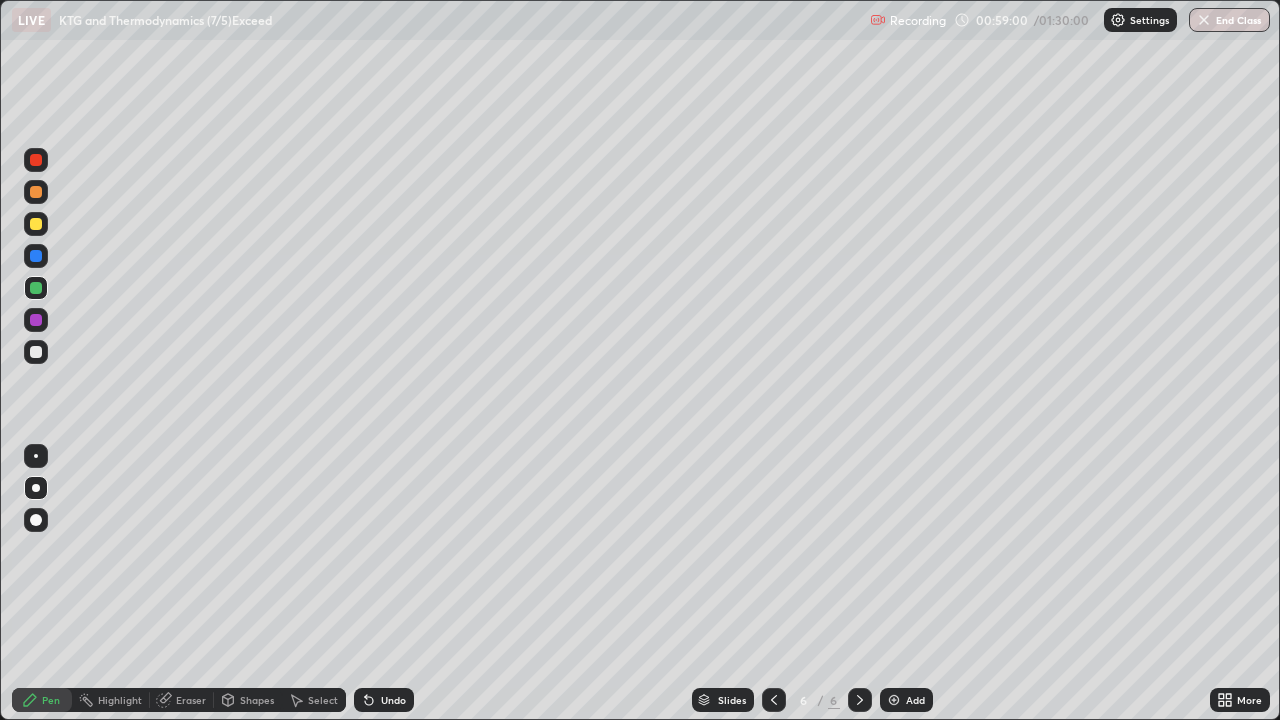 click at bounding box center (36, 352) 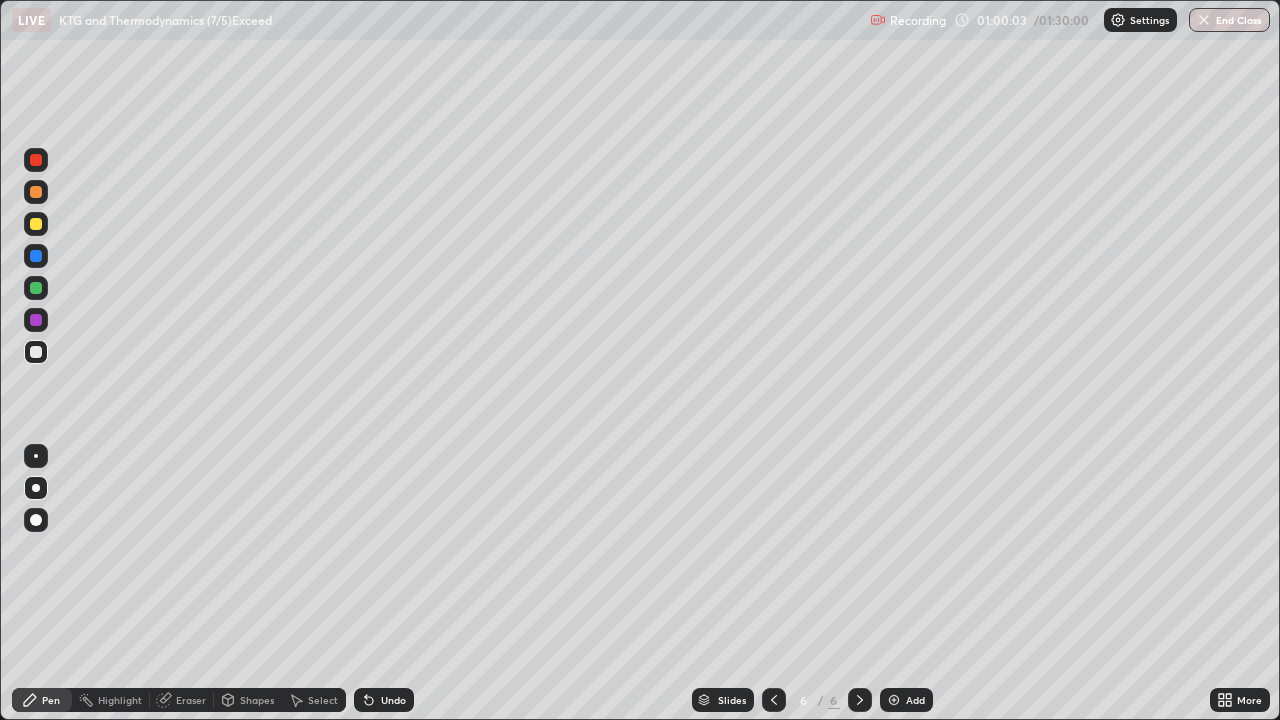 click 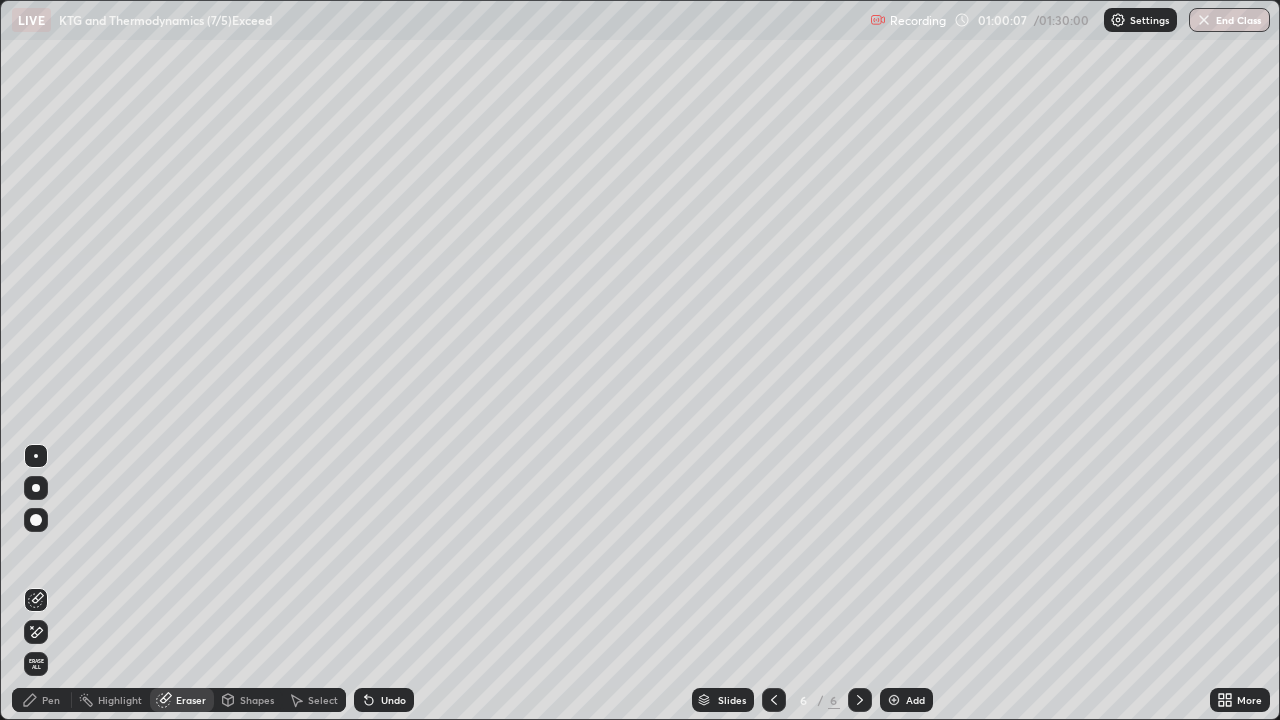 click on "Pen" at bounding box center [51, 700] 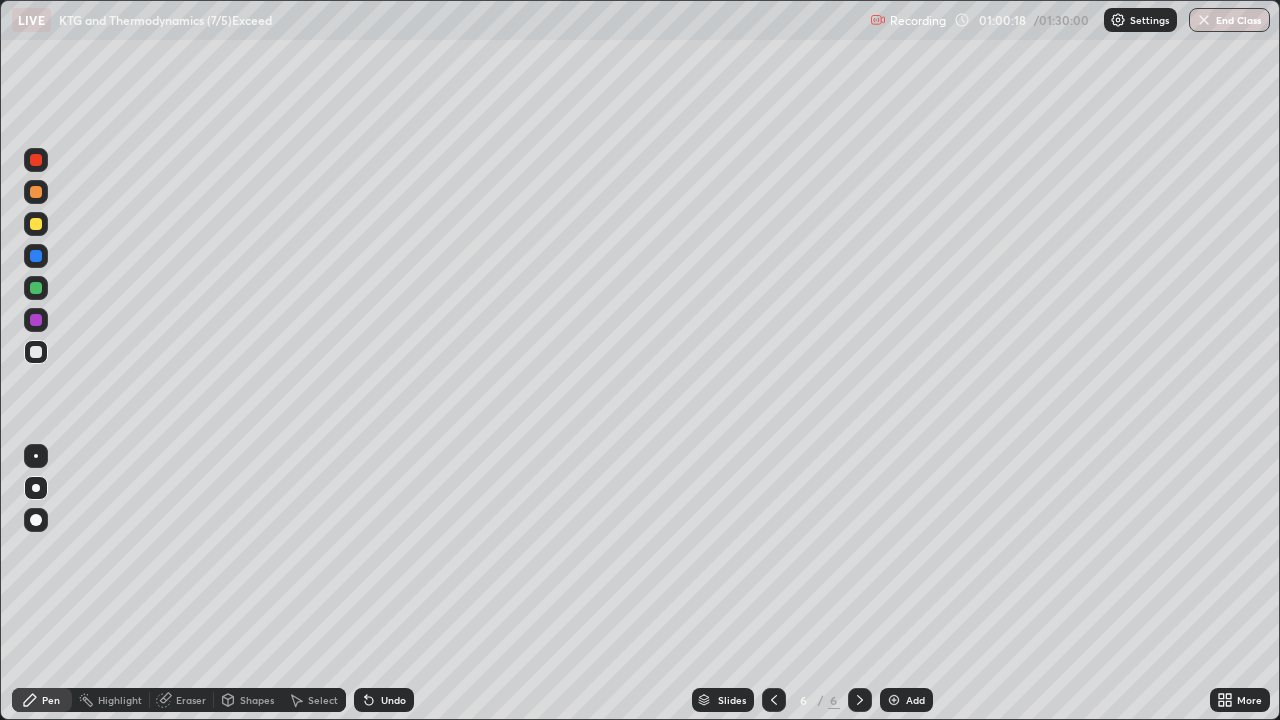 click at bounding box center [36, 224] 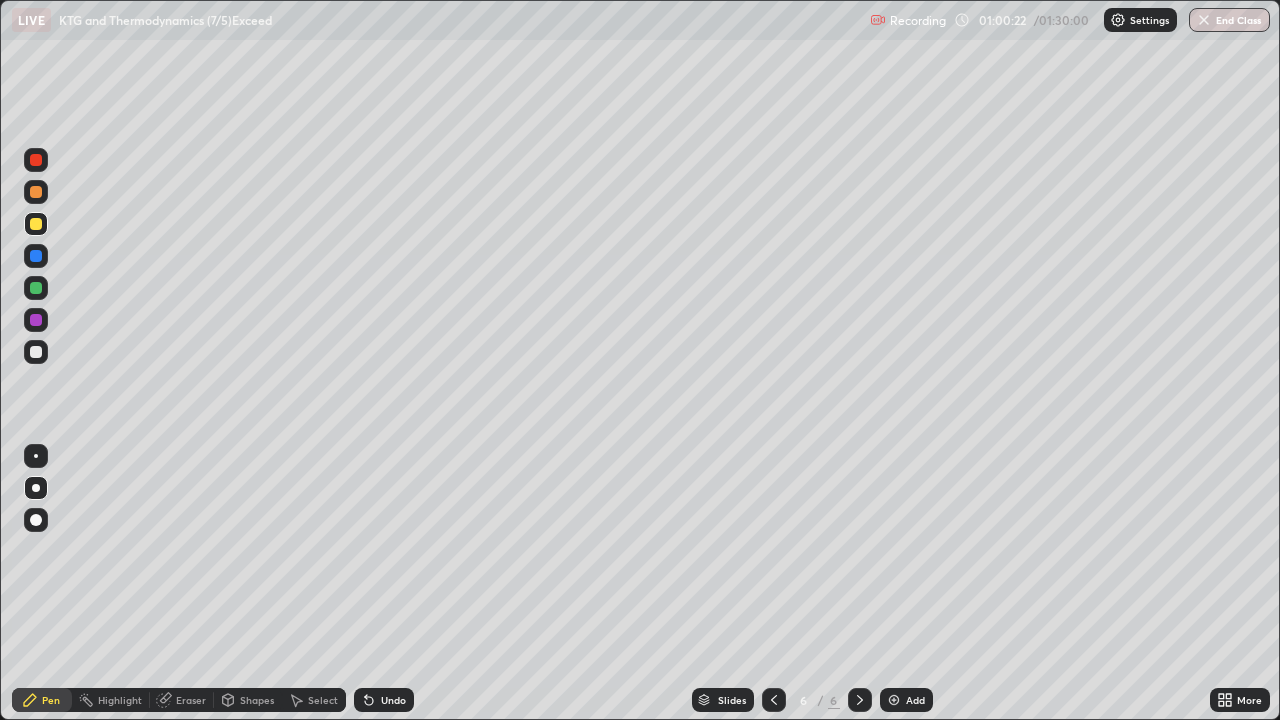 click at bounding box center [36, 352] 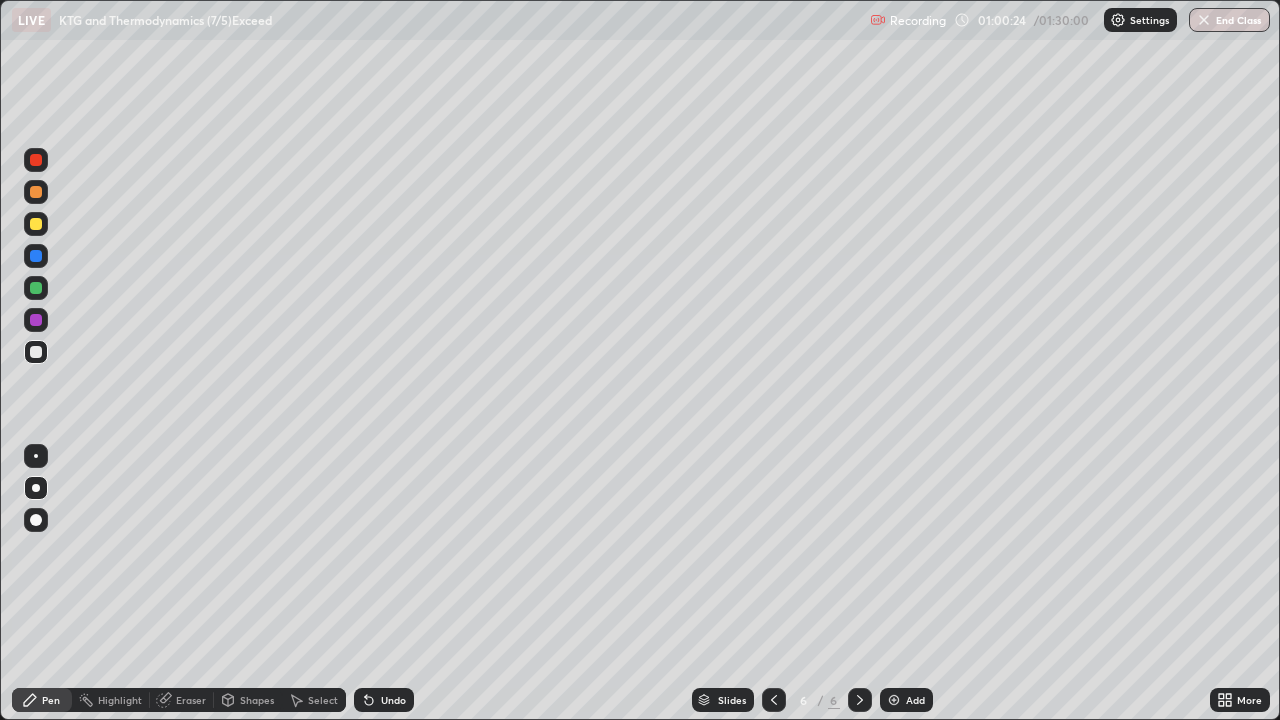 click on "Eraser" at bounding box center [191, 700] 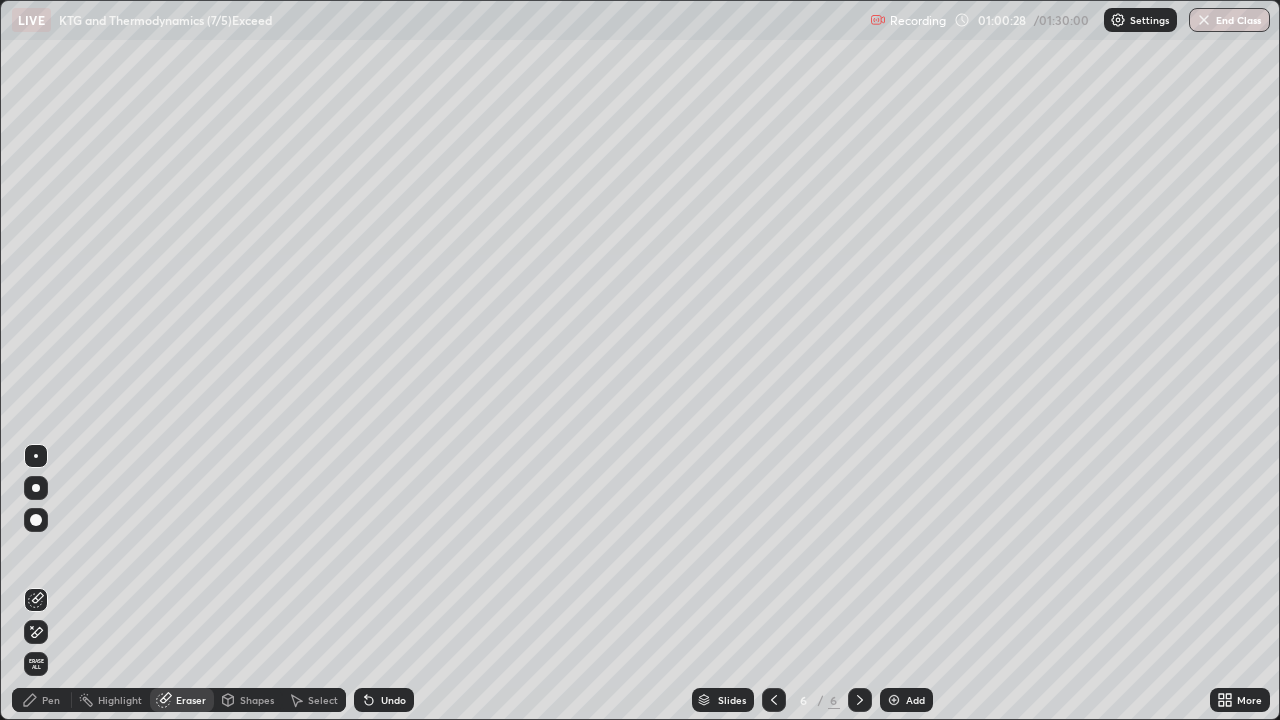 click on "Pen" at bounding box center (51, 700) 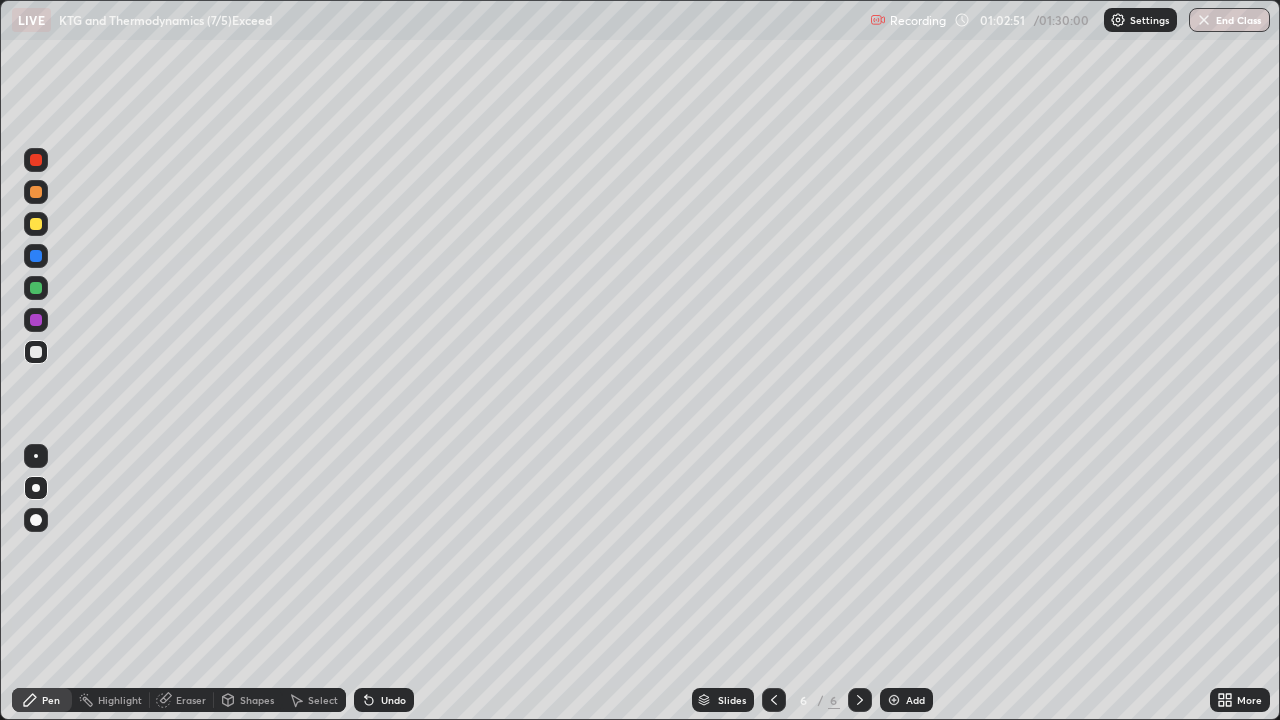click at bounding box center (36, 224) 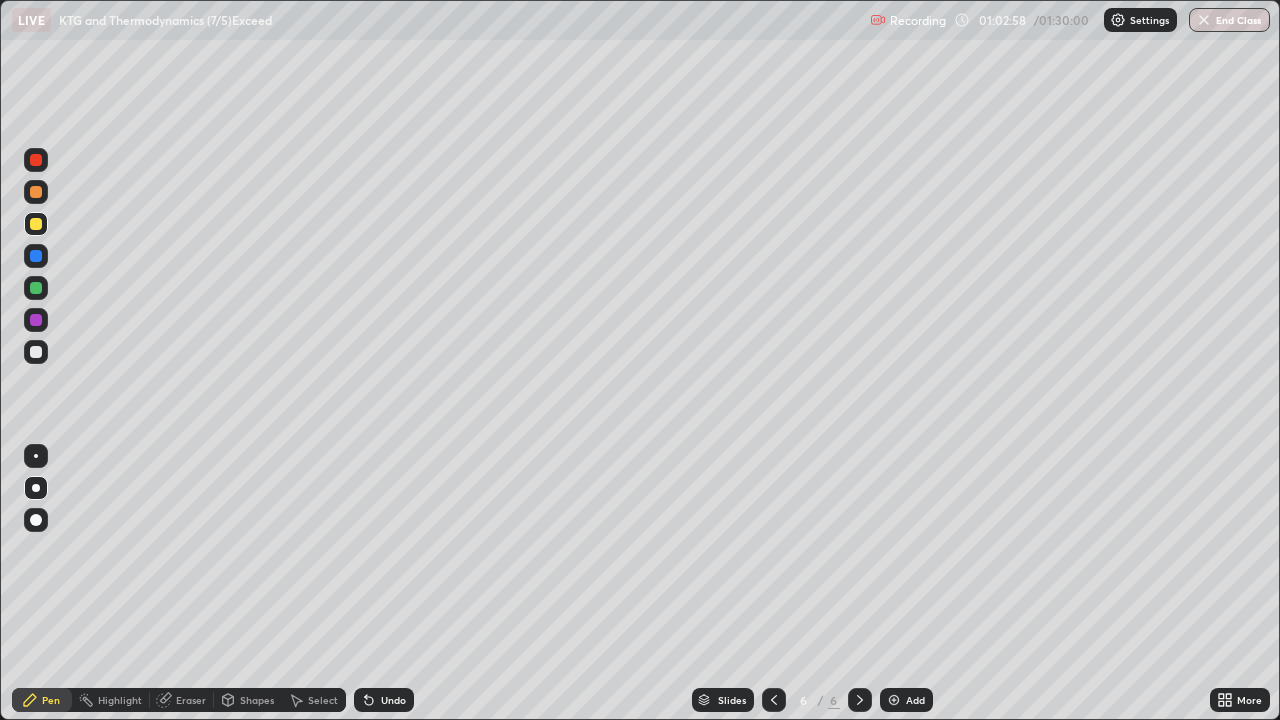 click 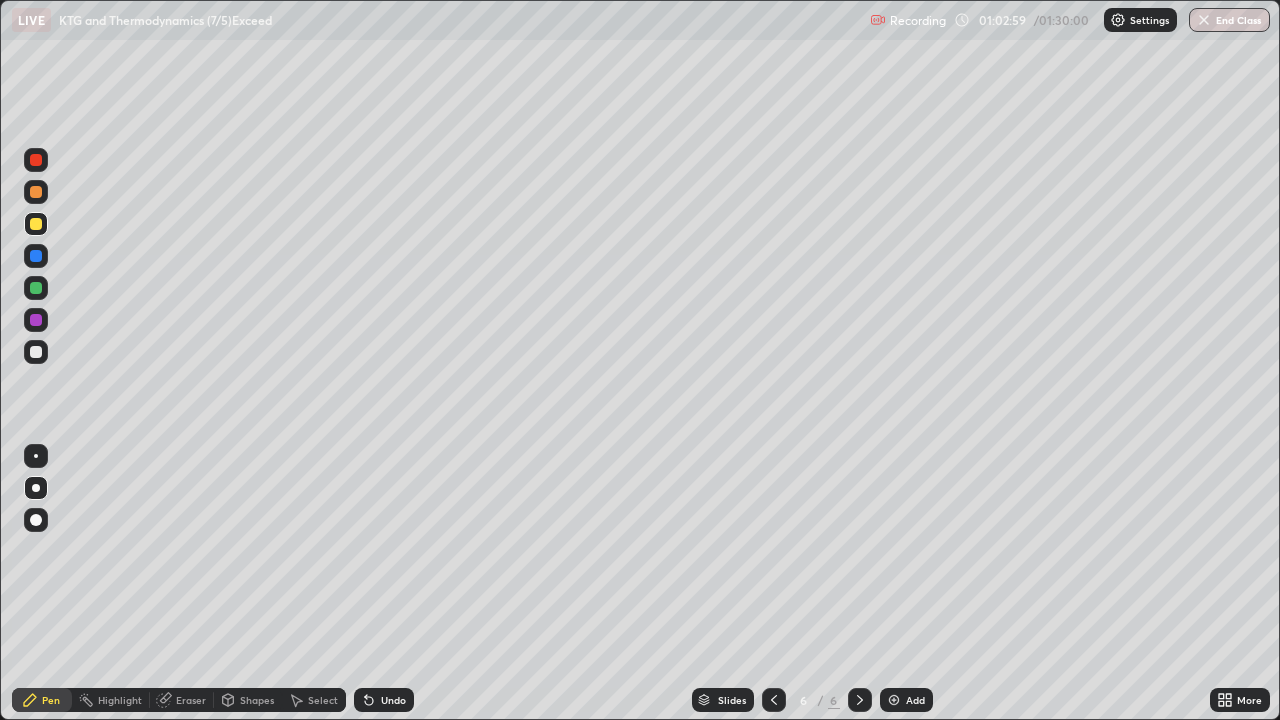 click at bounding box center [894, 700] 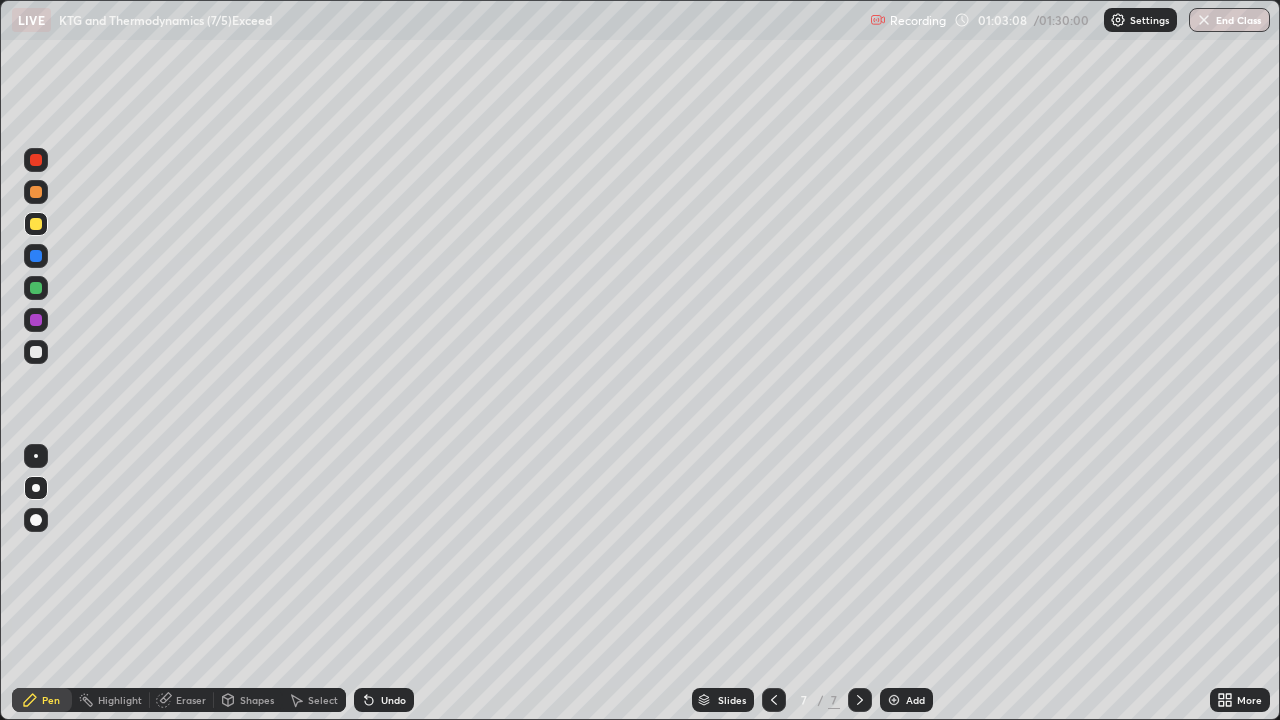 click on "Shapes" at bounding box center (248, 700) 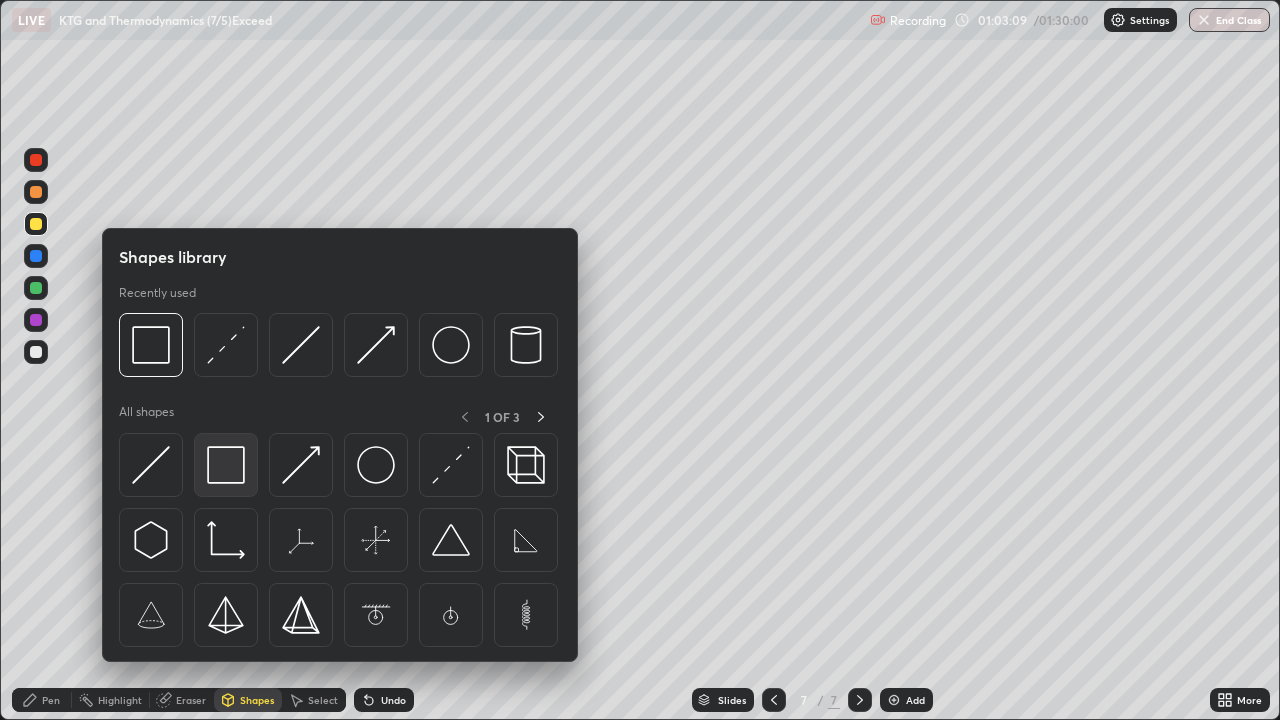 click at bounding box center (226, 465) 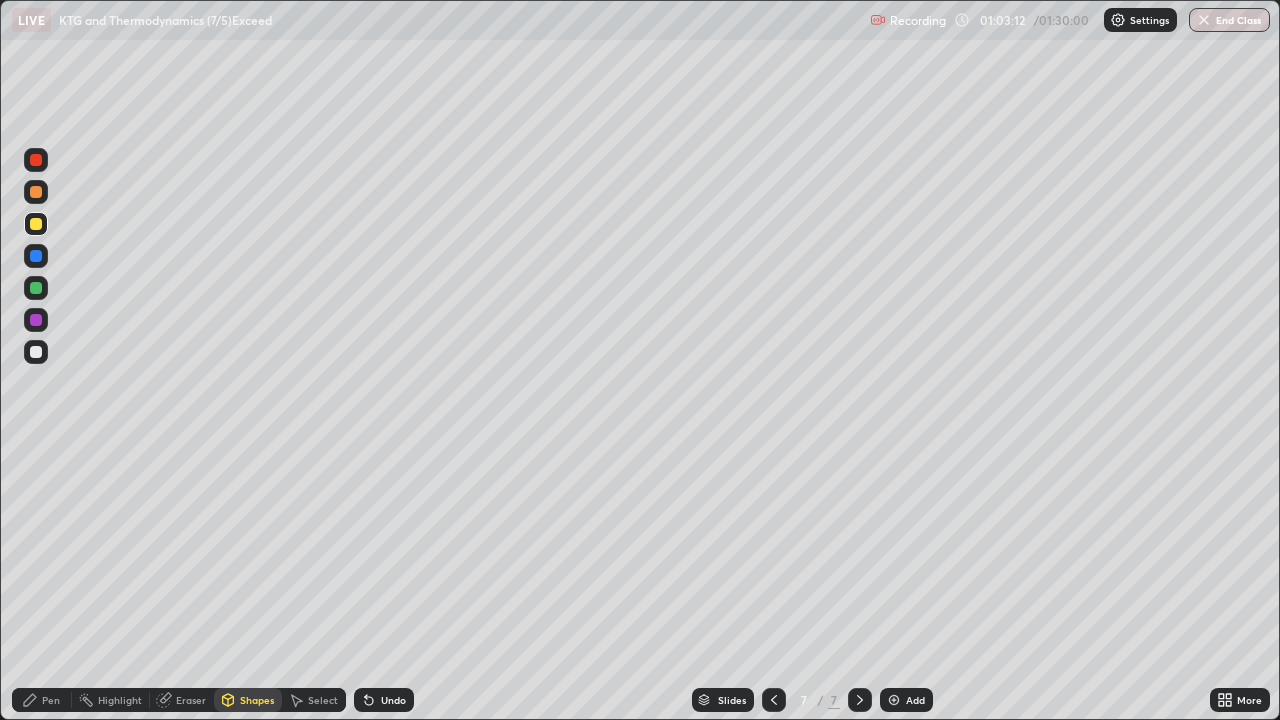 click on "Pen" at bounding box center (42, 700) 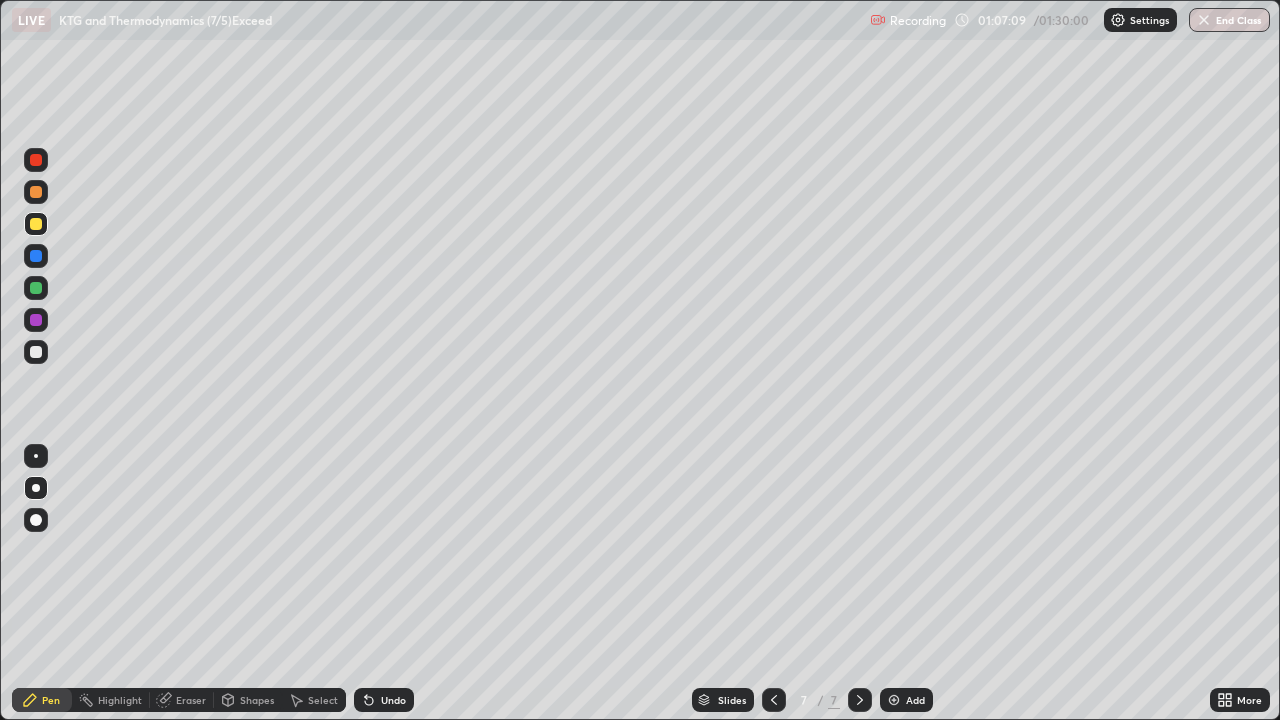 click at bounding box center [36, 352] 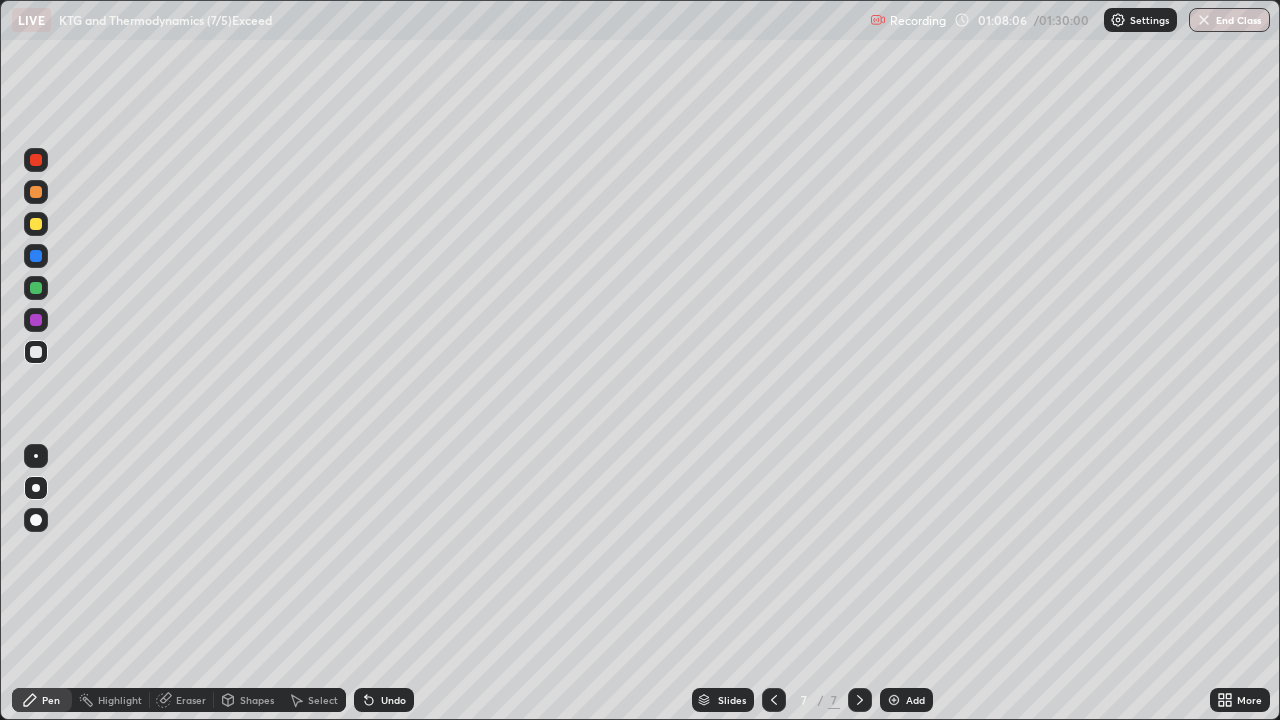 click 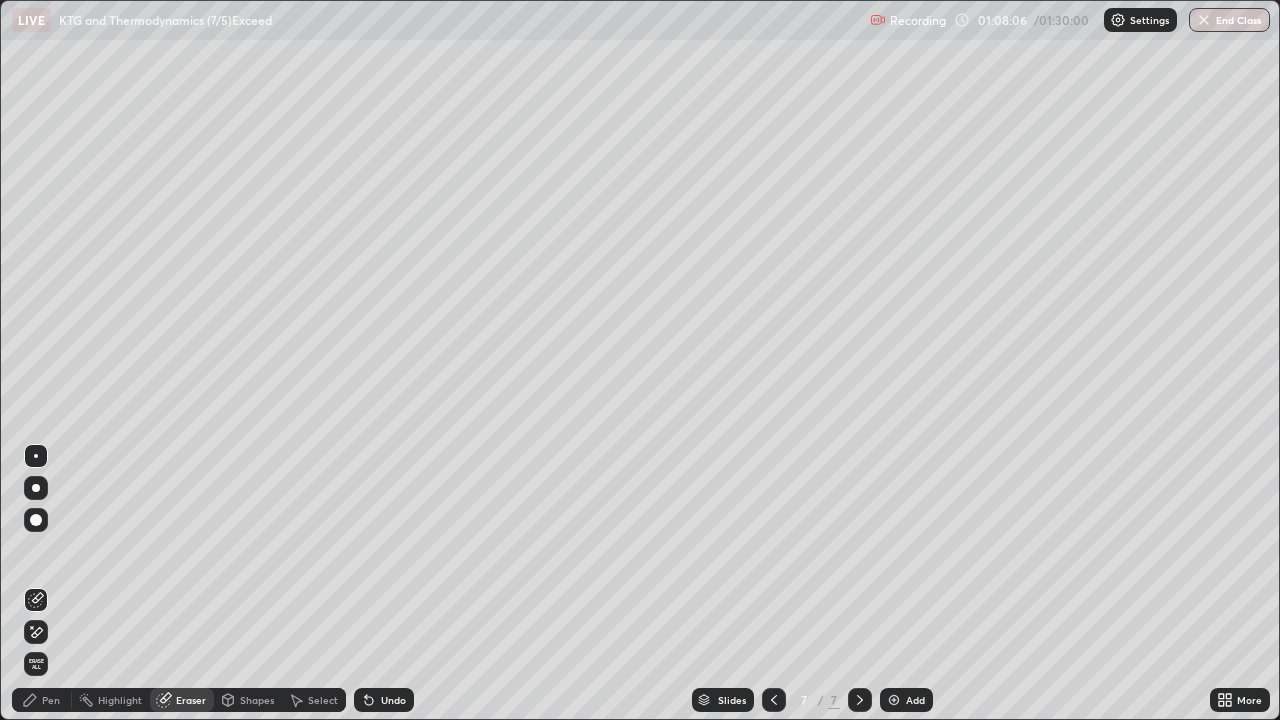click 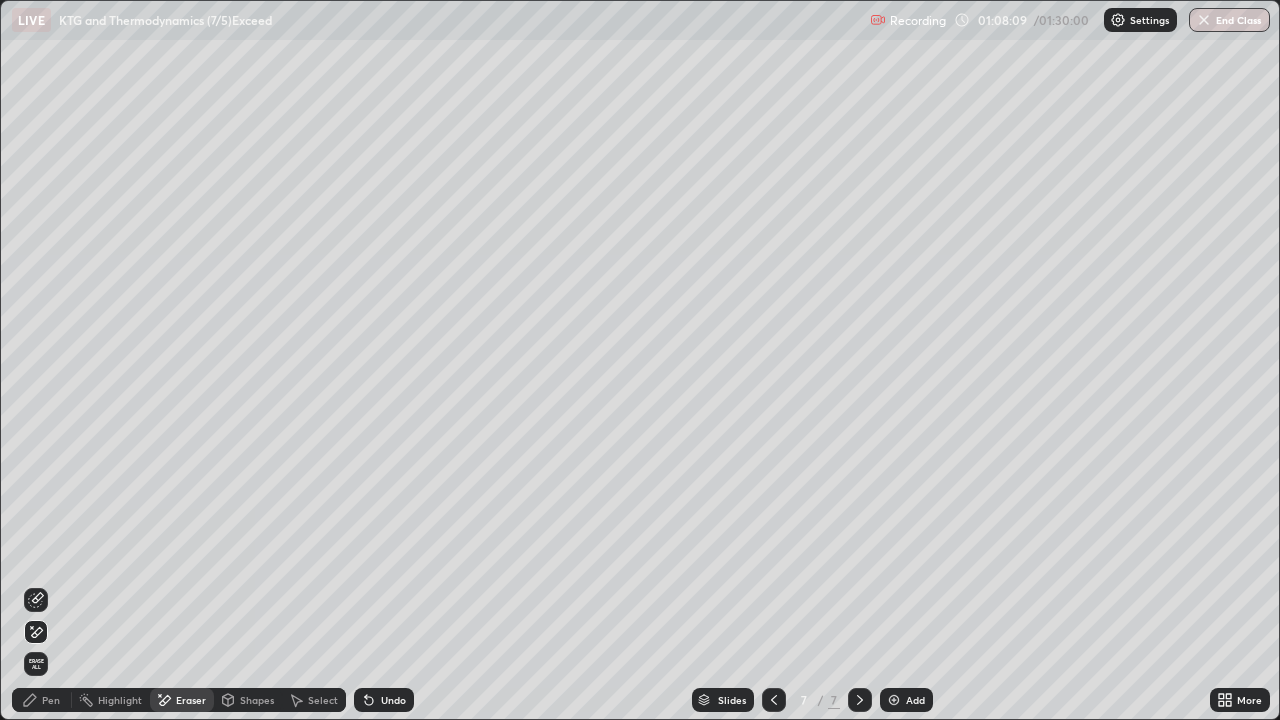 click on "Pen" at bounding box center [42, 700] 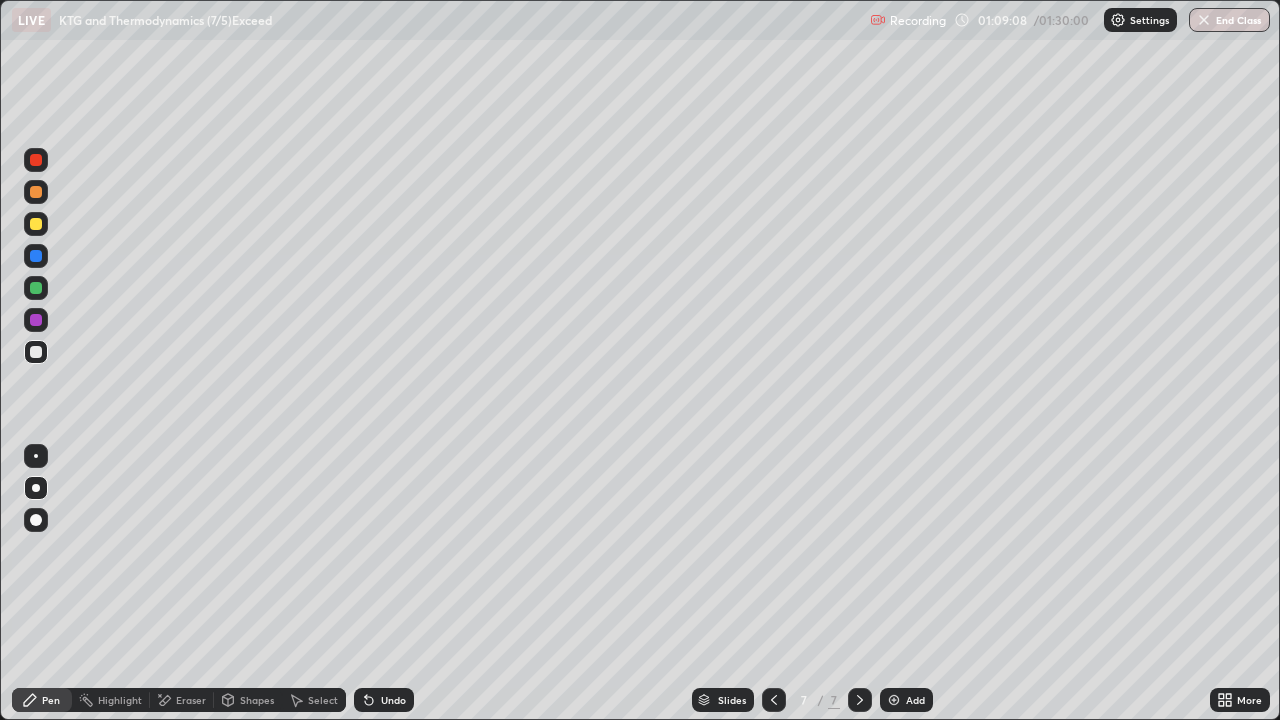 click at bounding box center (36, 288) 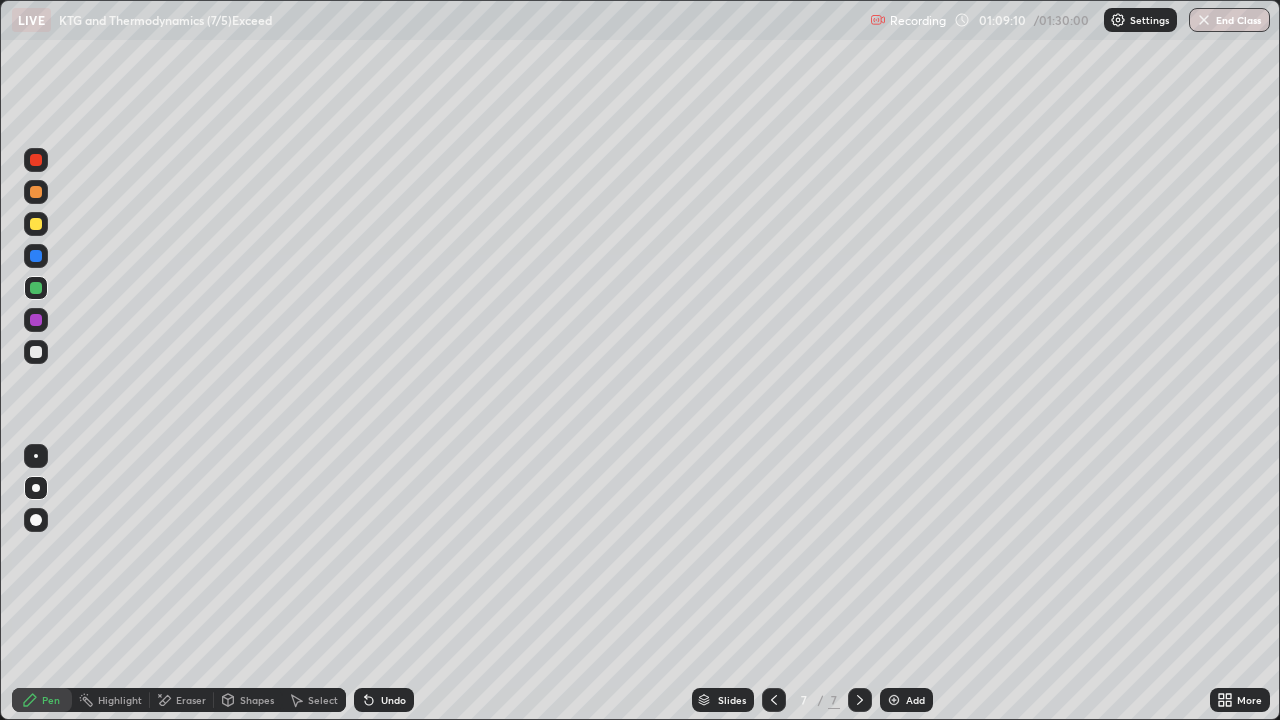 click at bounding box center [36, 352] 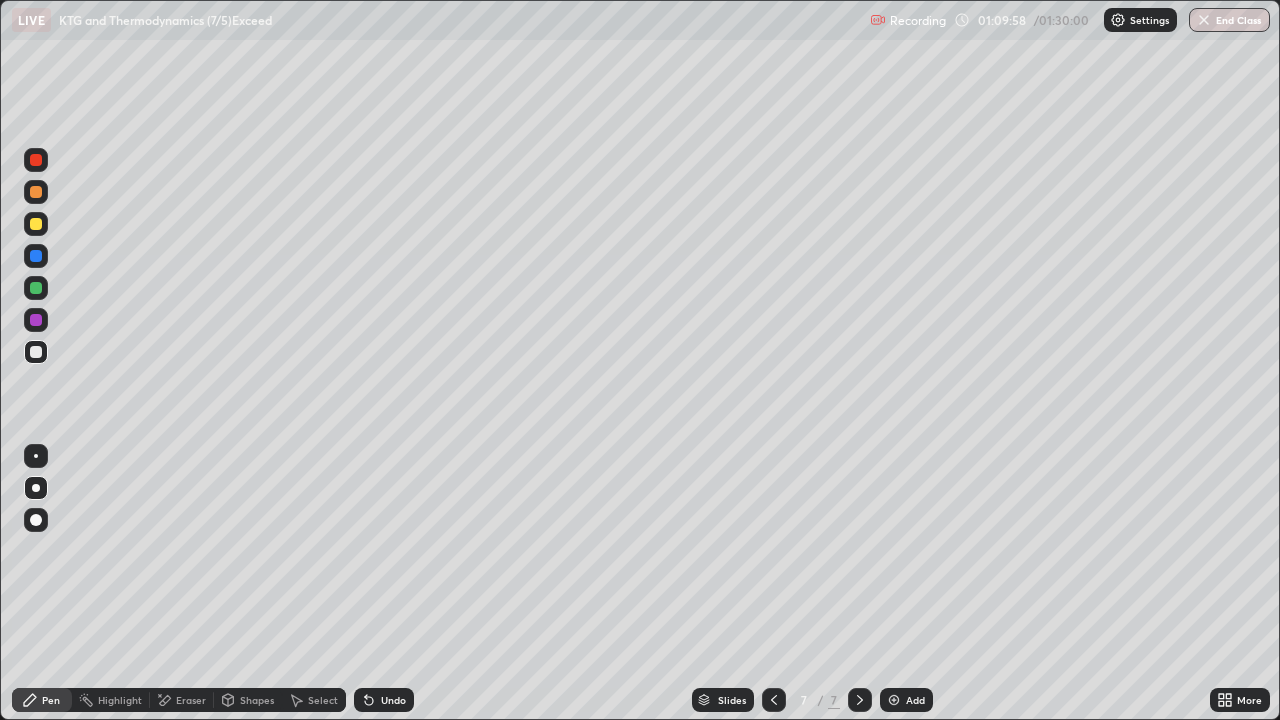 click on "Eraser" at bounding box center [191, 700] 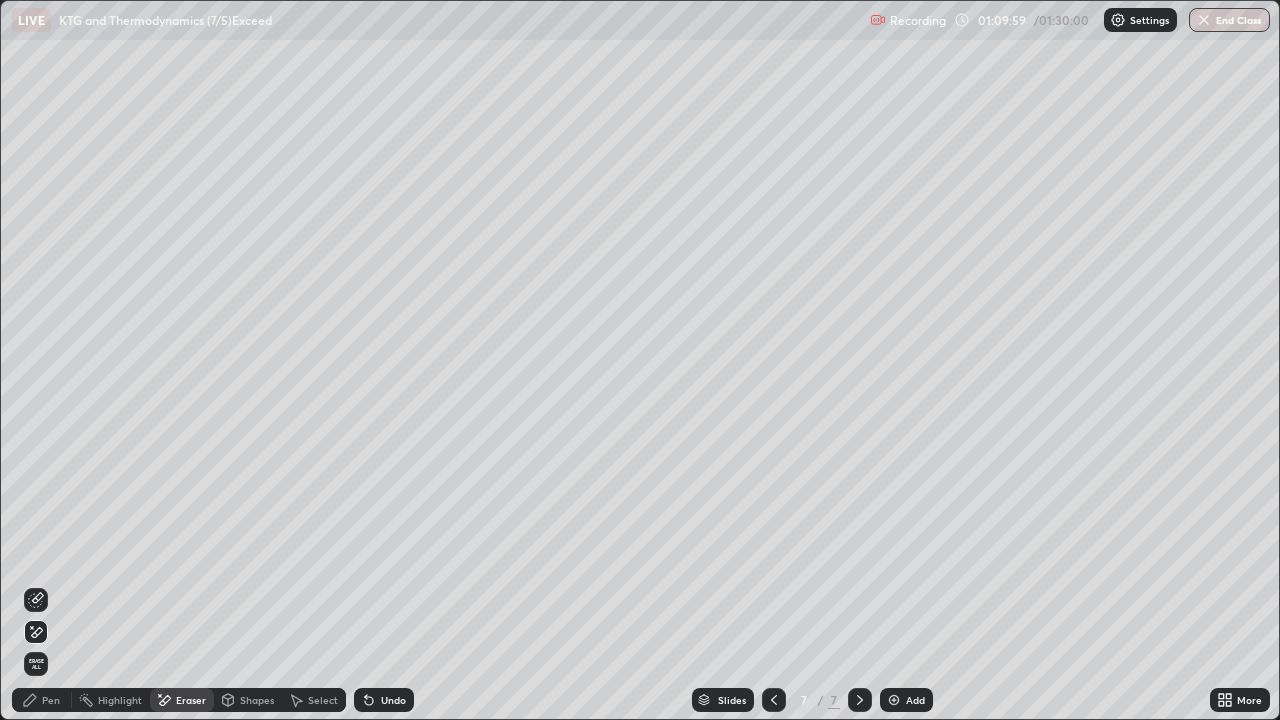 click 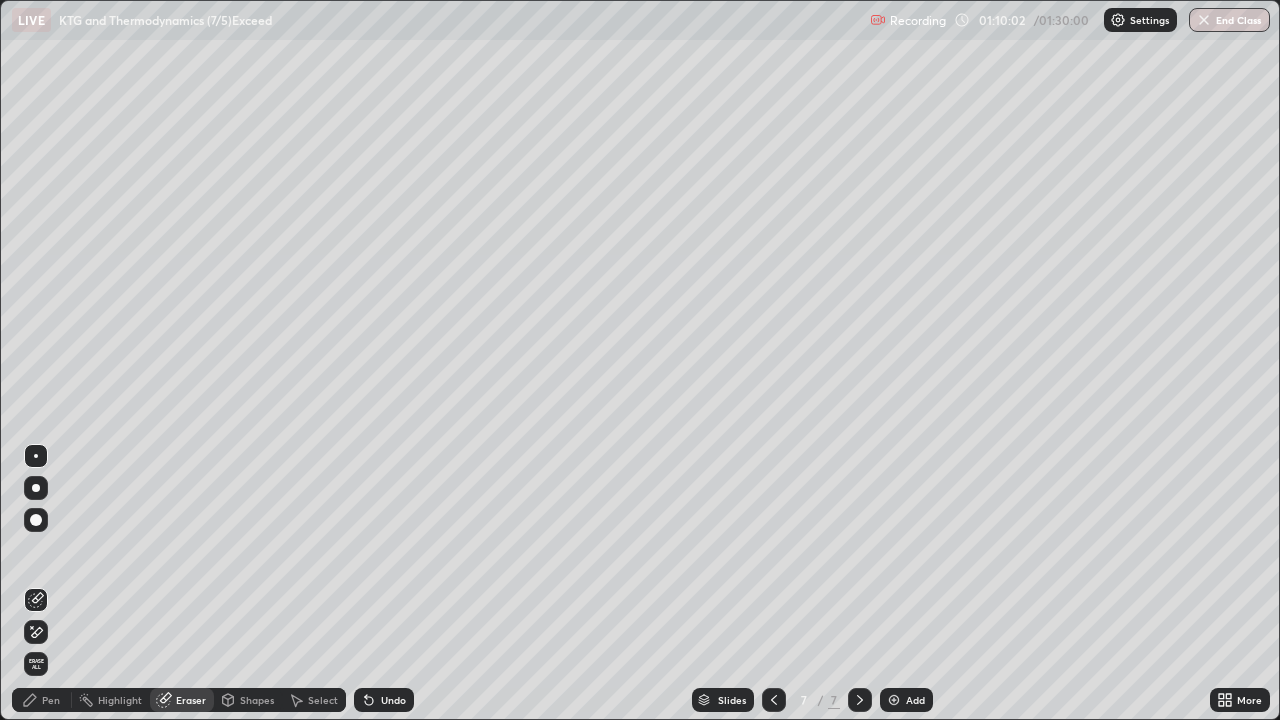 click on "Pen" at bounding box center (51, 700) 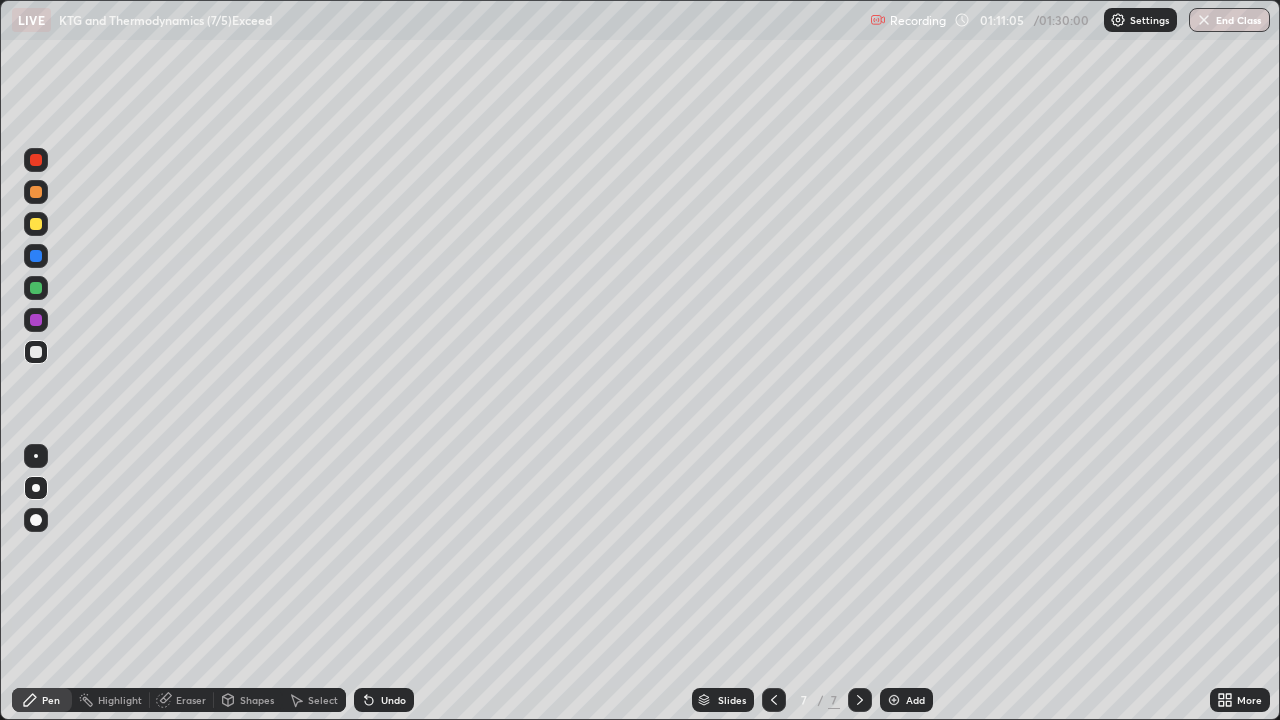 click at bounding box center [36, 256] 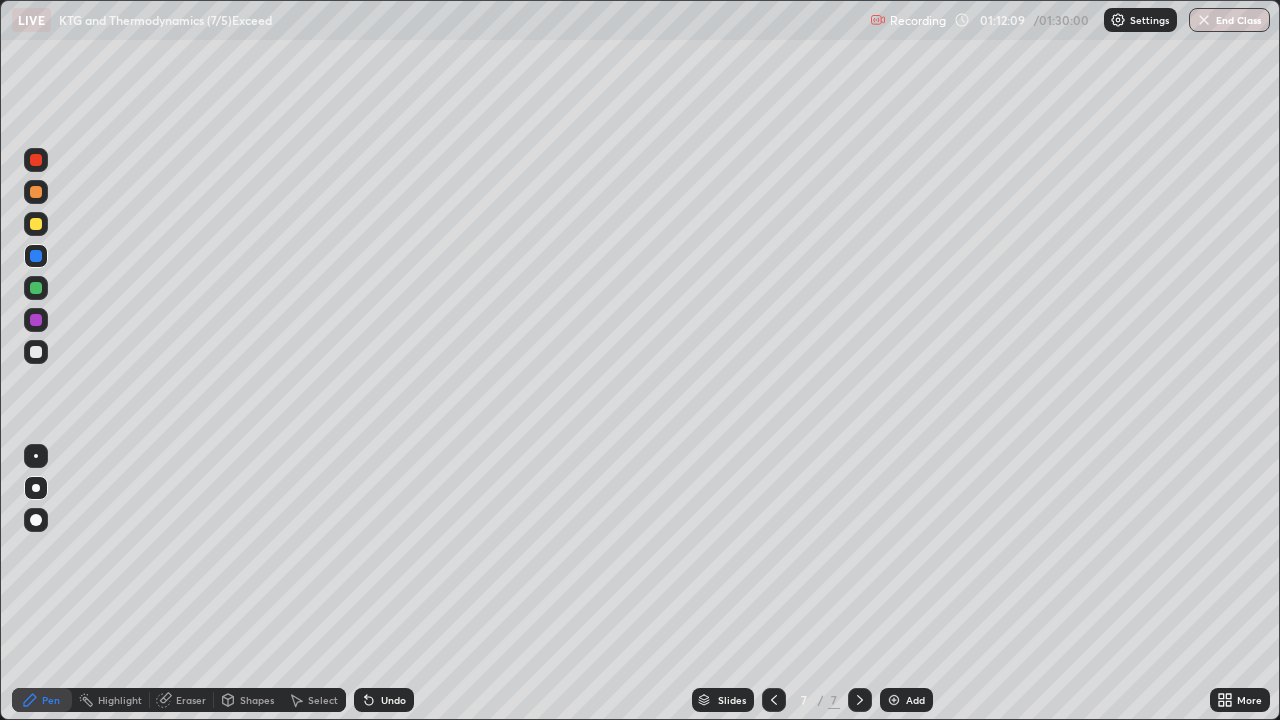 click on "Add" at bounding box center (906, 700) 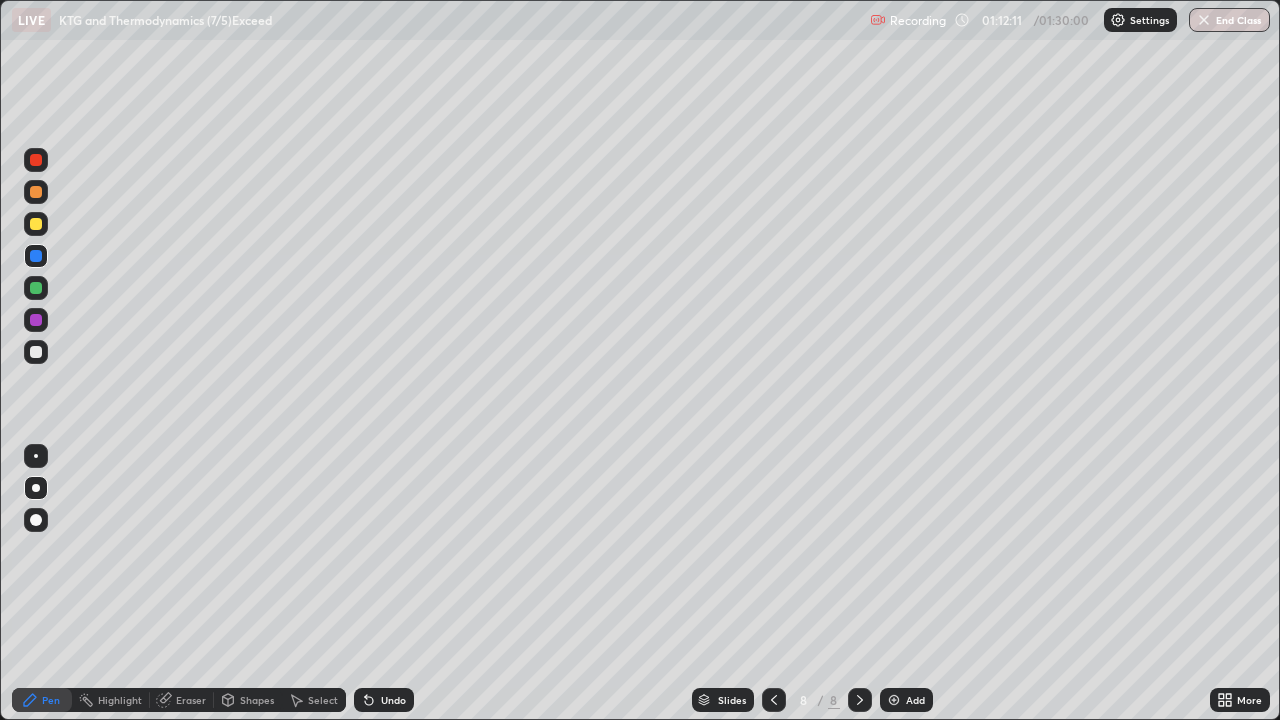 click at bounding box center (36, 224) 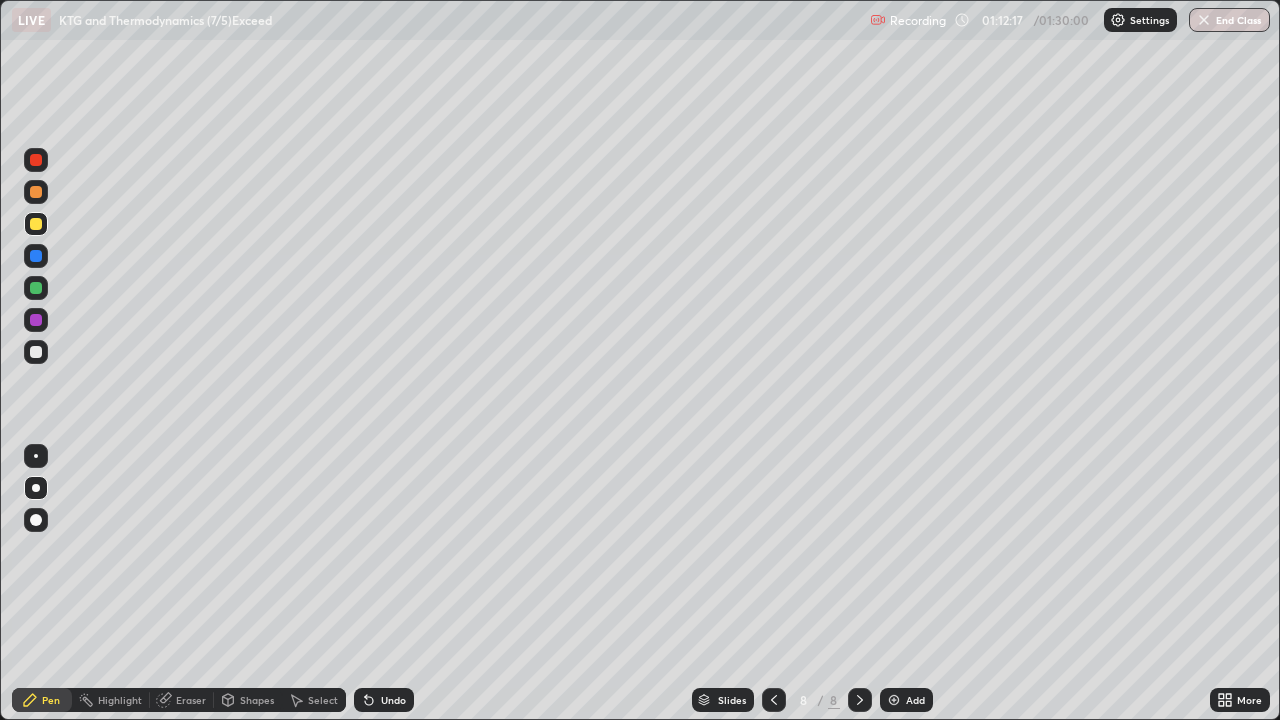 click on "Shapes" at bounding box center (257, 700) 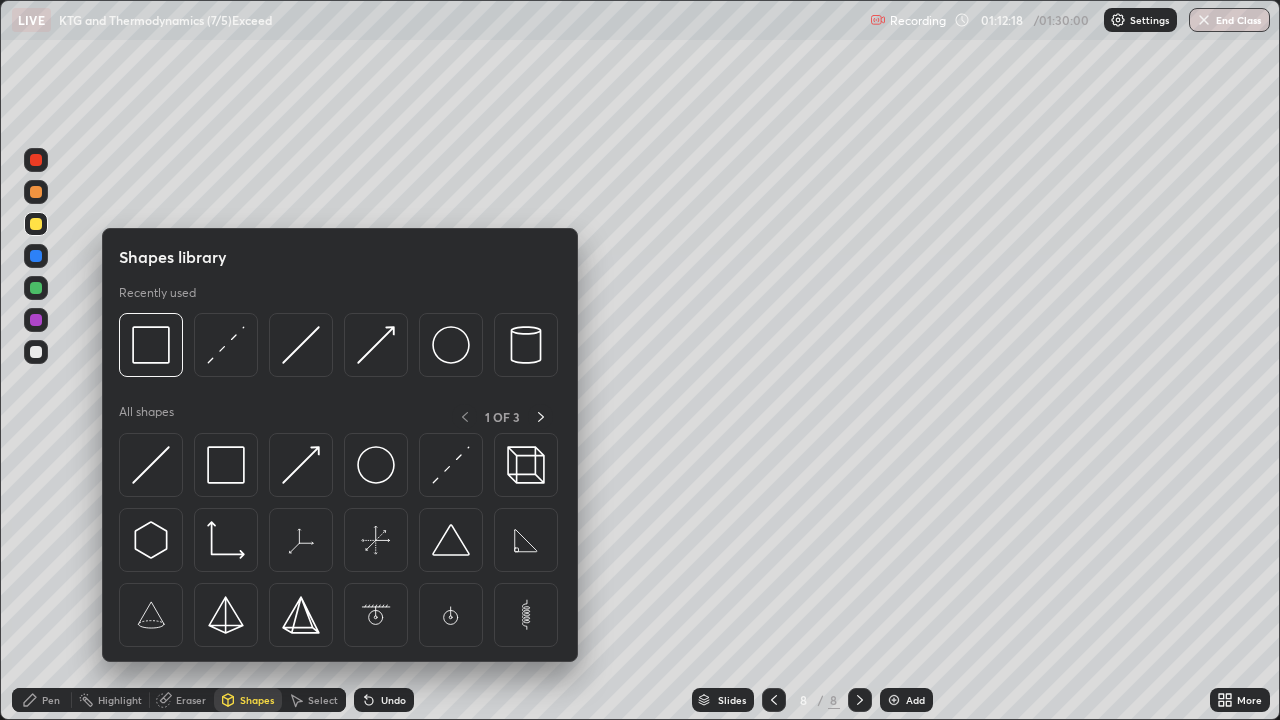 click at bounding box center (226, 465) 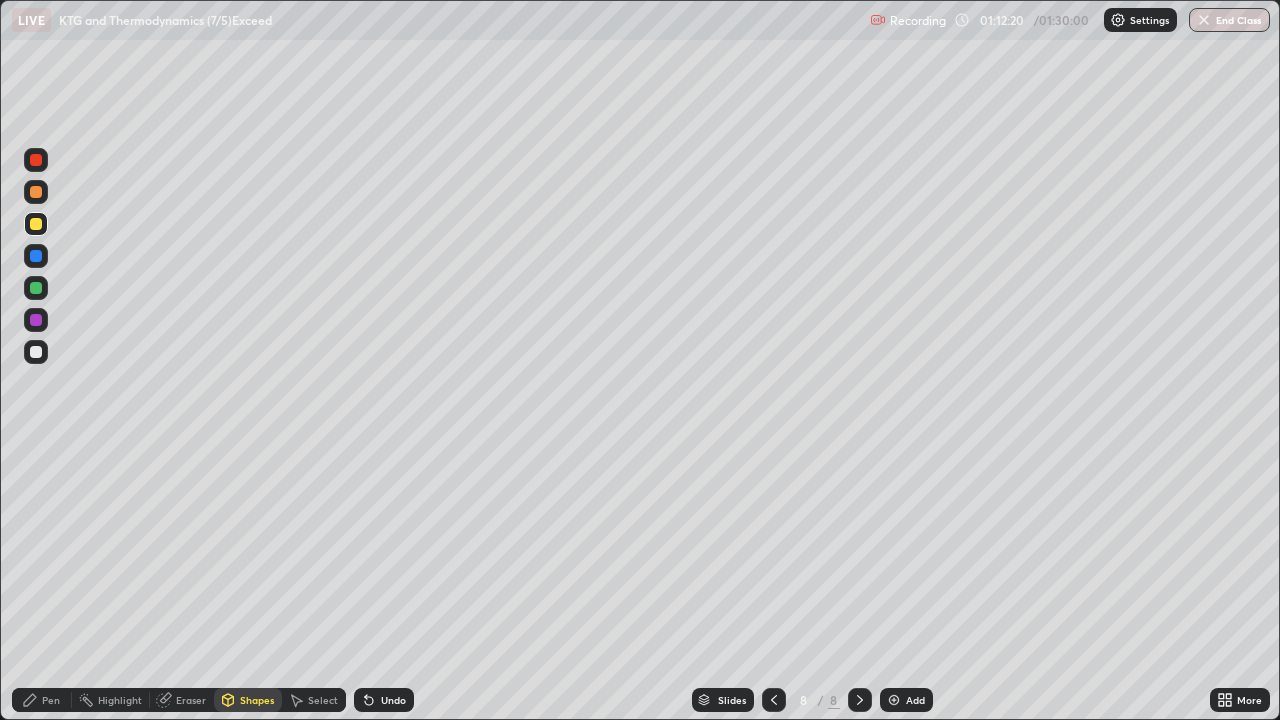 click 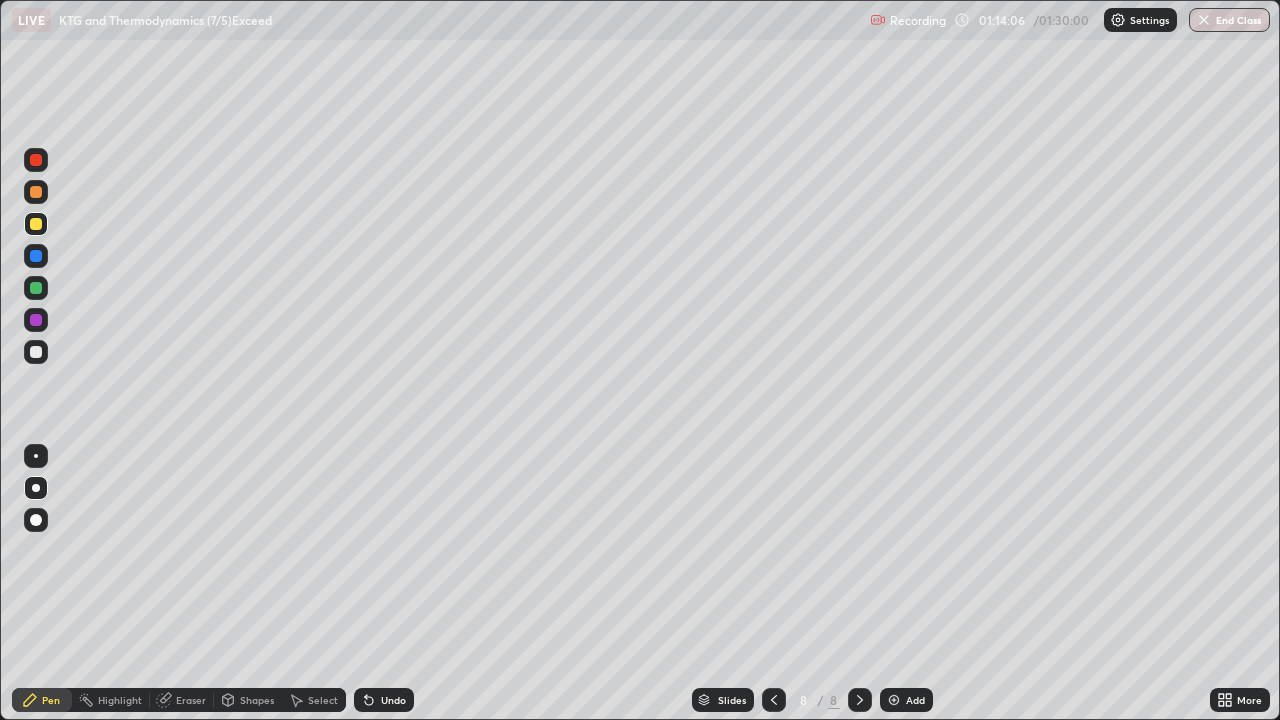 click at bounding box center [36, 352] 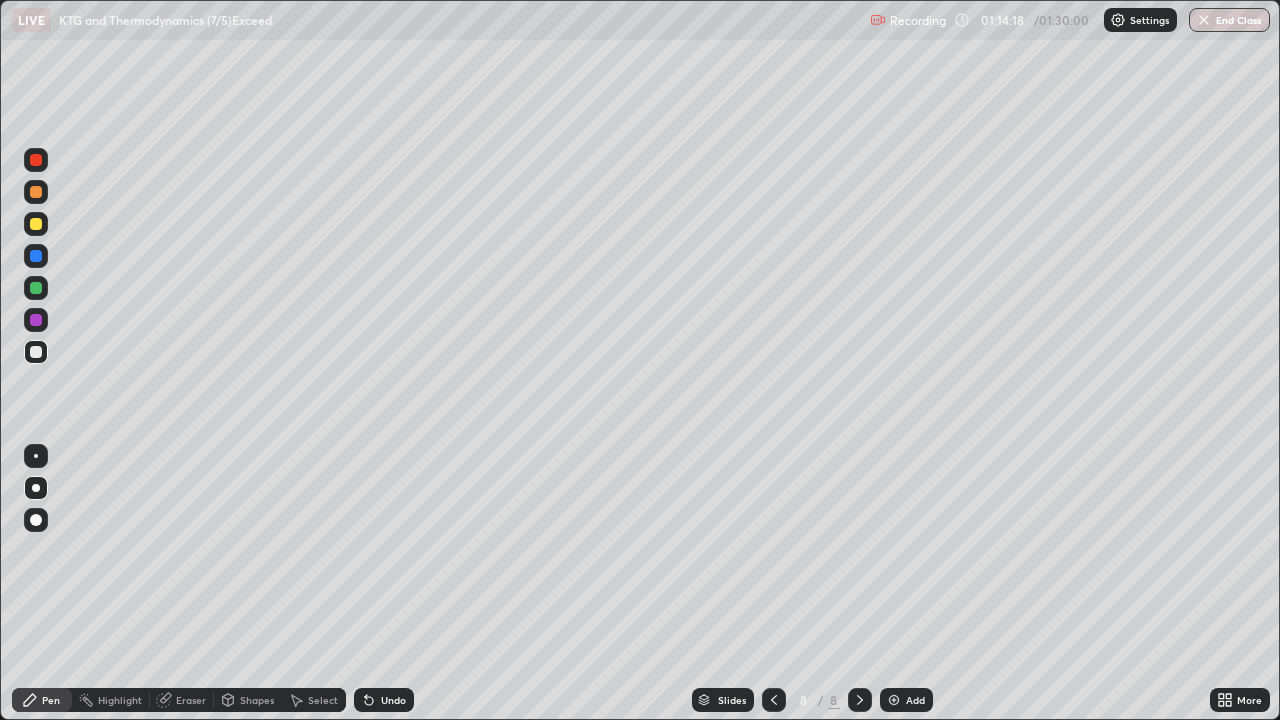 click at bounding box center [36, 352] 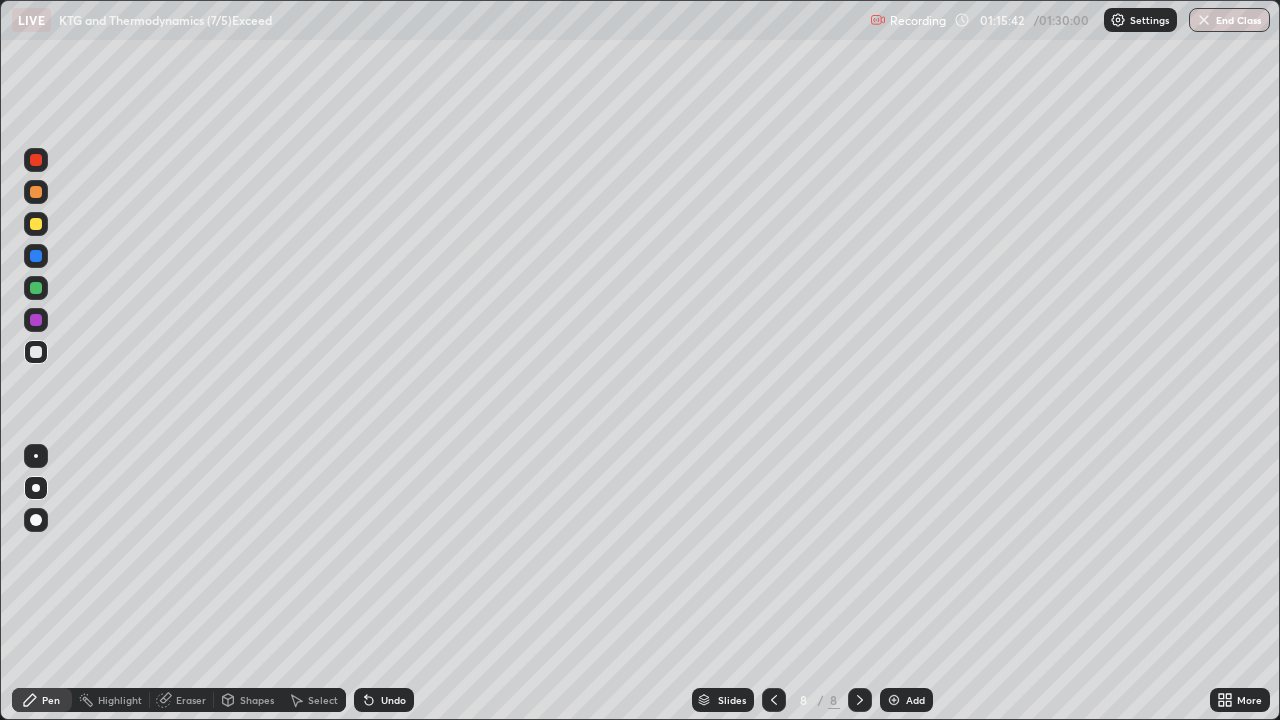 click at bounding box center [36, 288] 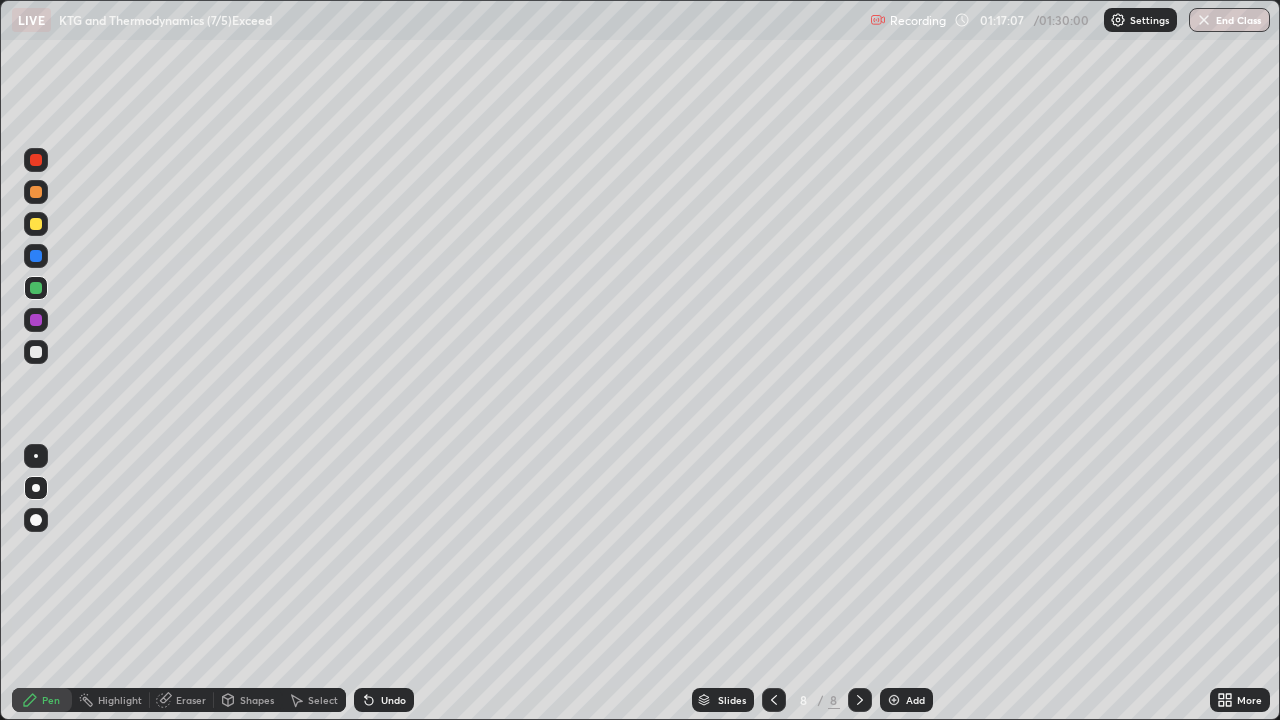click on "Undo" at bounding box center (393, 700) 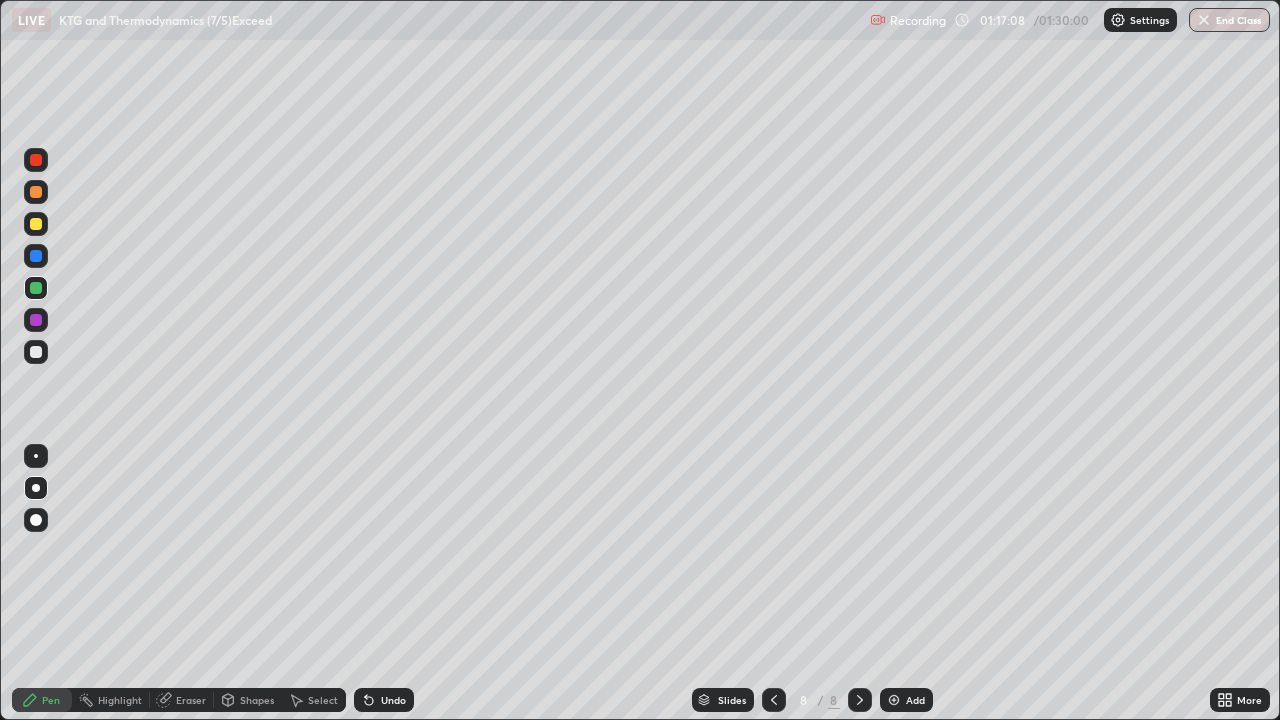 click on "Undo" at bounding box center [384, 700] 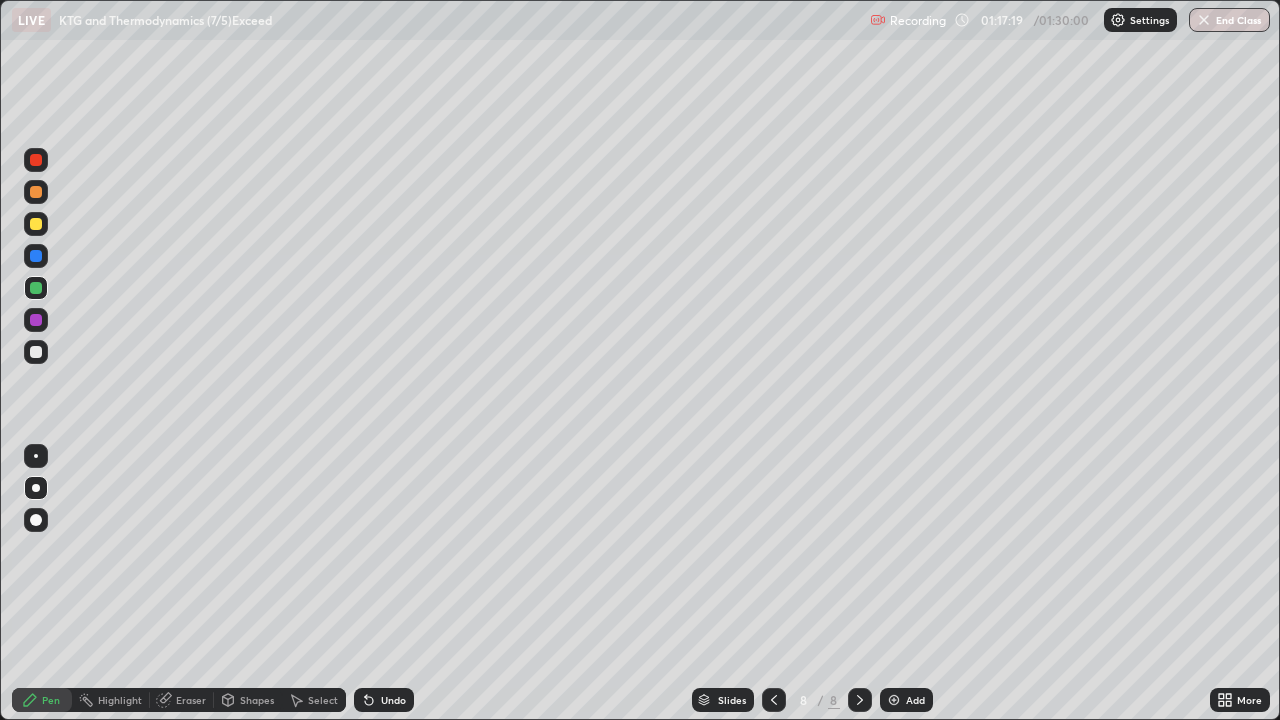 click at bounding box center [36, 352] 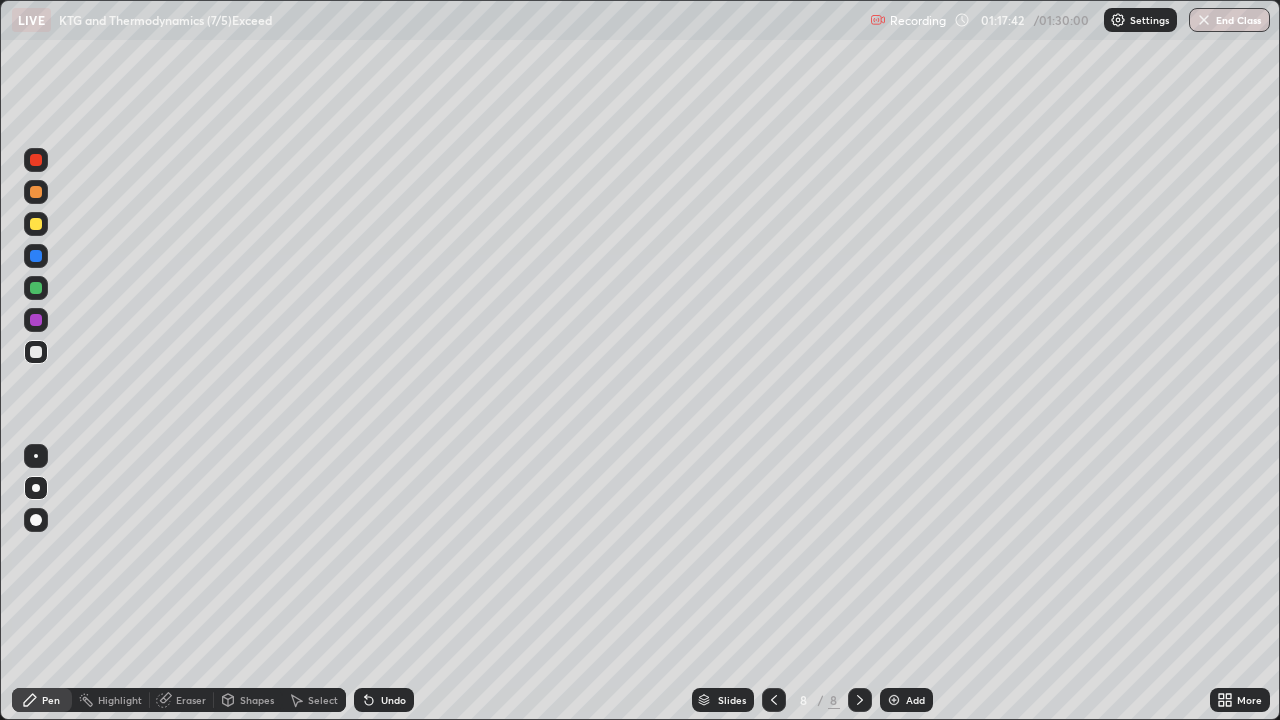 click at bounding box center (36, 288) 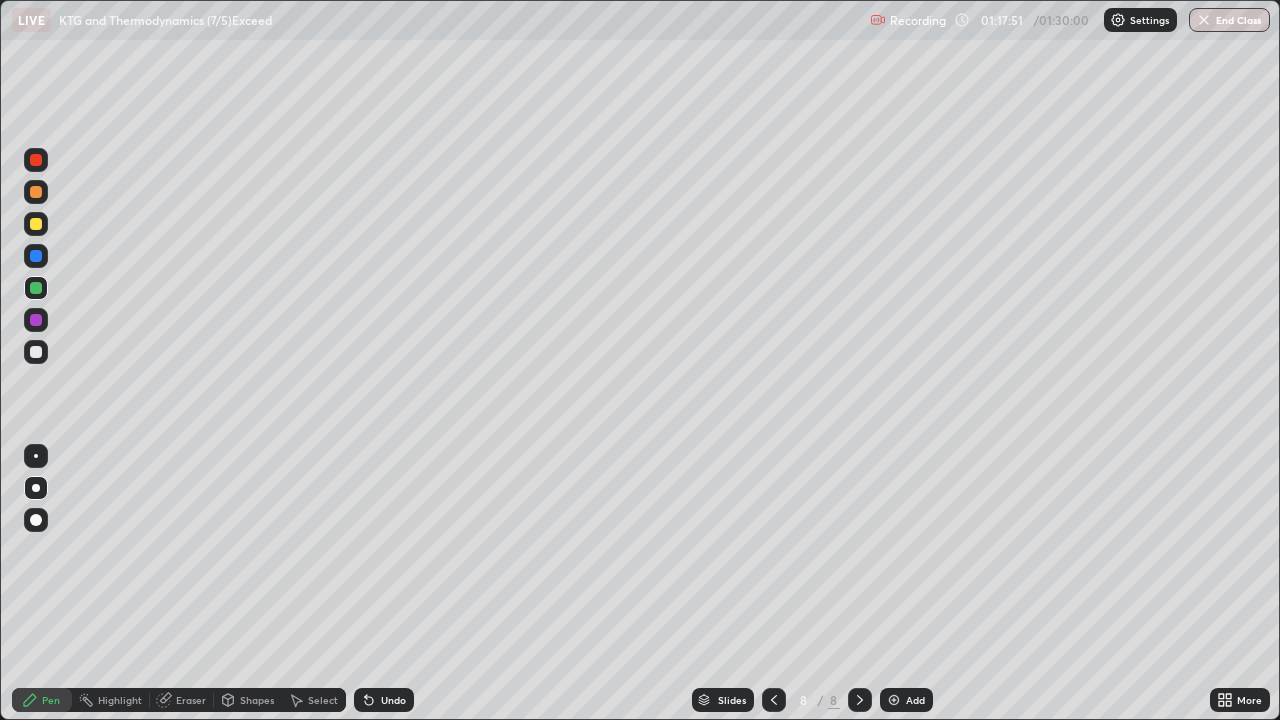 click at bounding box center [36, 352] 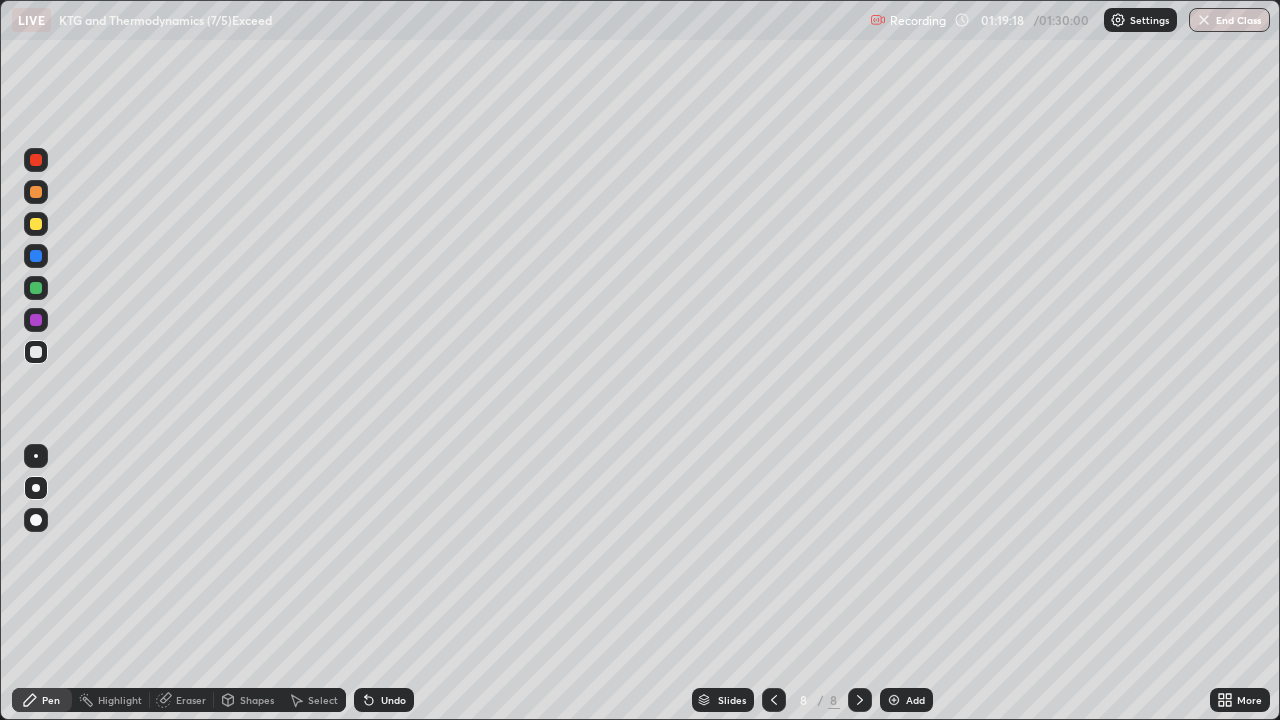 click at bounding box center [36, 352] 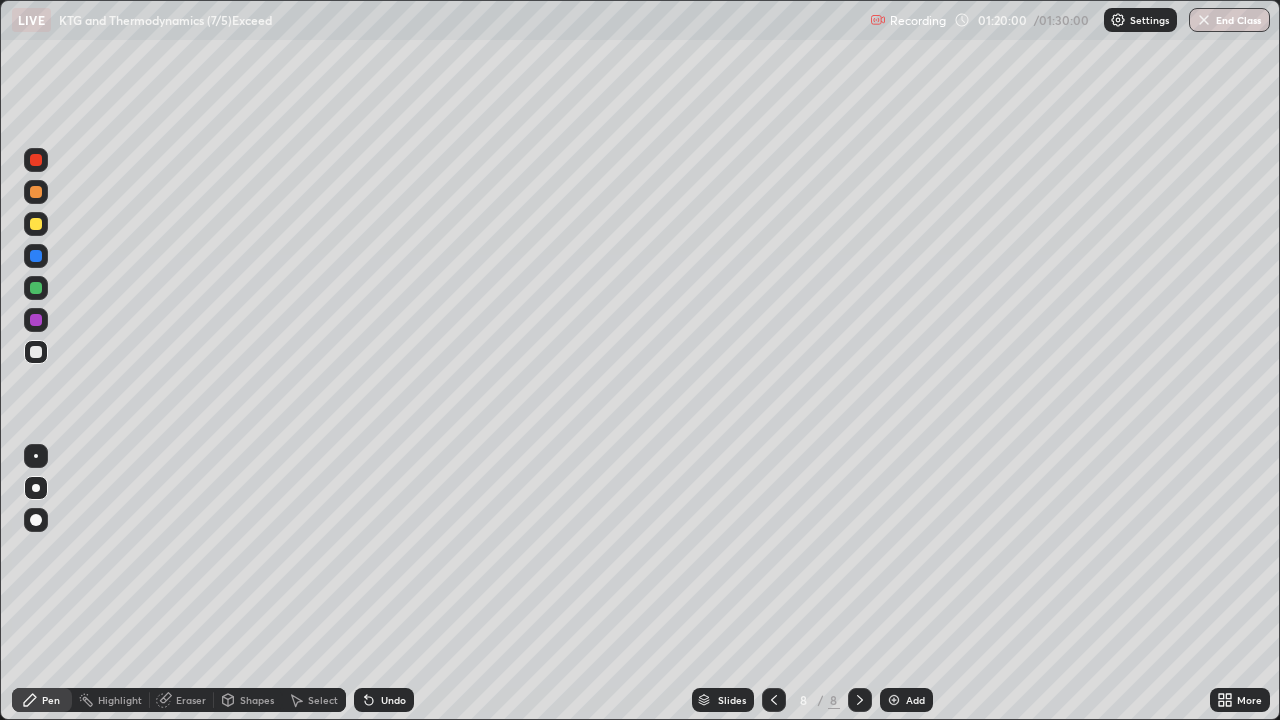 click at bounding box center (894, 700) 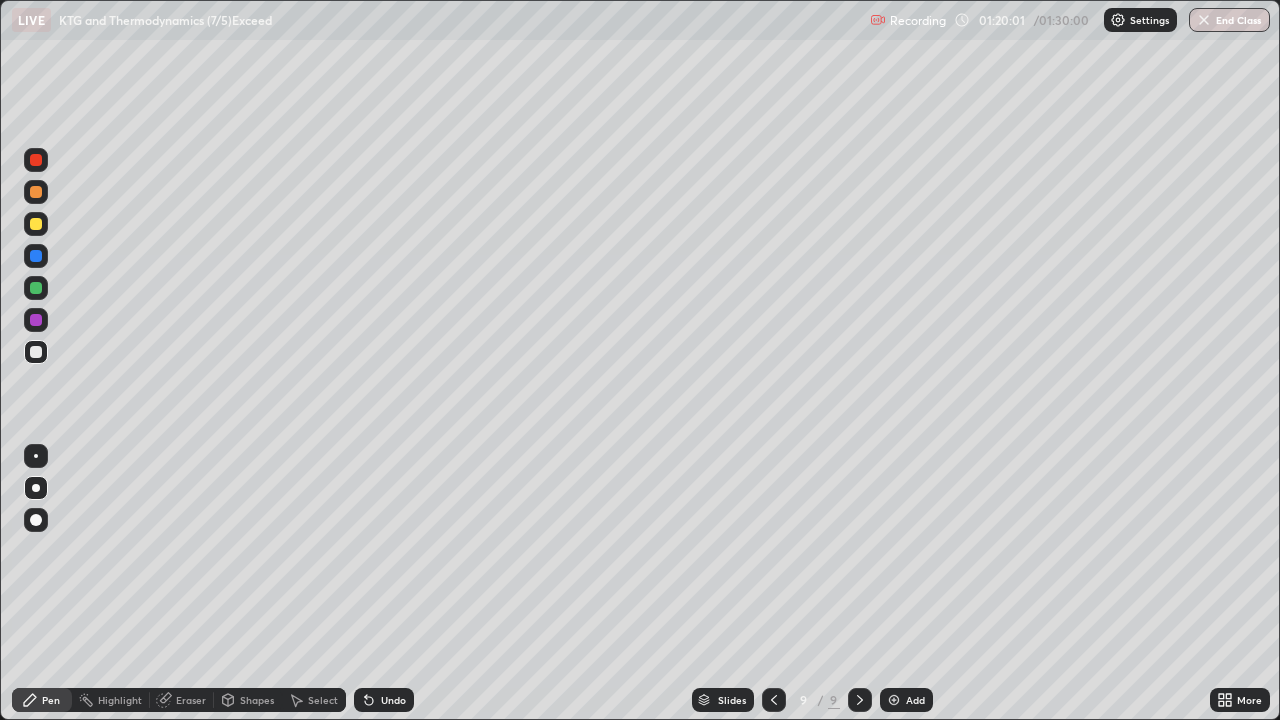 click at bounding box center [36, 224] 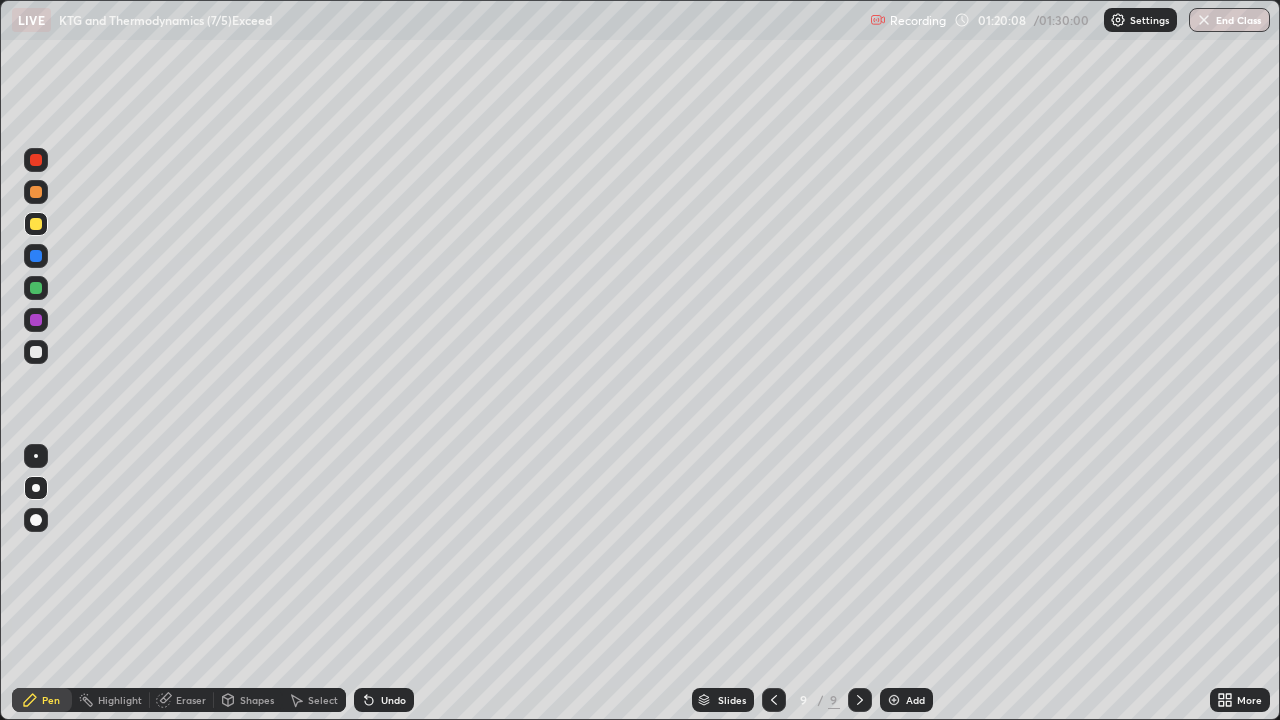 click on "Undo" at bounding box center [384, 700] 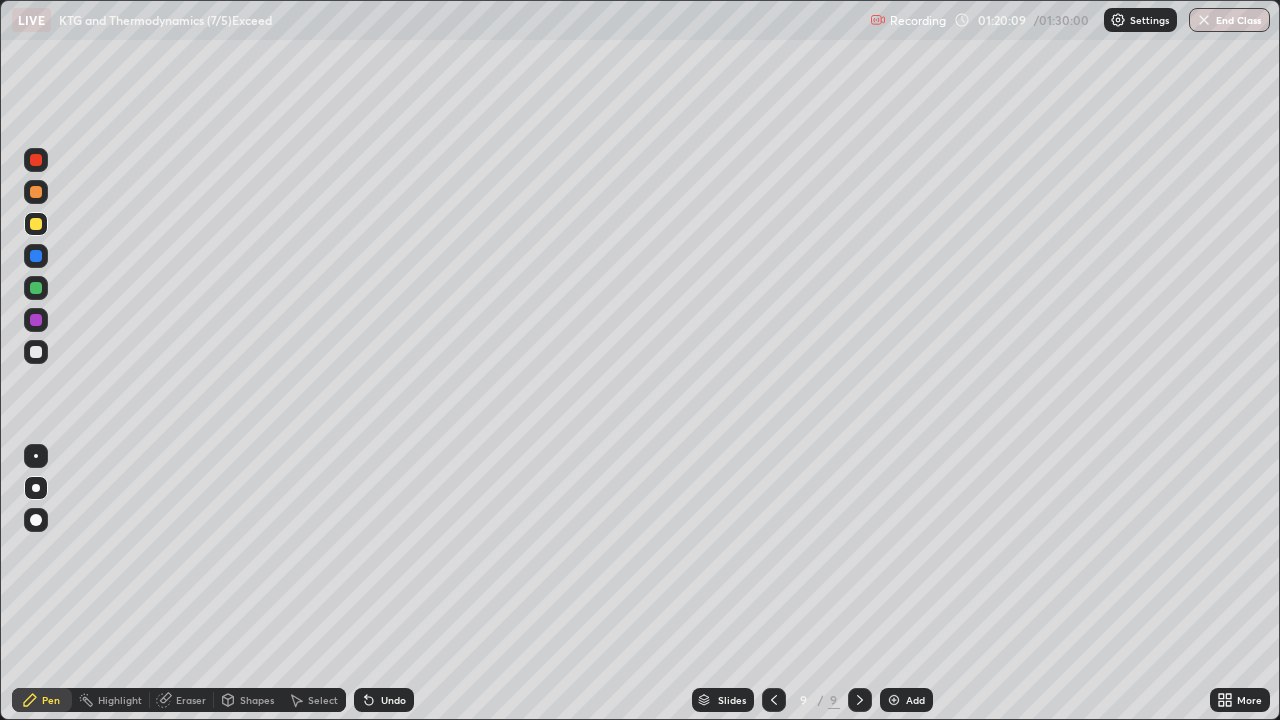 click on "Undo" at bounding box center [384, 700] 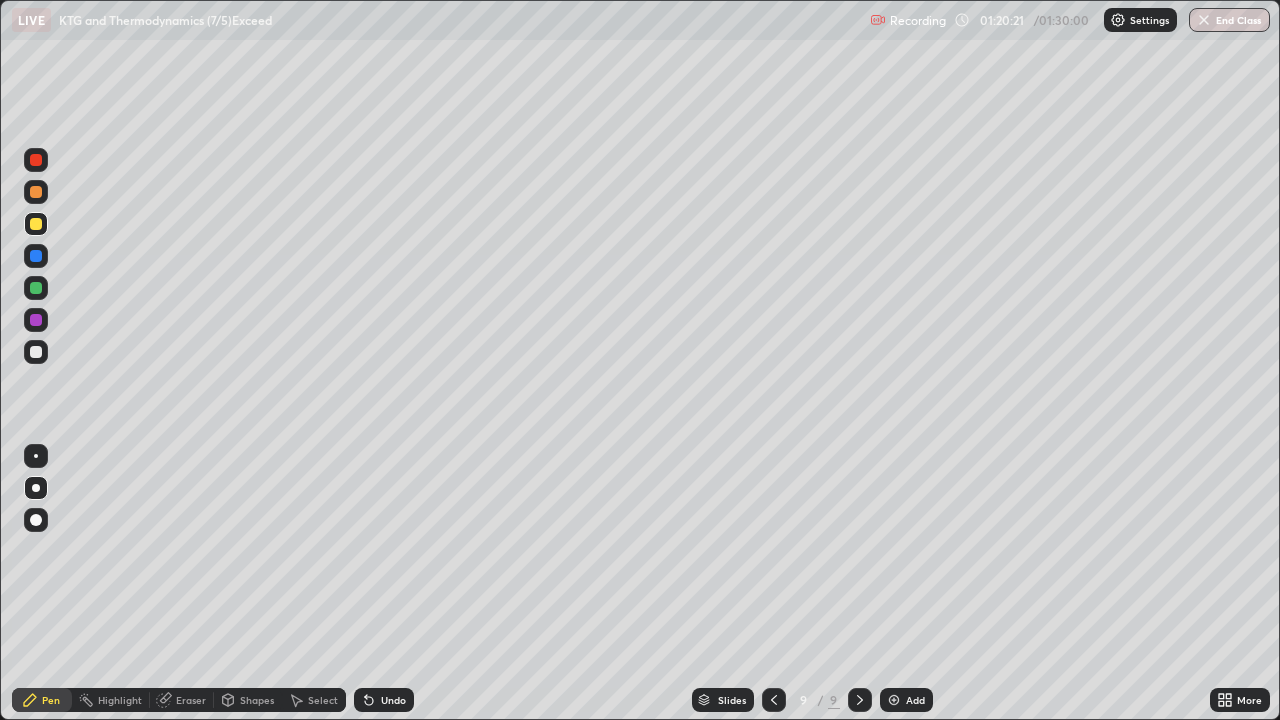 click at bounding box center [36, 456] 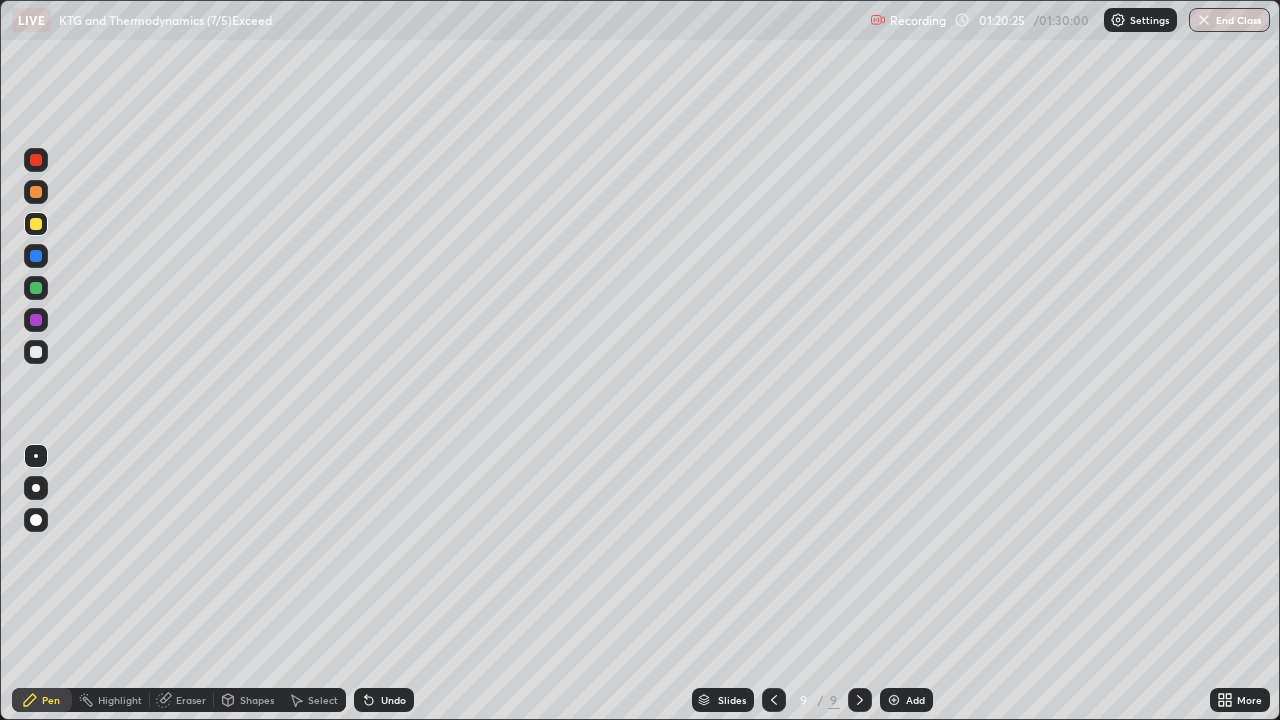 click at bounding box center (36, 288) 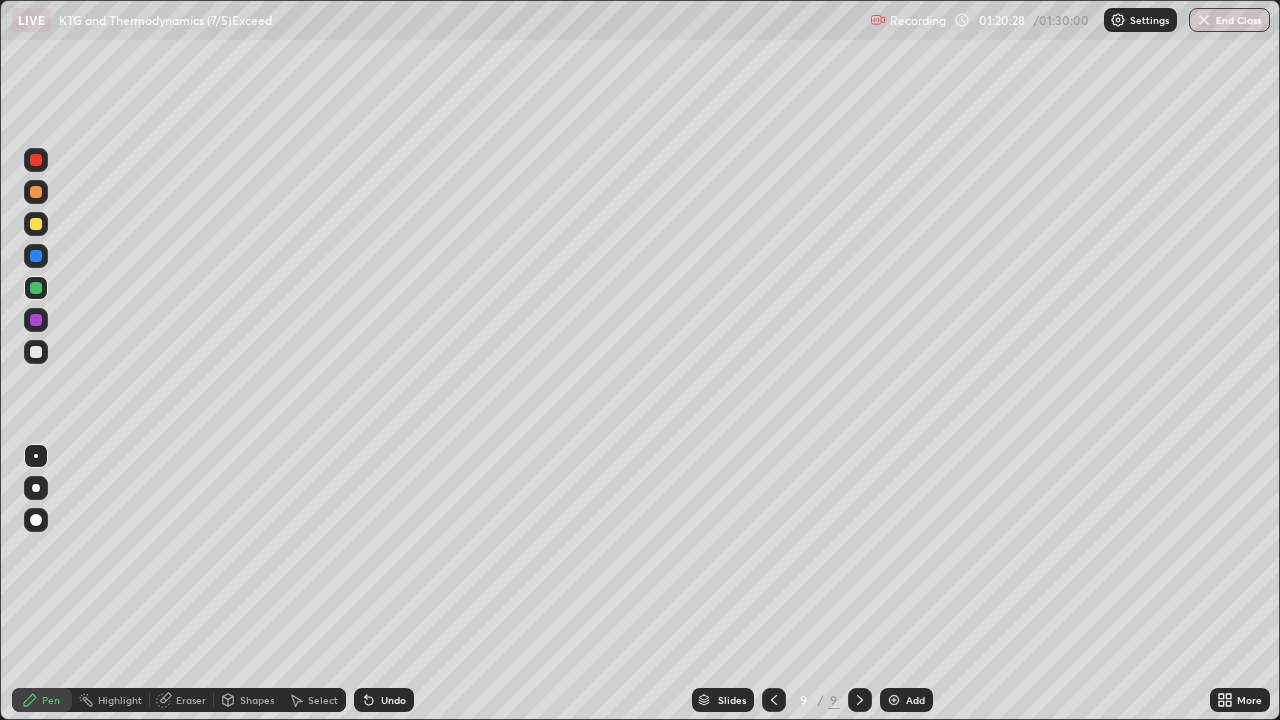 click at bounding box center (36, 488) 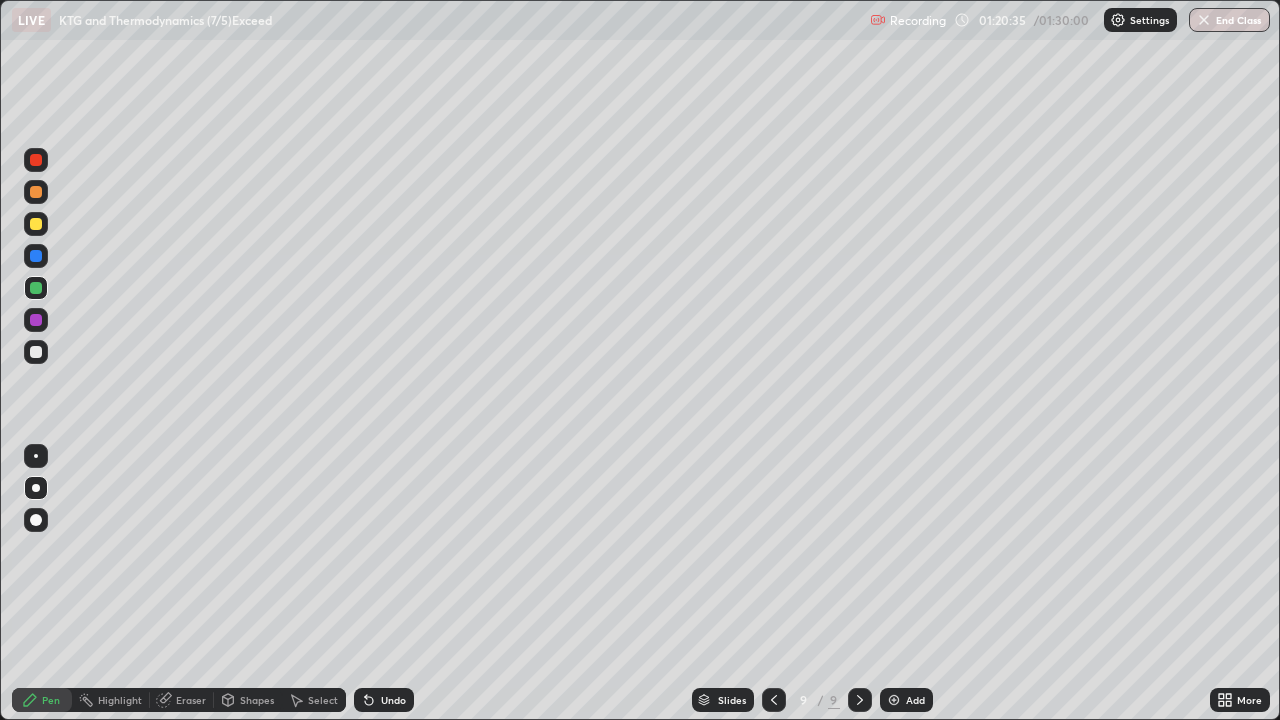 click at bounding box center (36, 520) 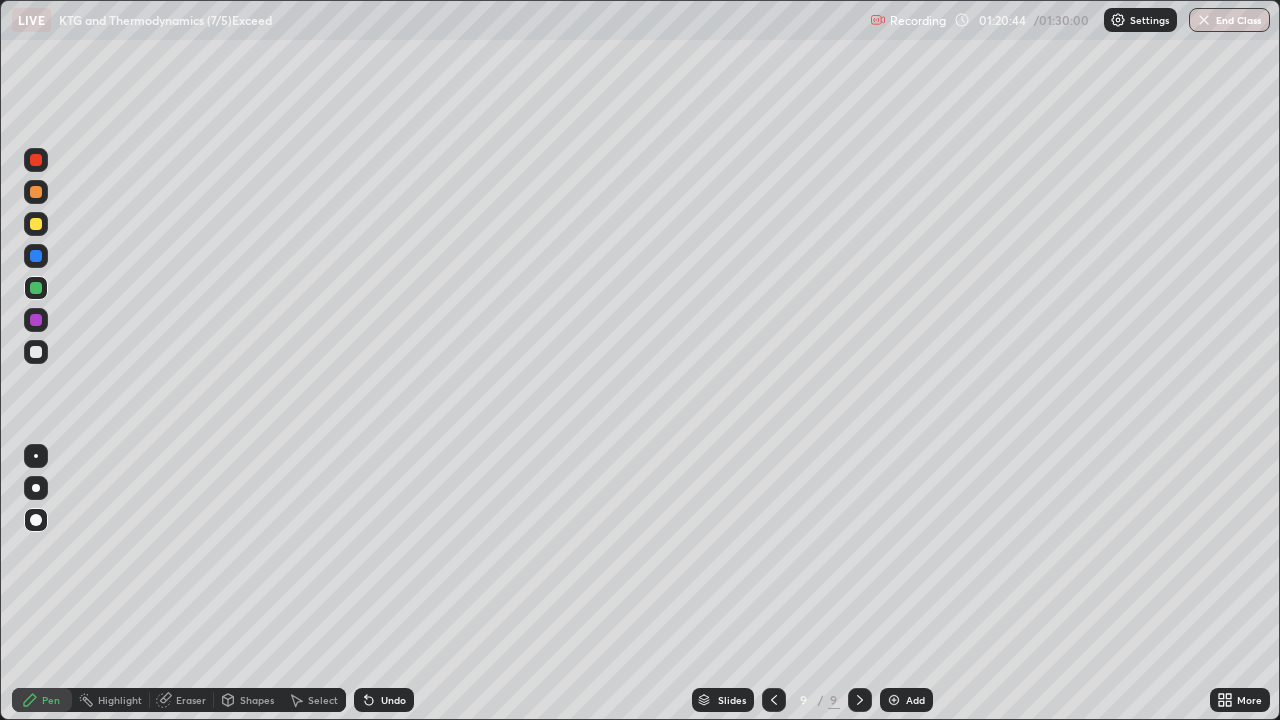 click at bounding box center (36, 488) 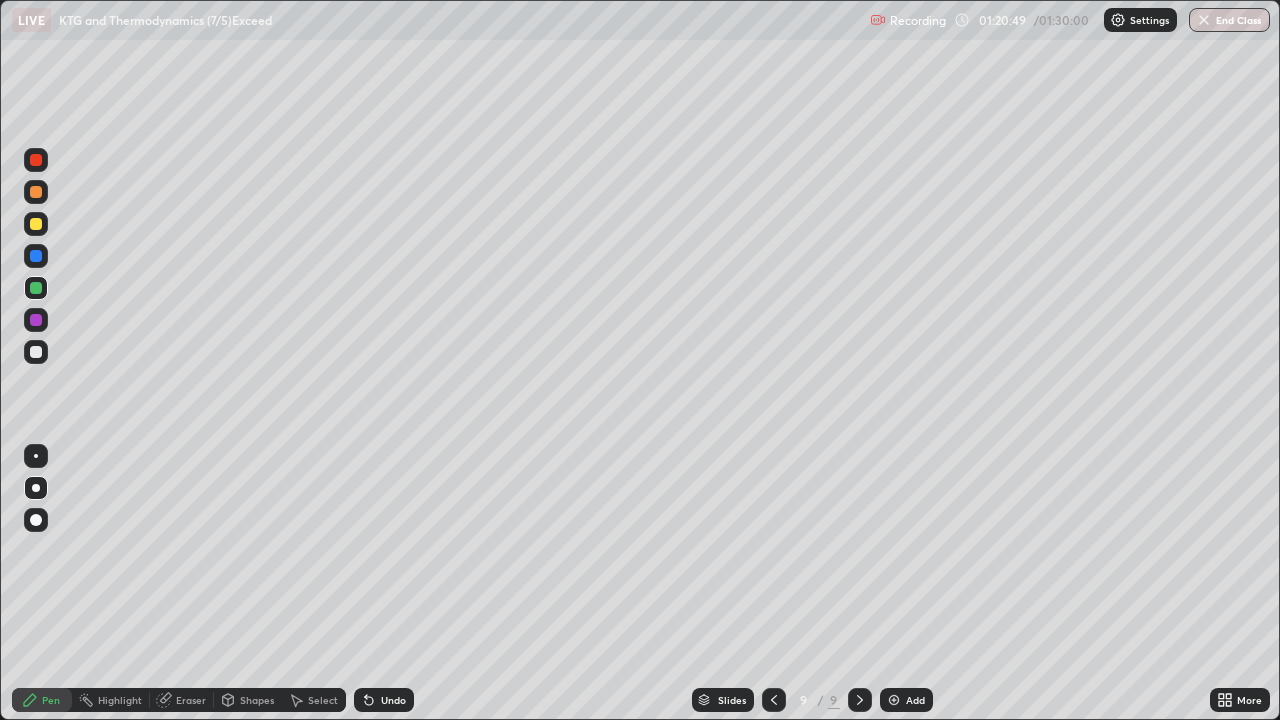 click at bounding box center (36, 352) 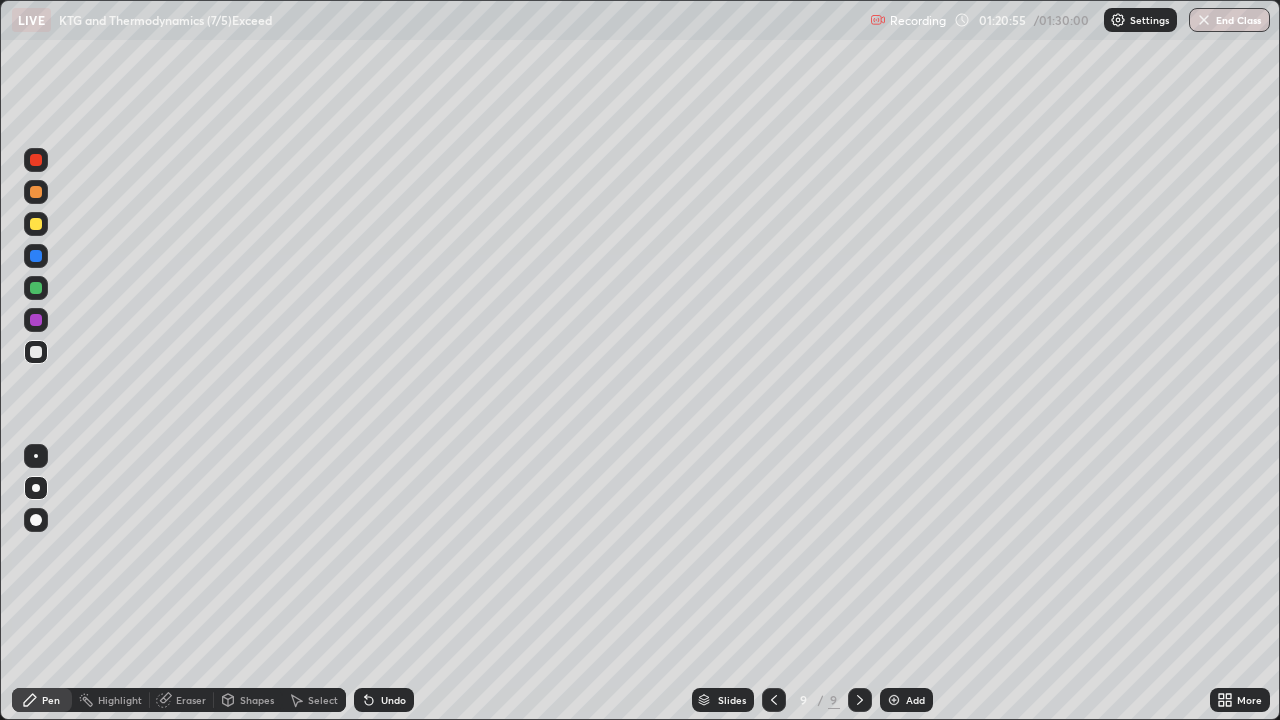 click on "Select" at bounding box center [314, 700] 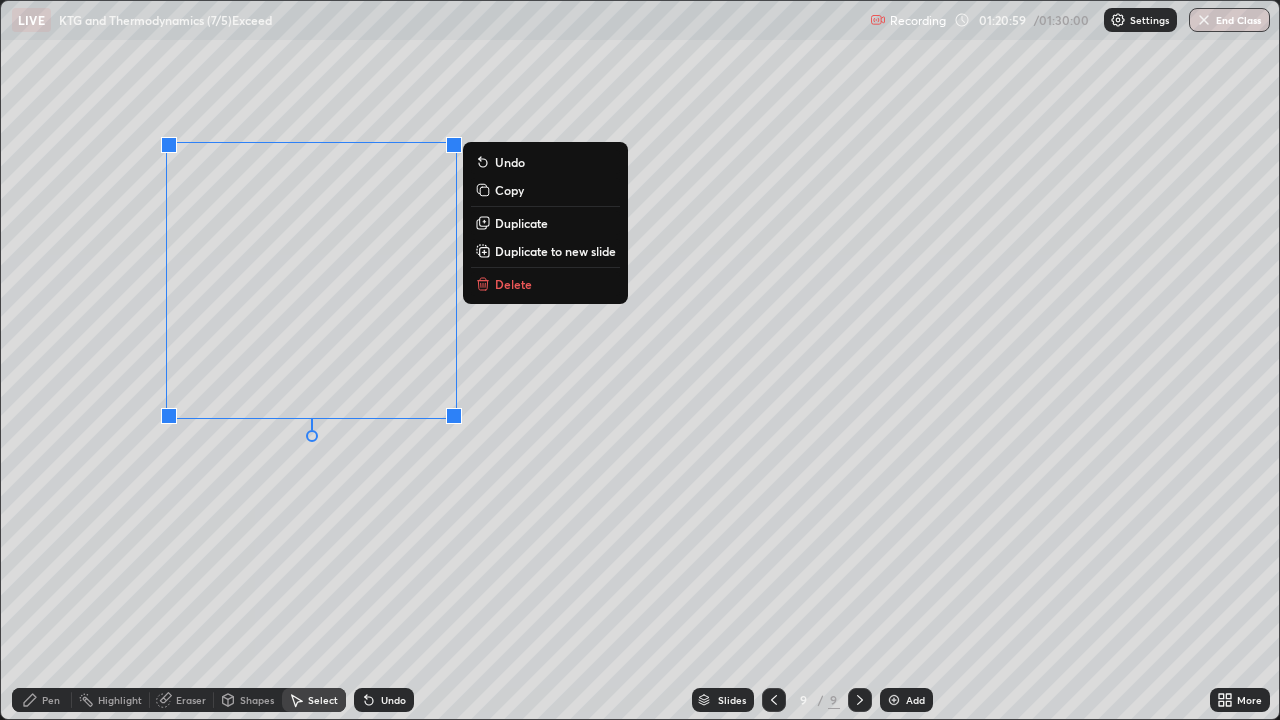 click on "Duplicate" at bounding box center (521, 223) 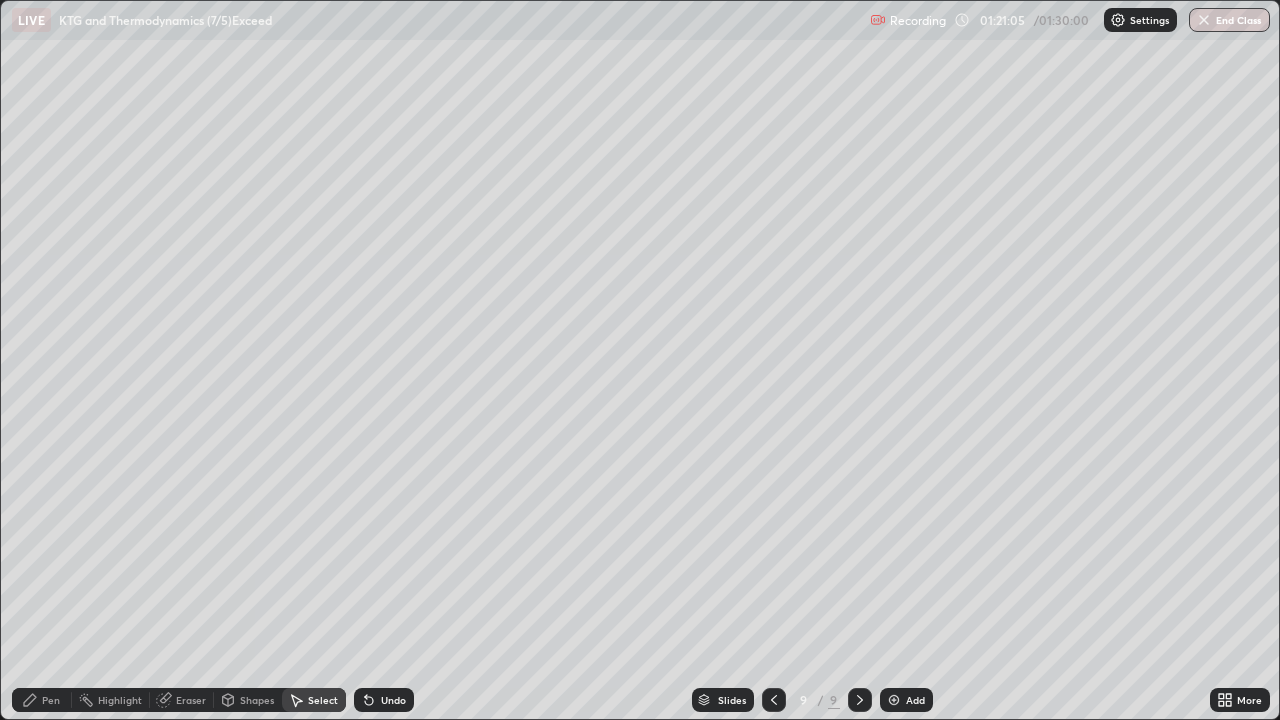 click on "0 ° Undo Copy Duplicate Duplicate to new slide Delete" at bounding box center [640, 360] 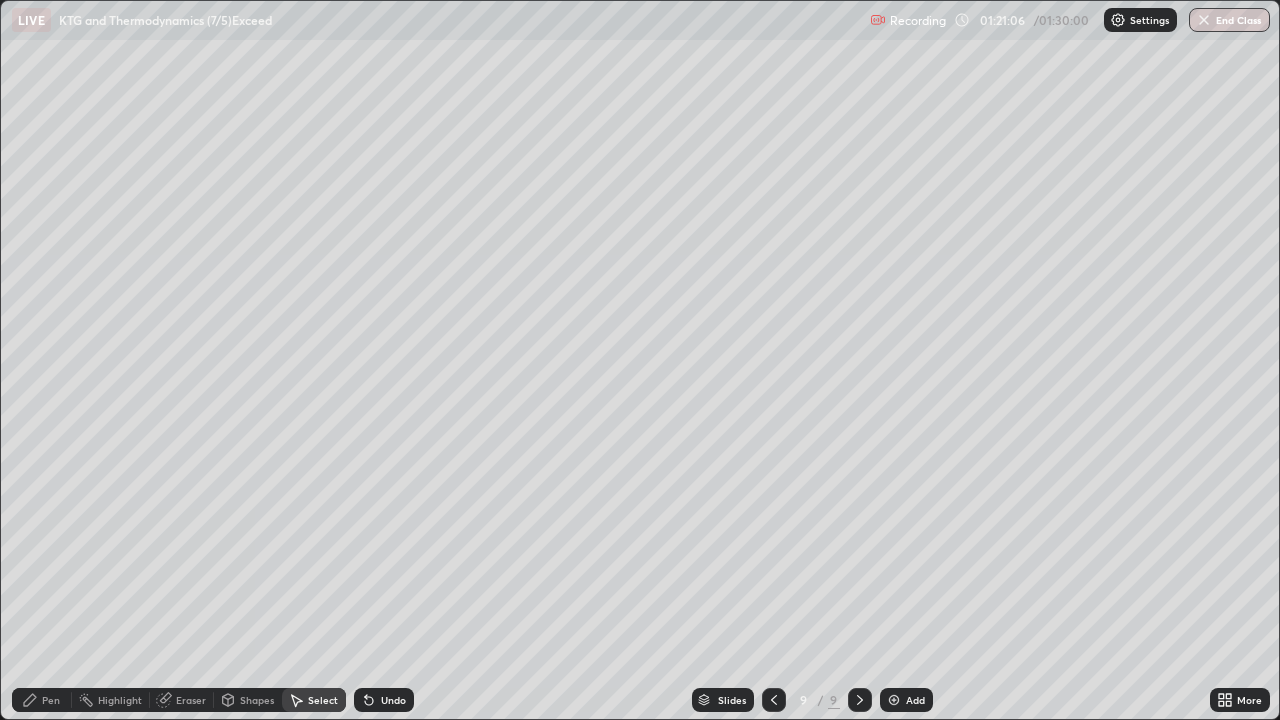 click on "Pen" at bounding box center (51, 700) 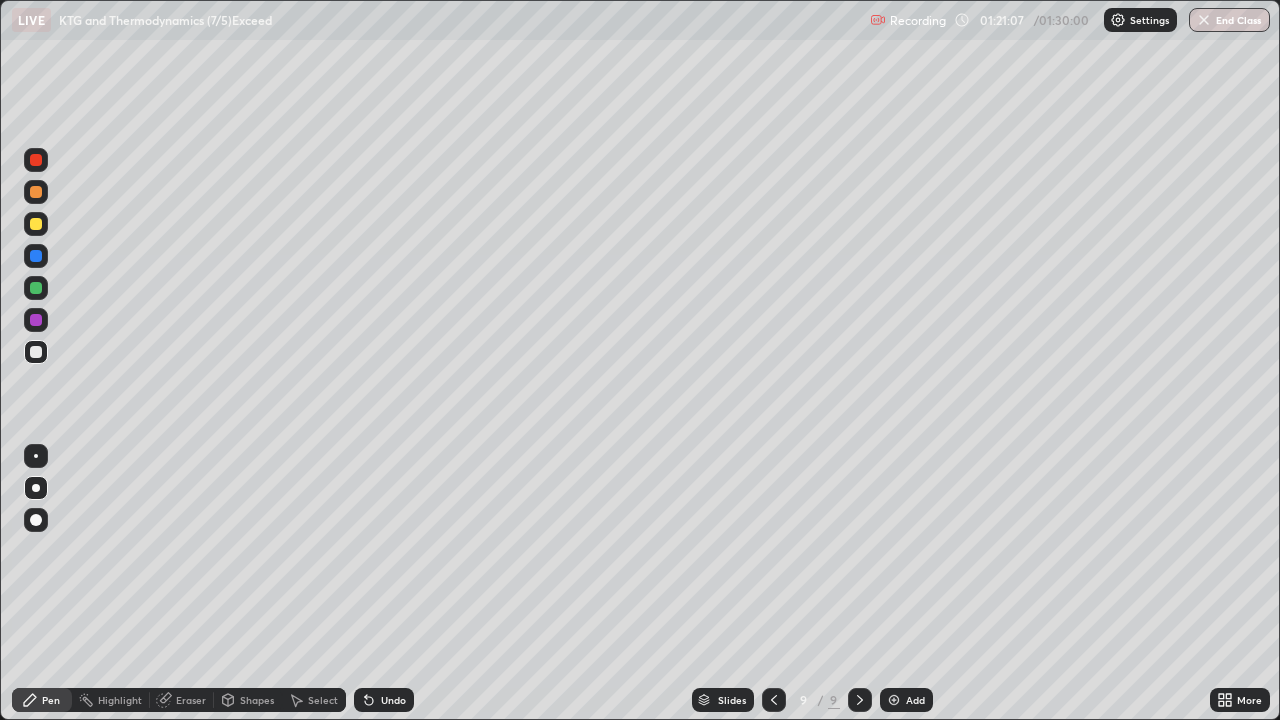 click at bounding box center [36, 288] 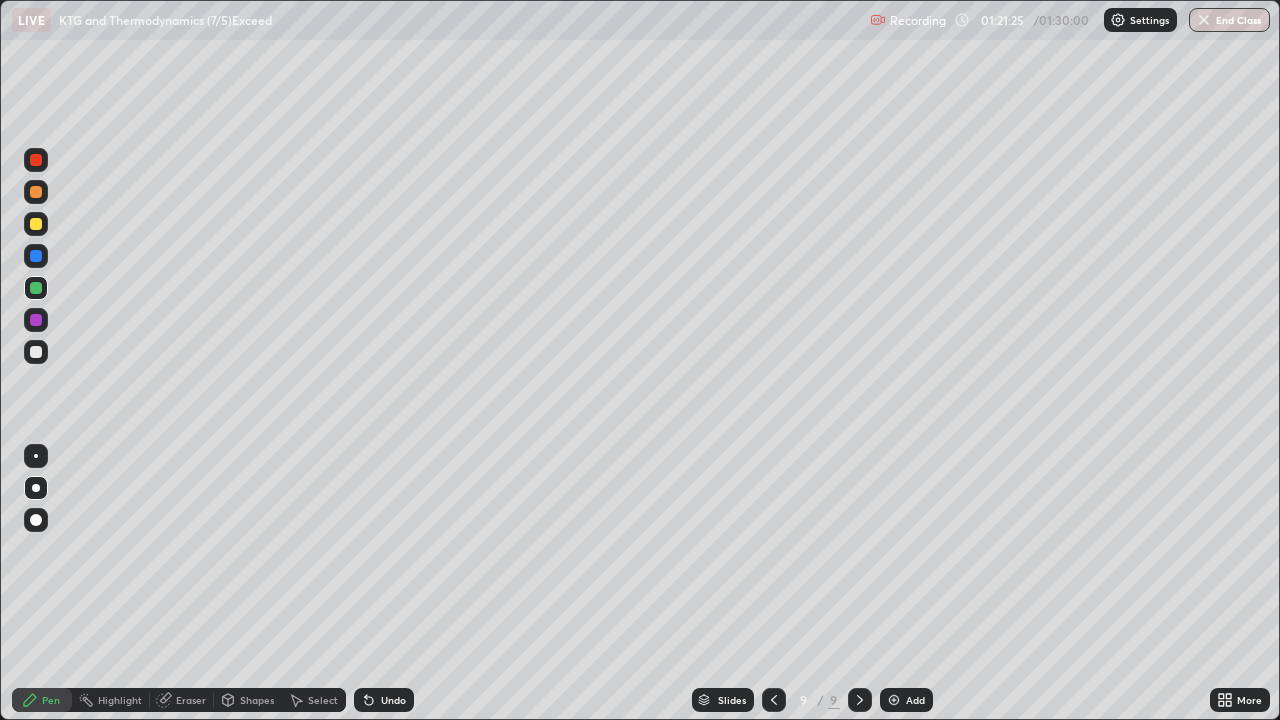 click at bounding box center [36, 352] 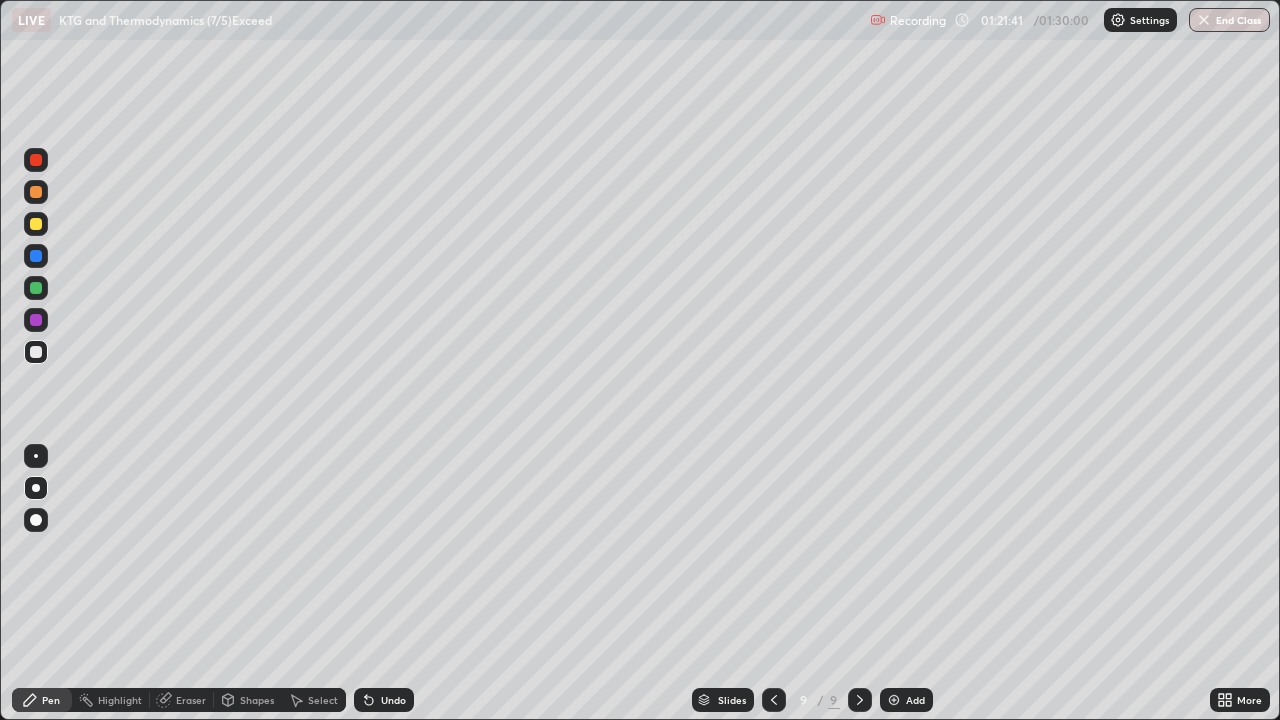 click on "Eraser" at bounding box center [191, 700] 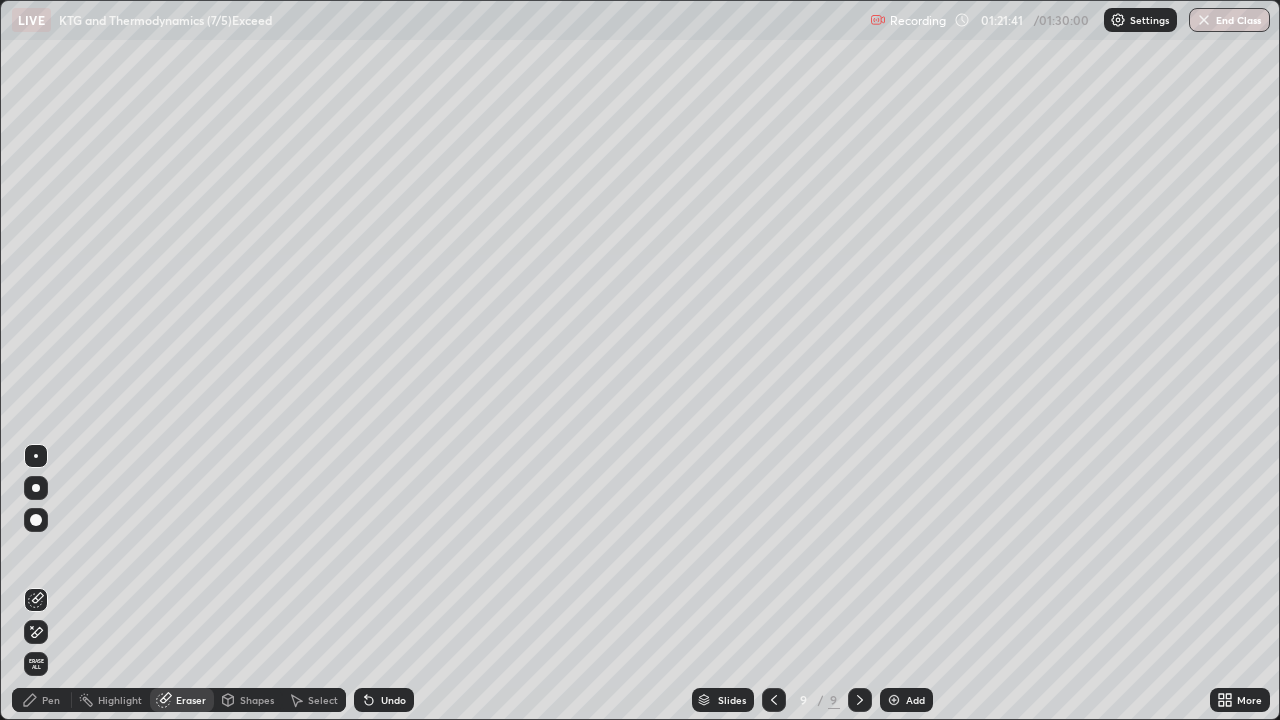 click 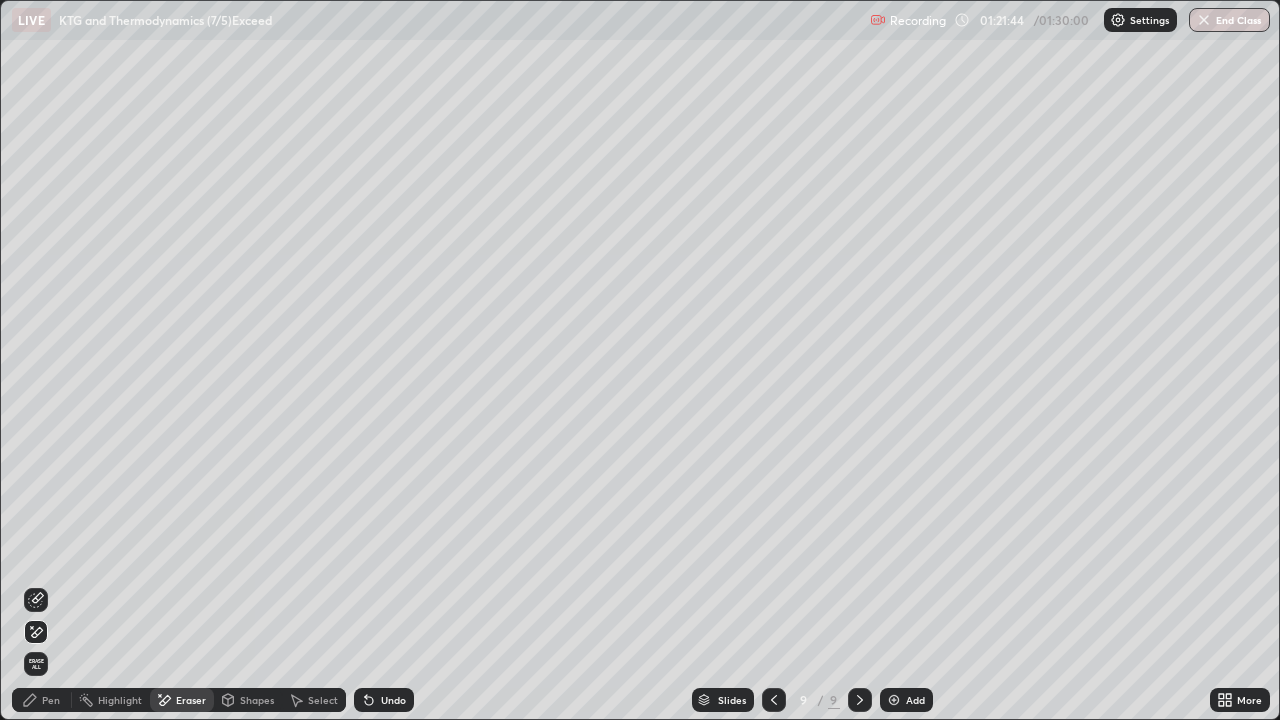 click on "Pen" at bounding box center [42, 700] 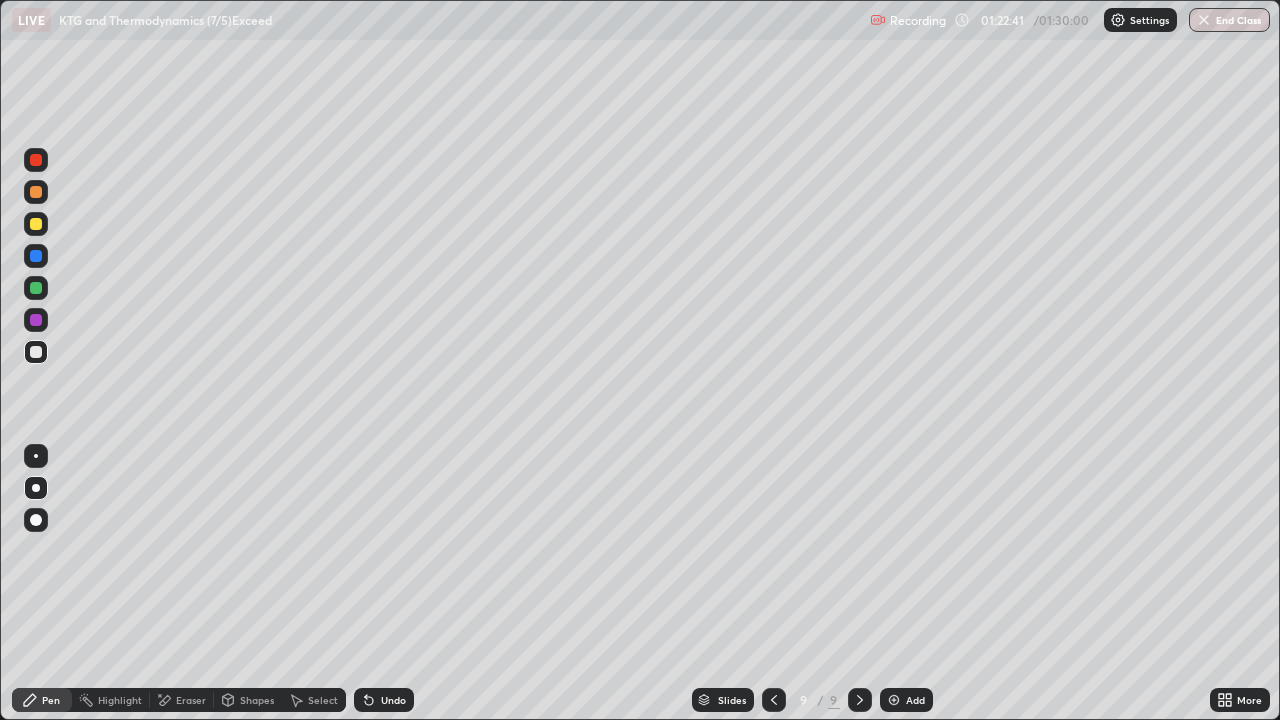 click on "Undo" at bounding box center [393, 700] 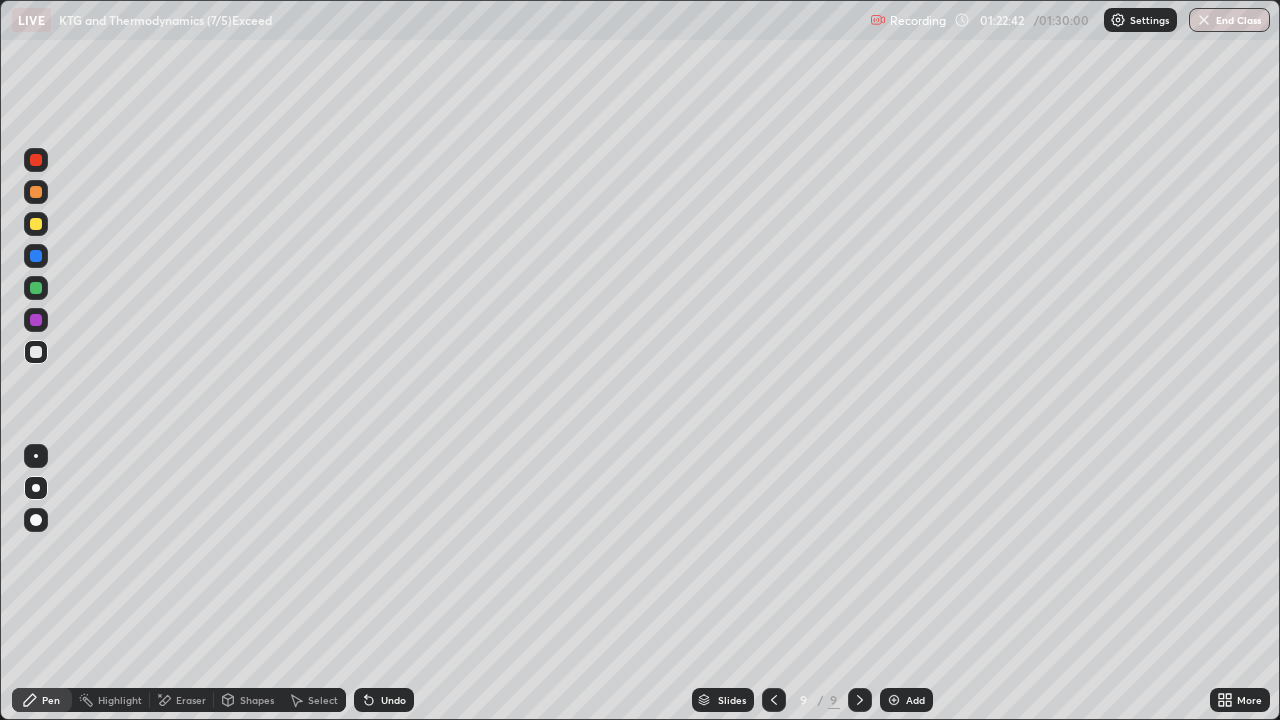 click on "Undo" at bounding box center [384, 700] 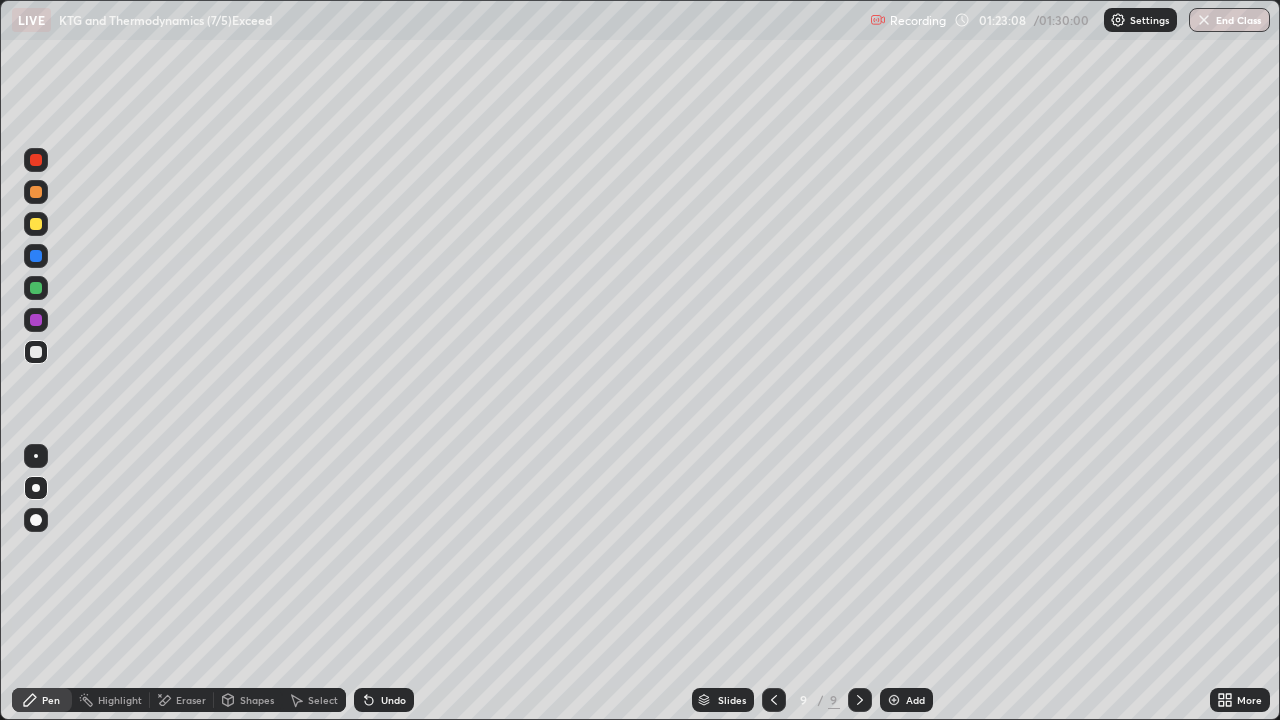 click at bounding box center (36, 288) 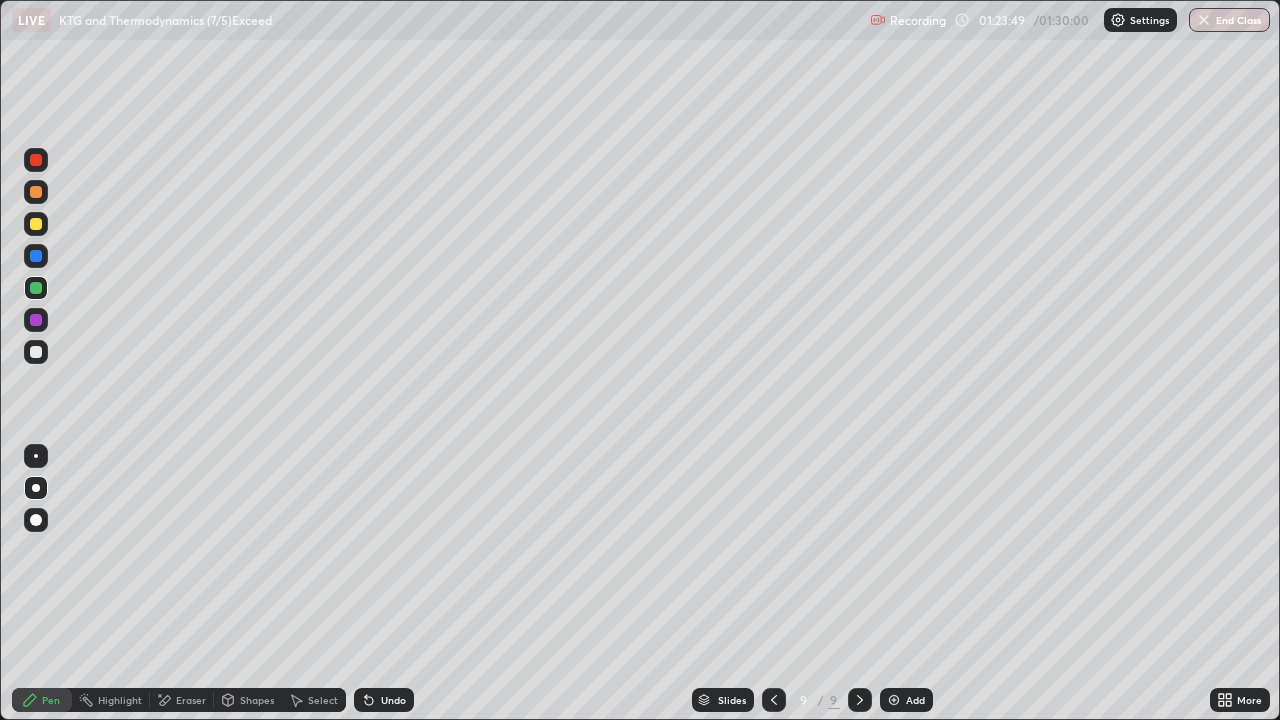 click at bounding box center (36, 352) 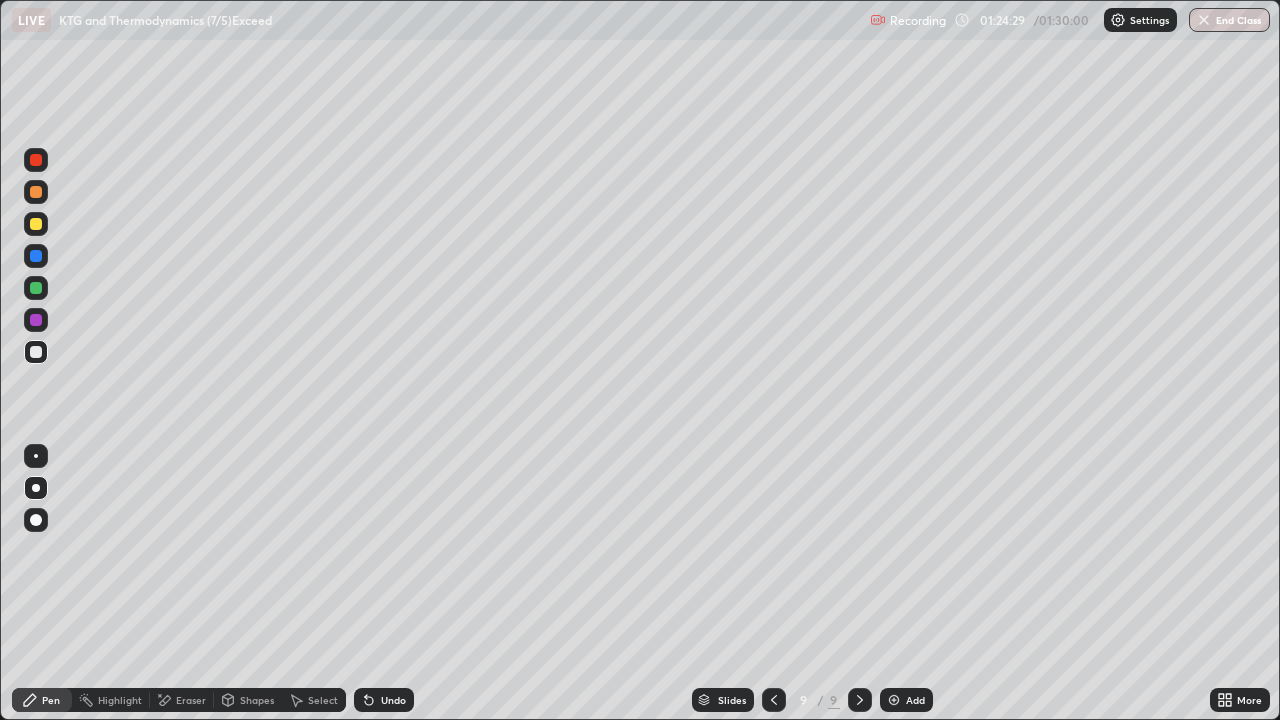 click on "Select" at bounding box center (323, 700) 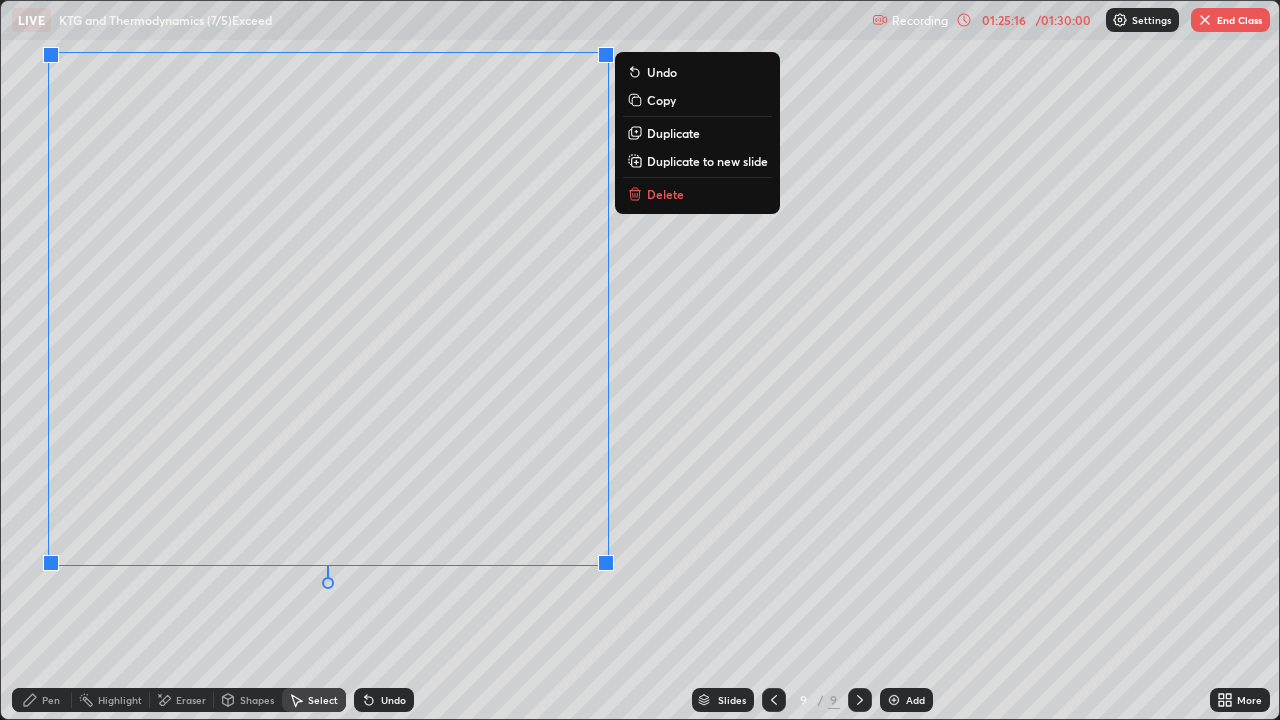 click on "Undo" at bounding box center (384, 700) 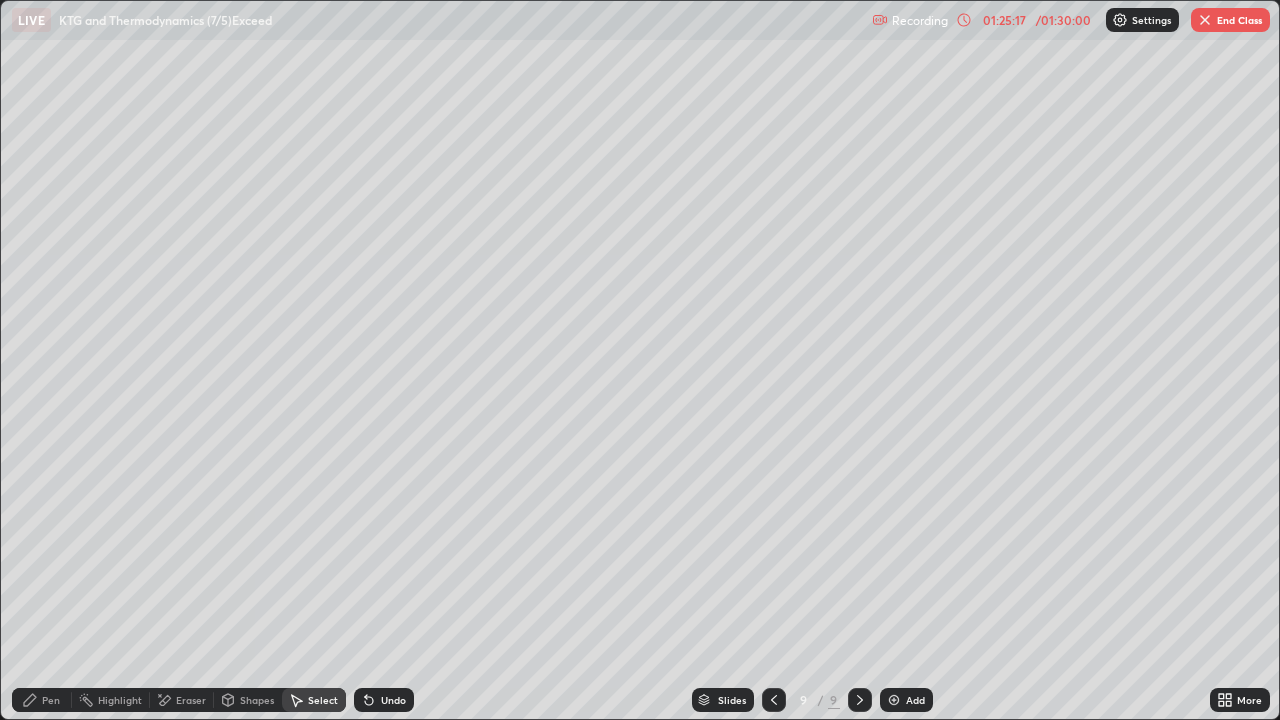 click 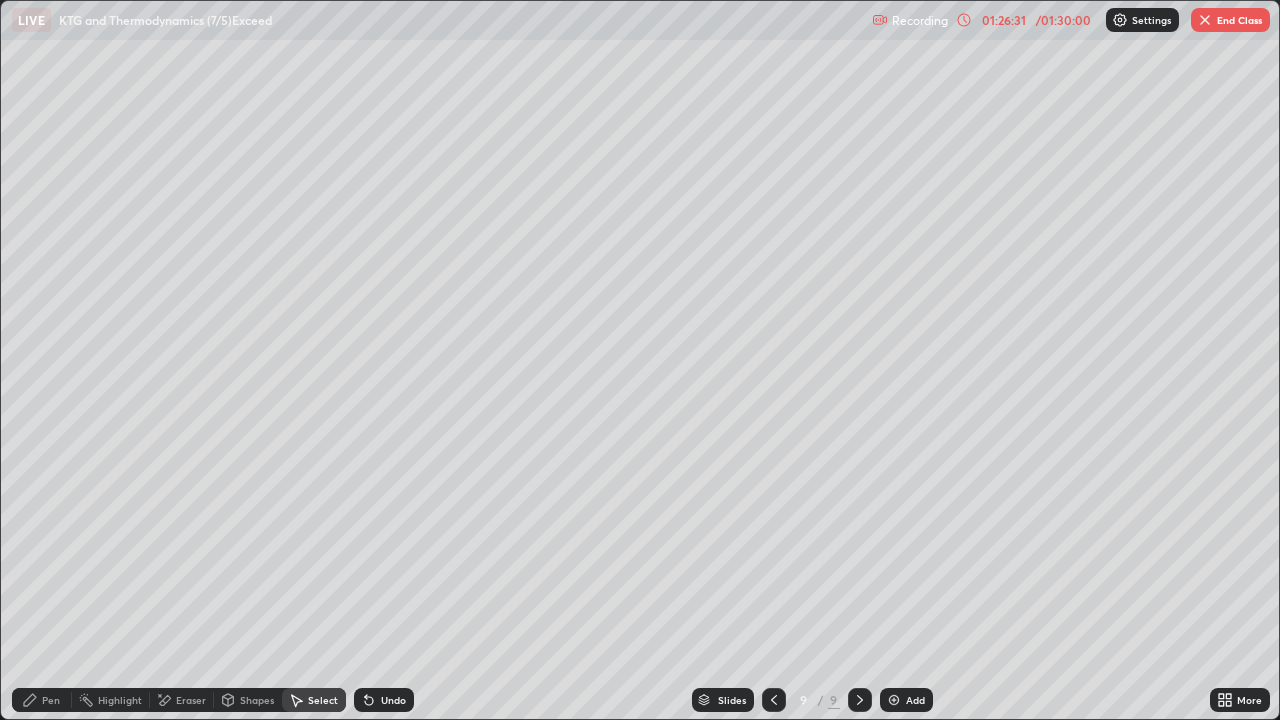 click on "Pen" at bounding box center (51, 700) 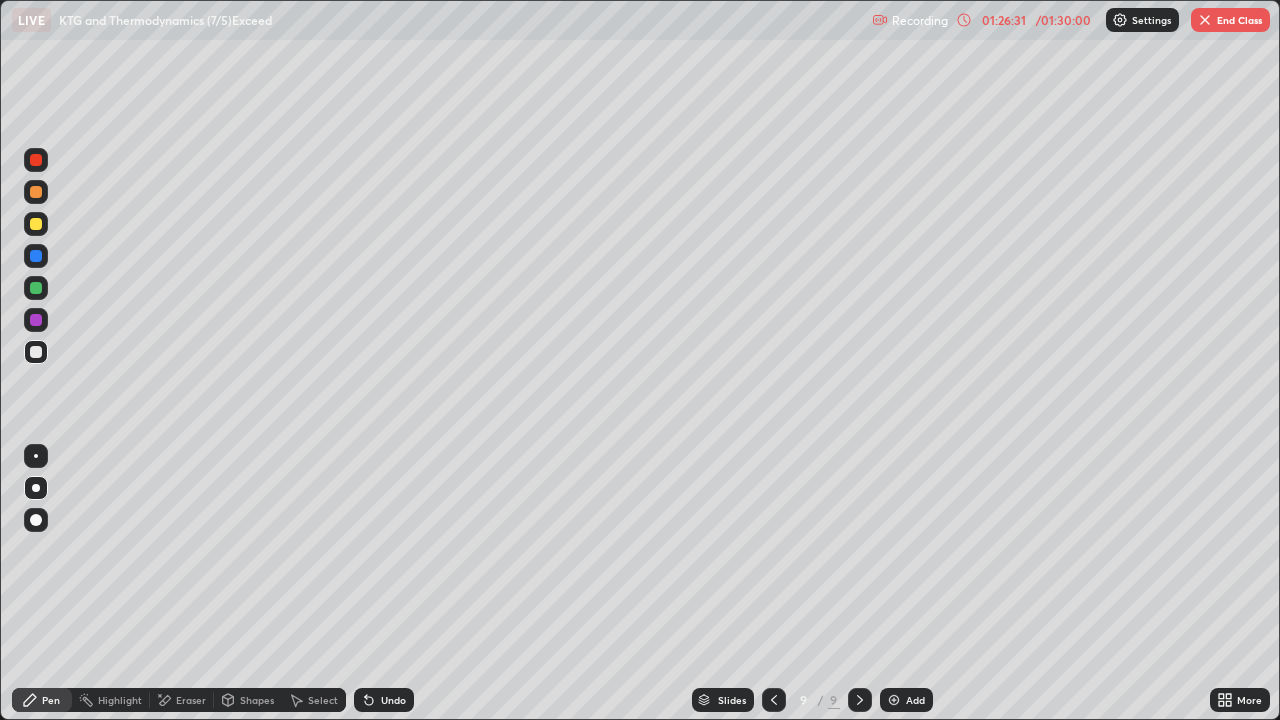 click at bounding box center (36, 288) 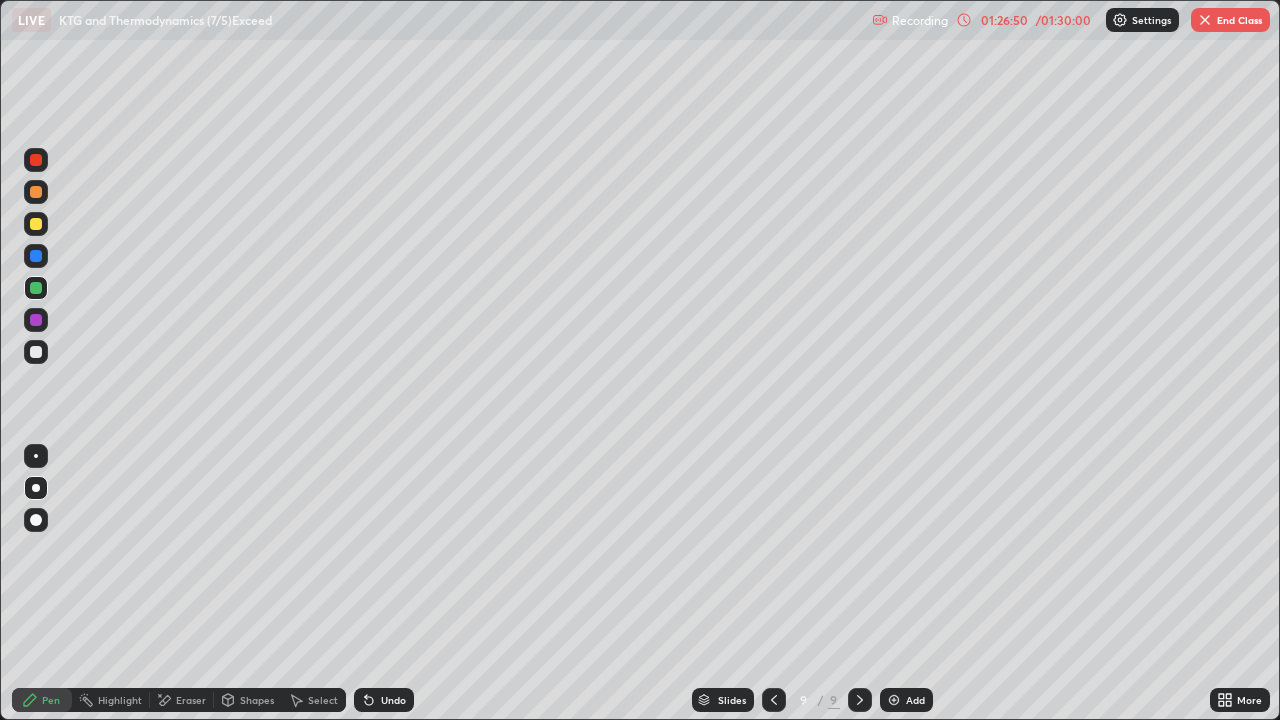 click on "Eraser" at bounding box center [191, 700] 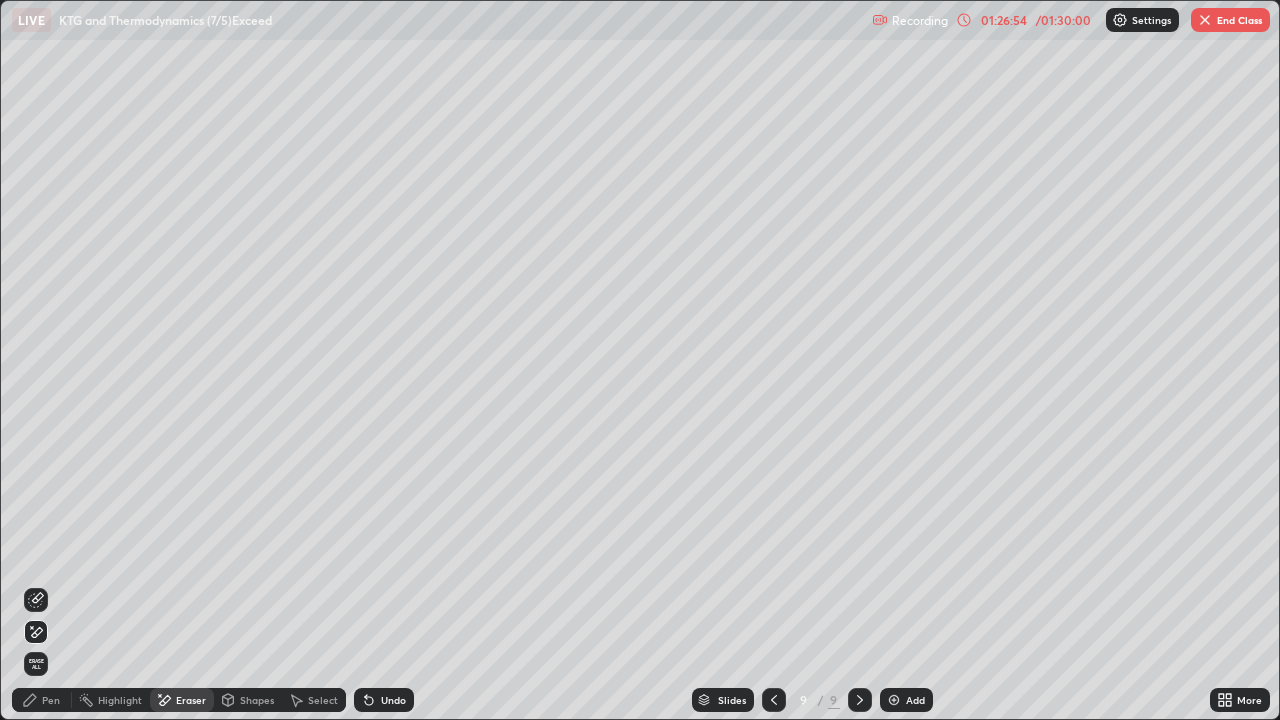 click on "Pen" at bounding box center [51, 700] 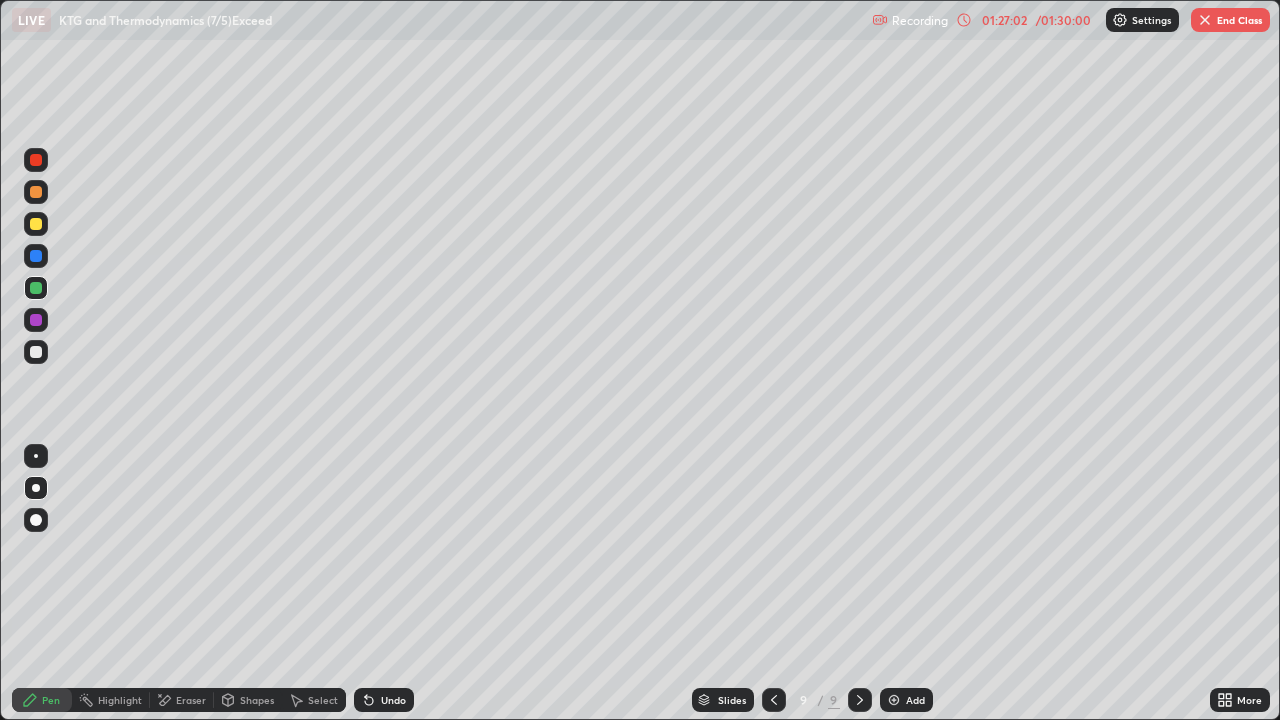 click at bounding box center (36, 256) 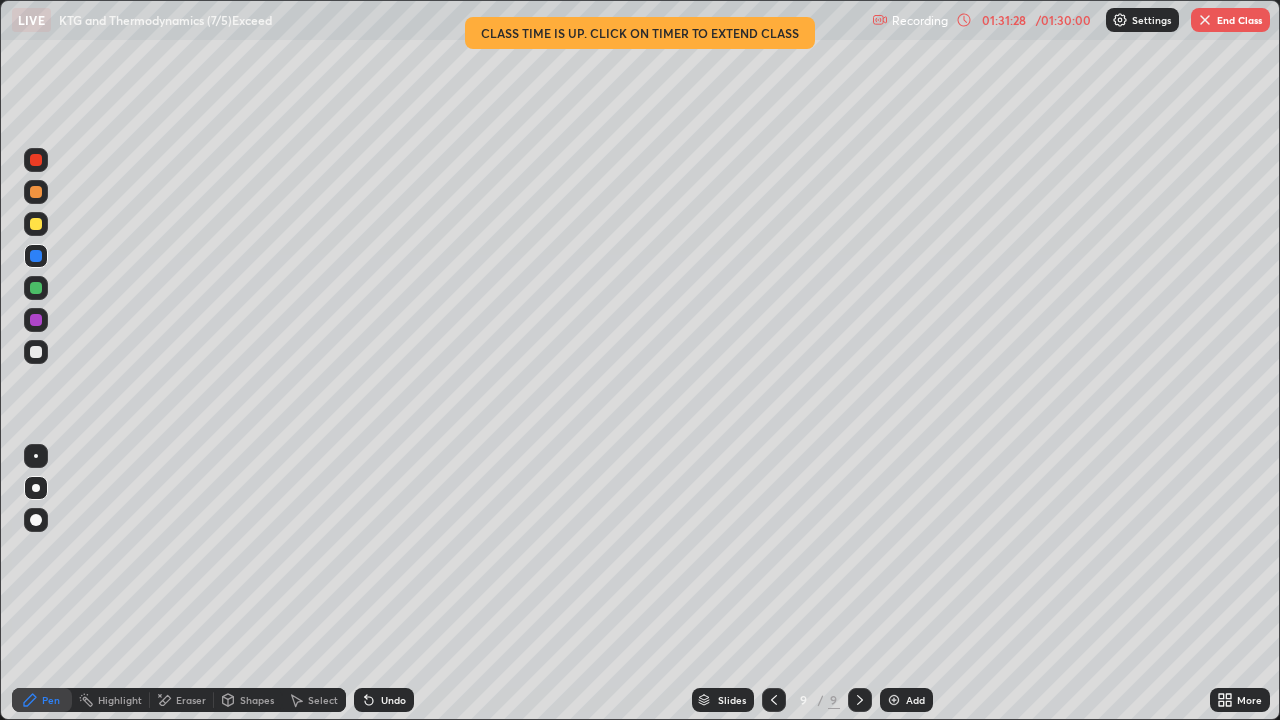 click on "01:31:28" at bounding box center (1004, 20) 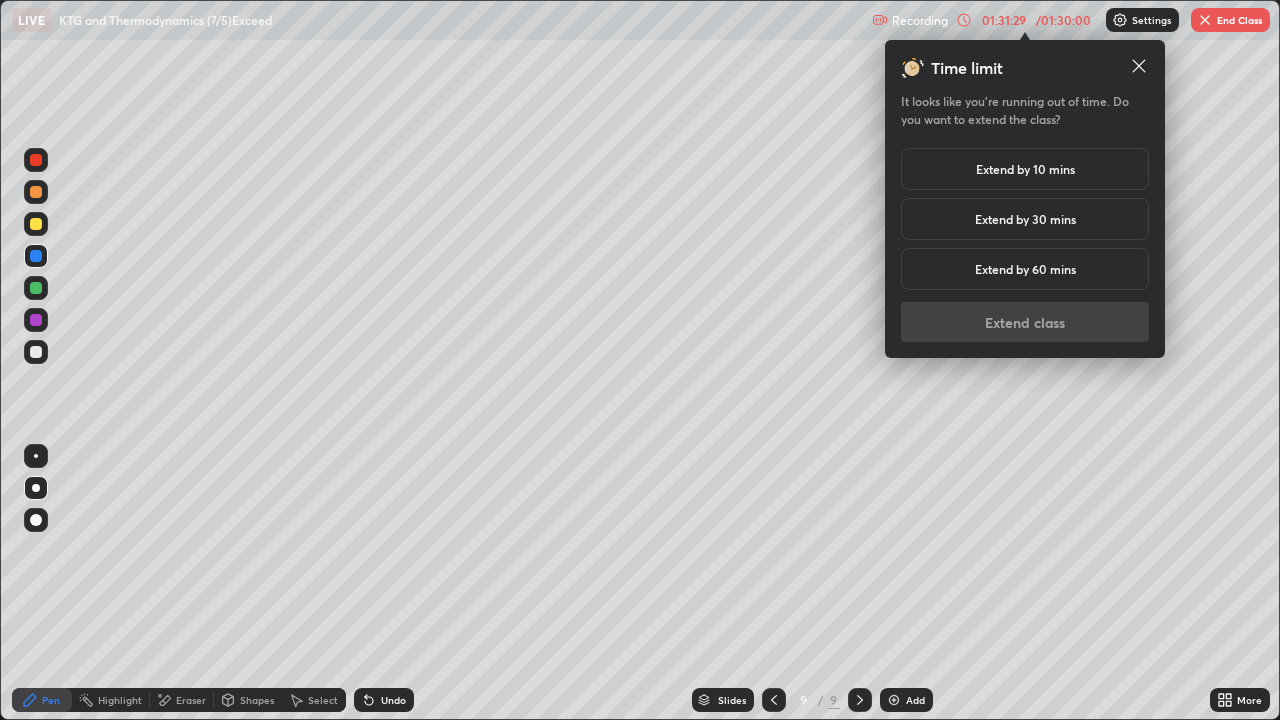 click on "Extend by 10 mins" at bounding box center (1025, 169) 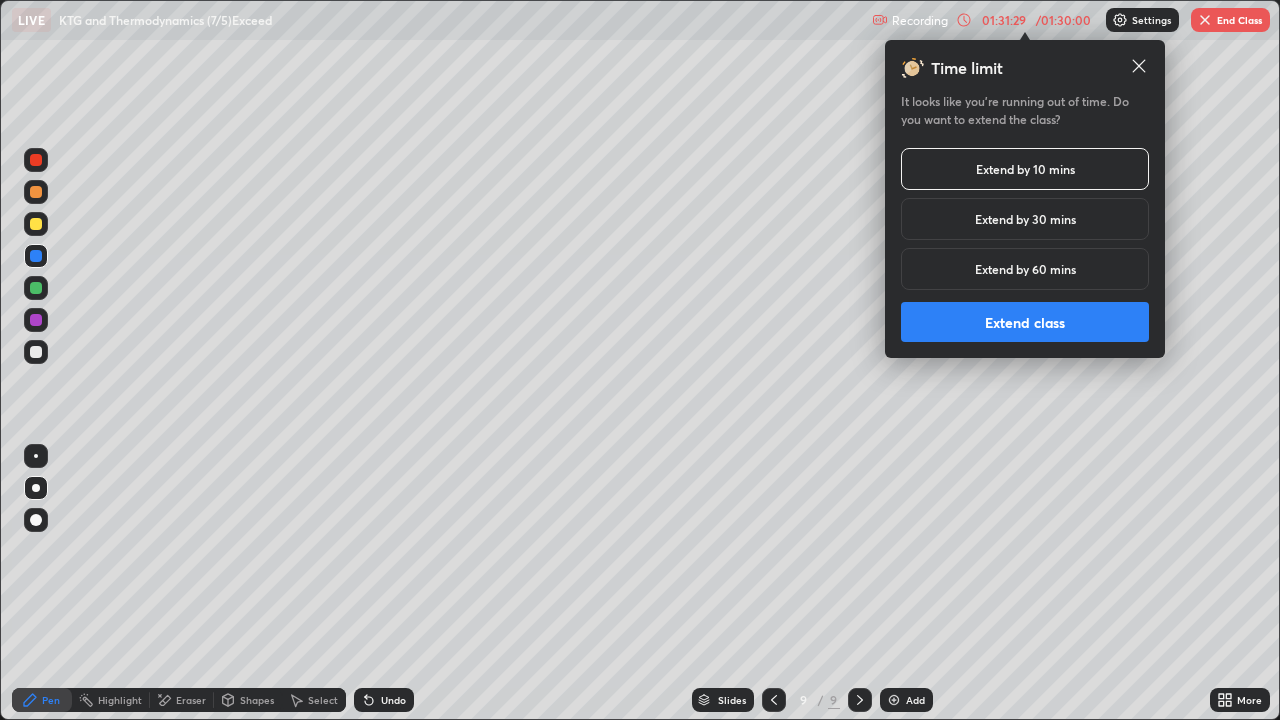 click on "Extend class" at bounding box center (1025, 322) 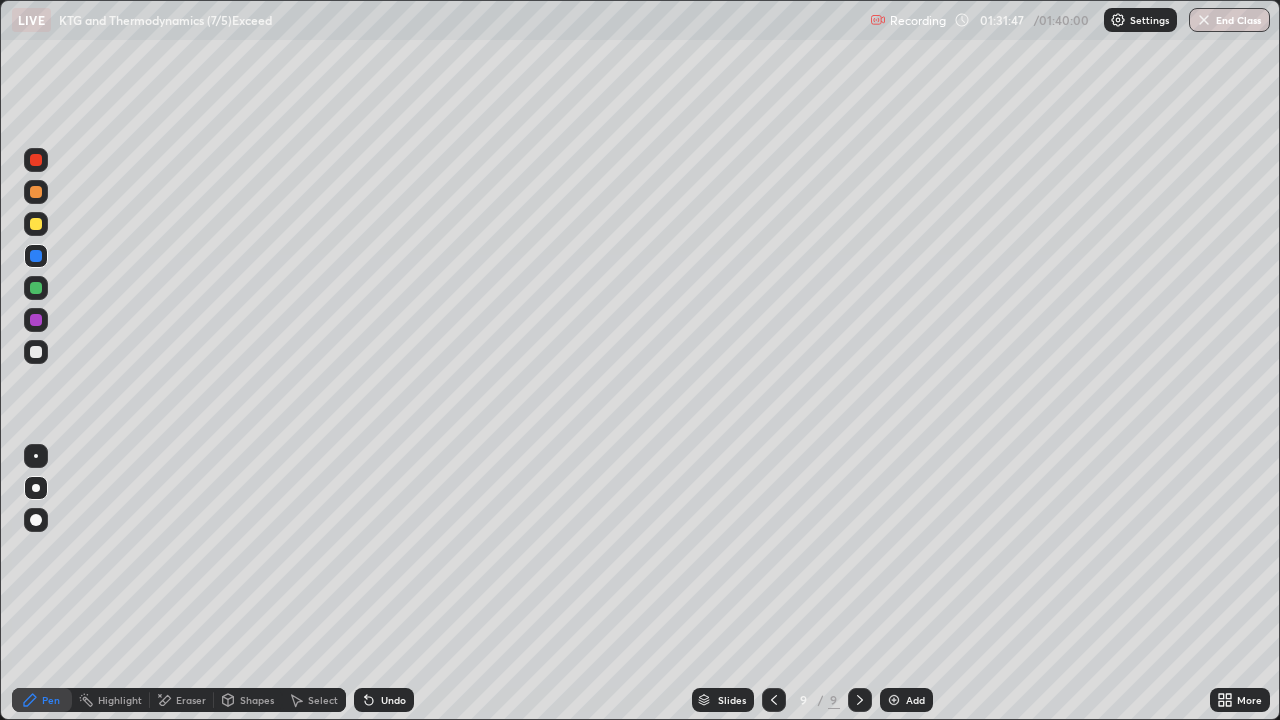 click 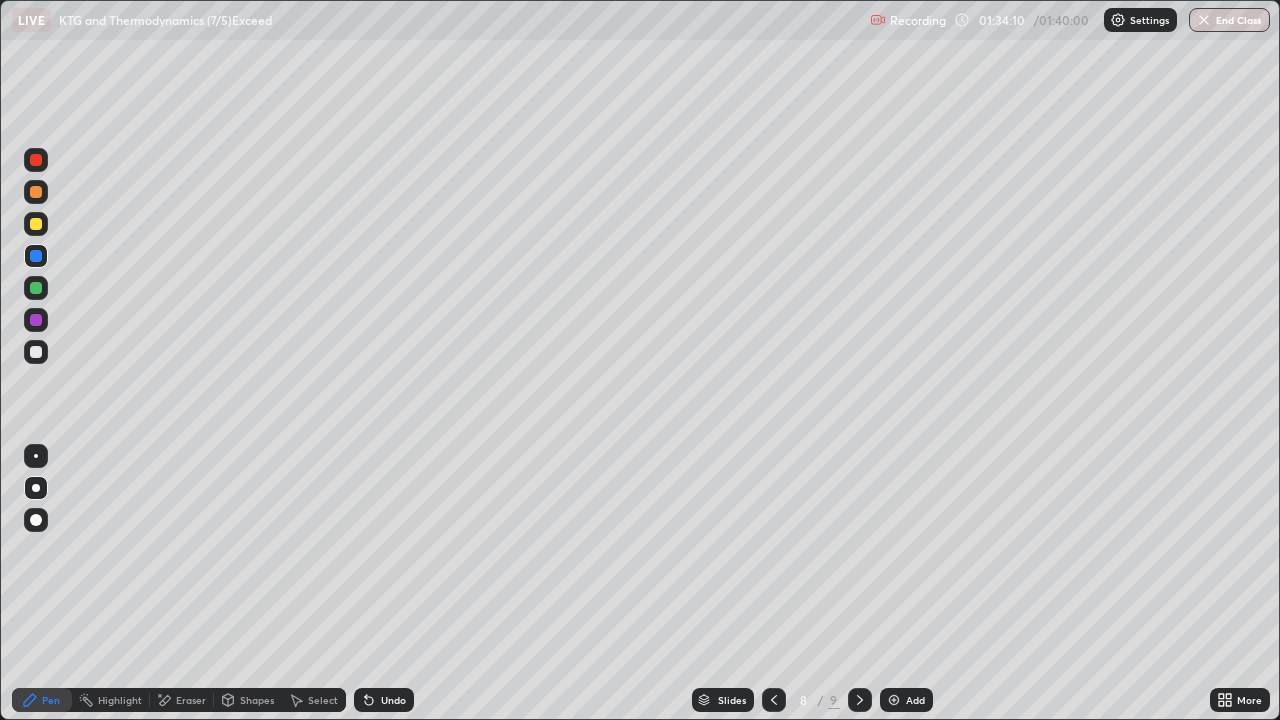 click at bounding box center (1204, 20) 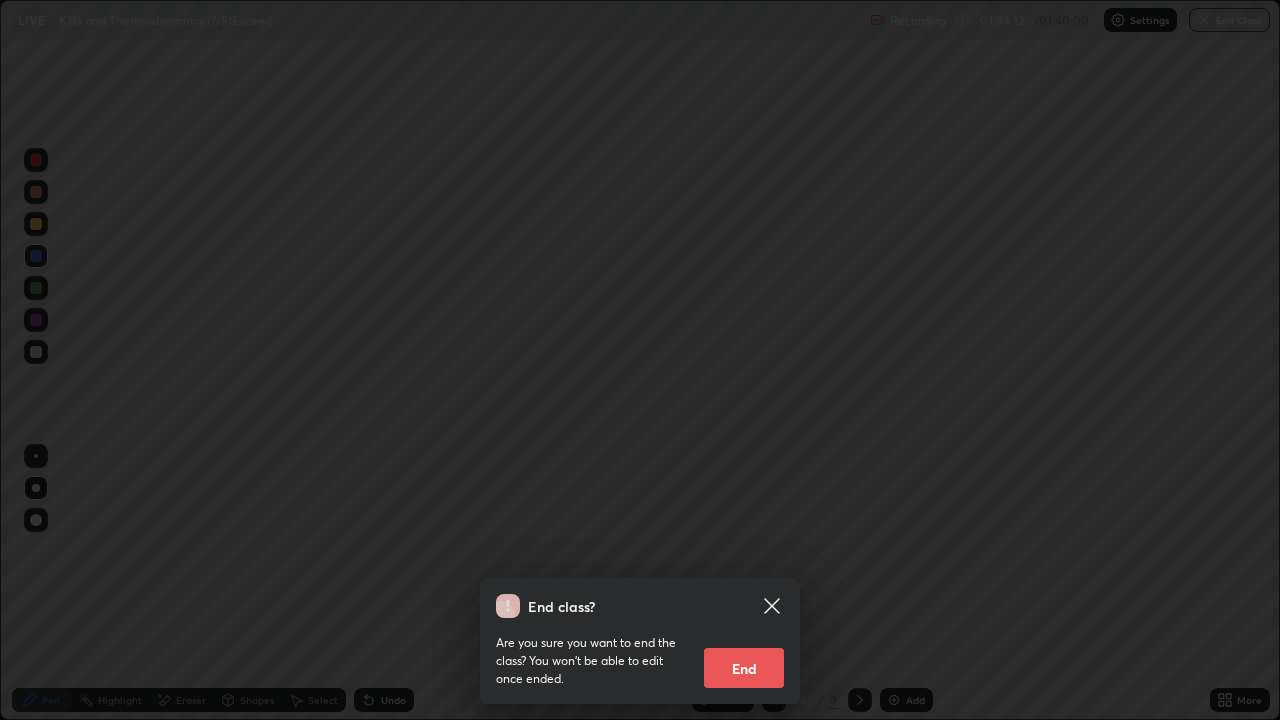 click on "End" at bounding box center [744, 668] 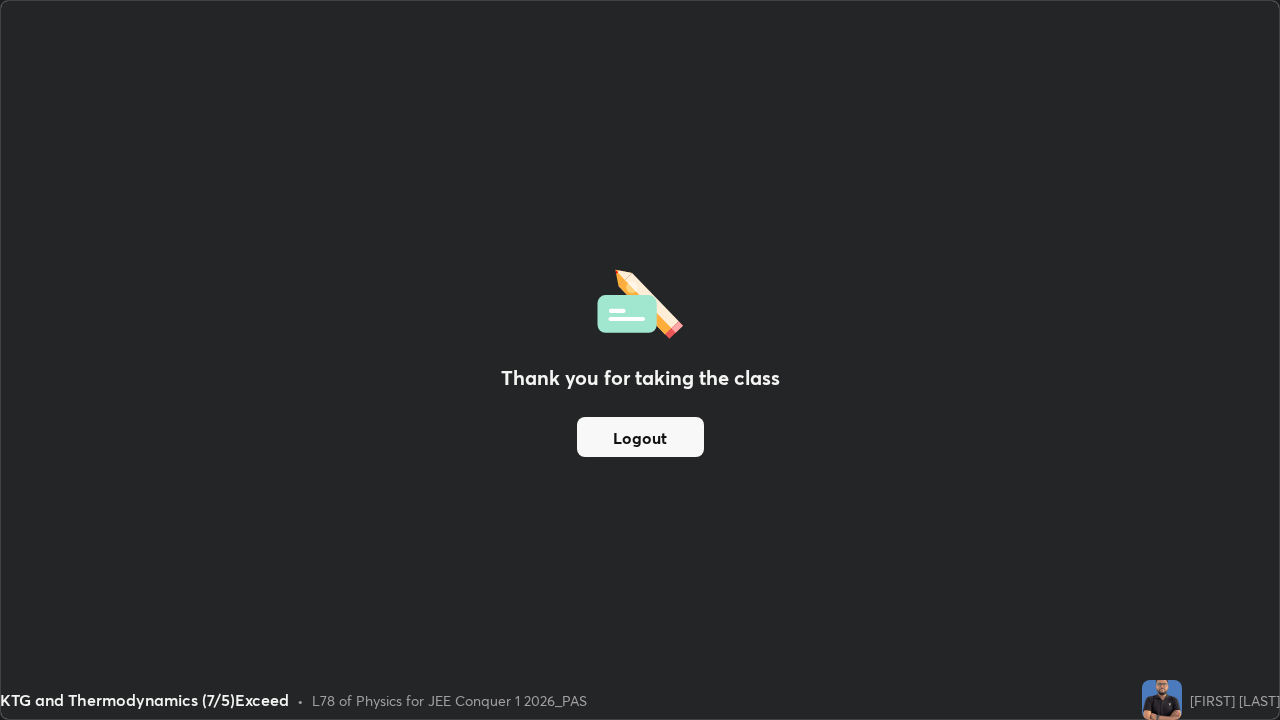 click on "Logout" at bounding box center (640, 437) 